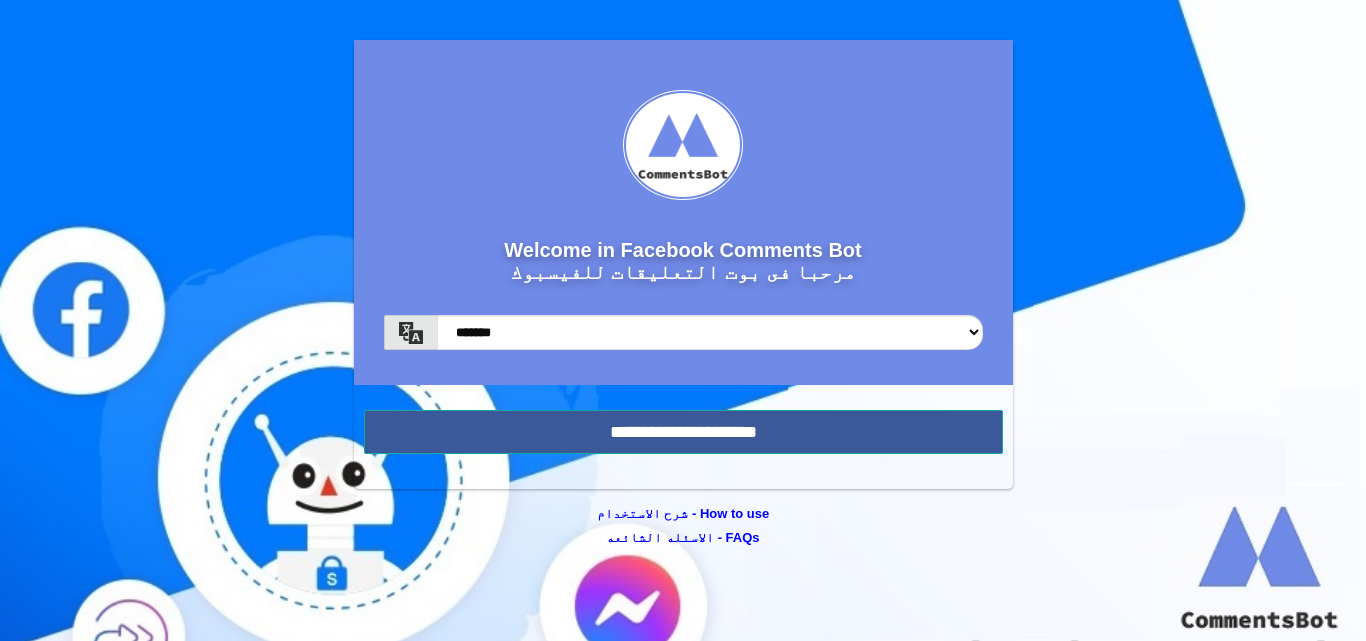 scroll, scrollTop: 0, scrollLeft: 0, axis: both 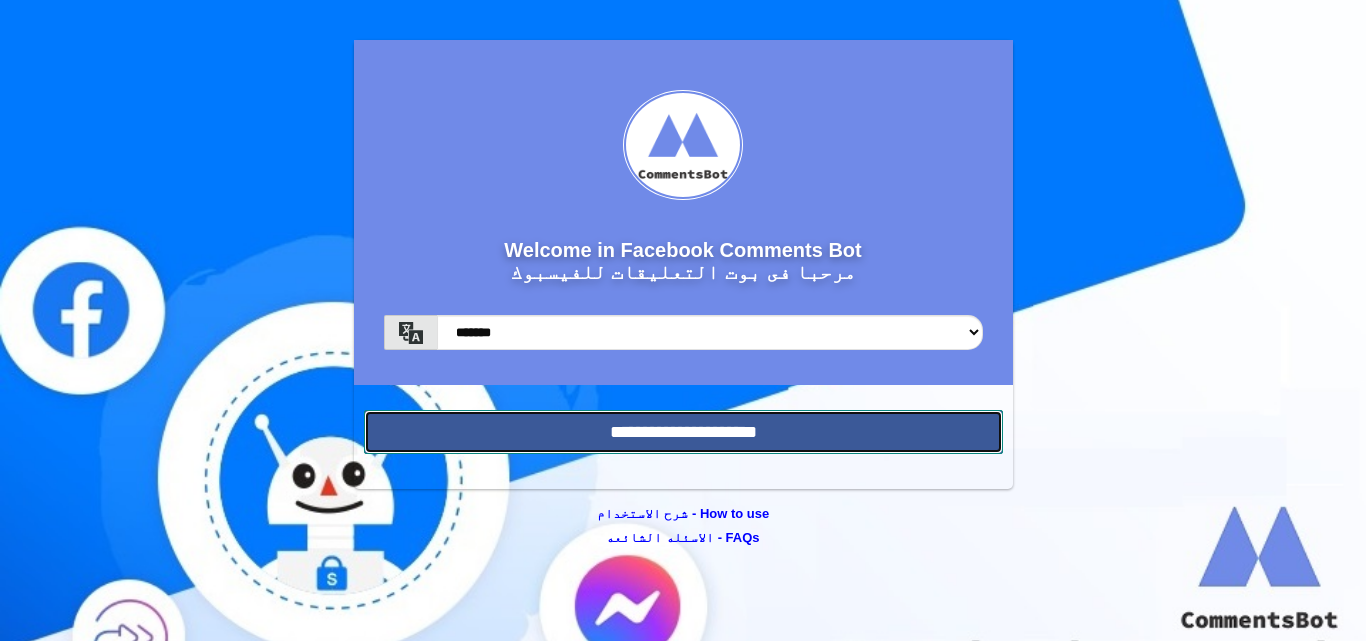 click on "**********" at bounding box center (683, 432) 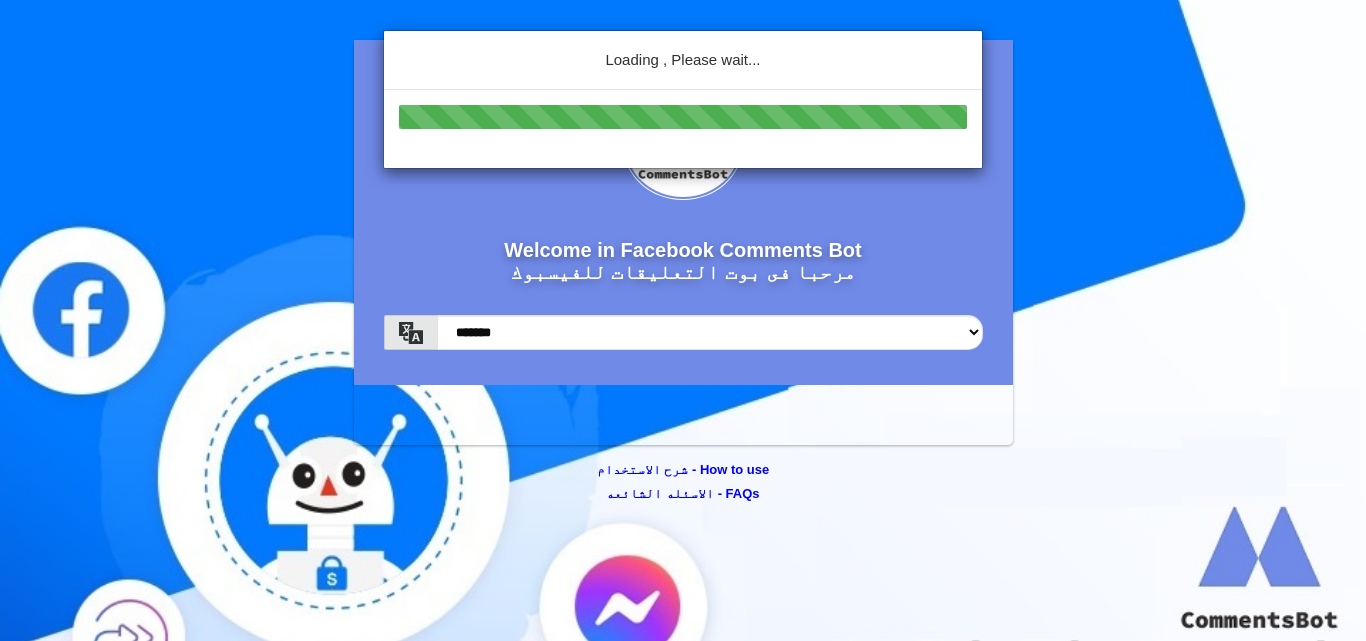 scroll, scrollTop: 0, scrollLeft: 0, axis: both 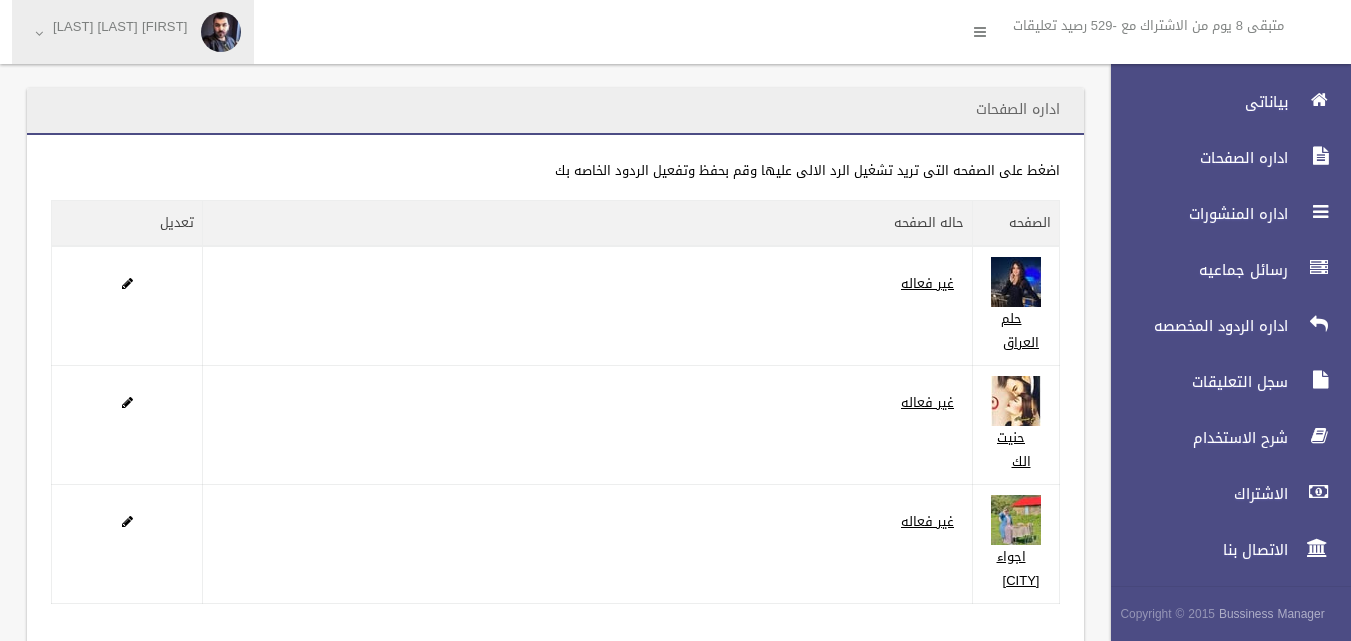 click on "[FIRST] [LAST] [LAST]" at bounding box center (120, 26) 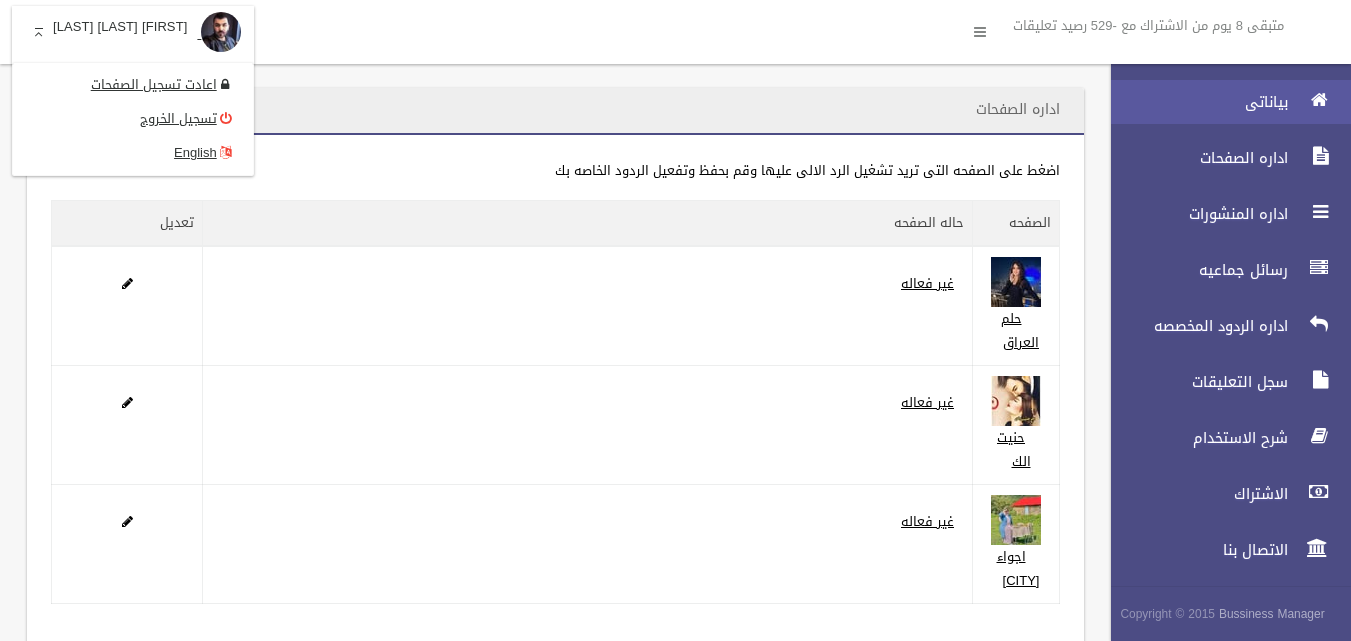 click on "بياناتى" at bounding box center (1194, 102) 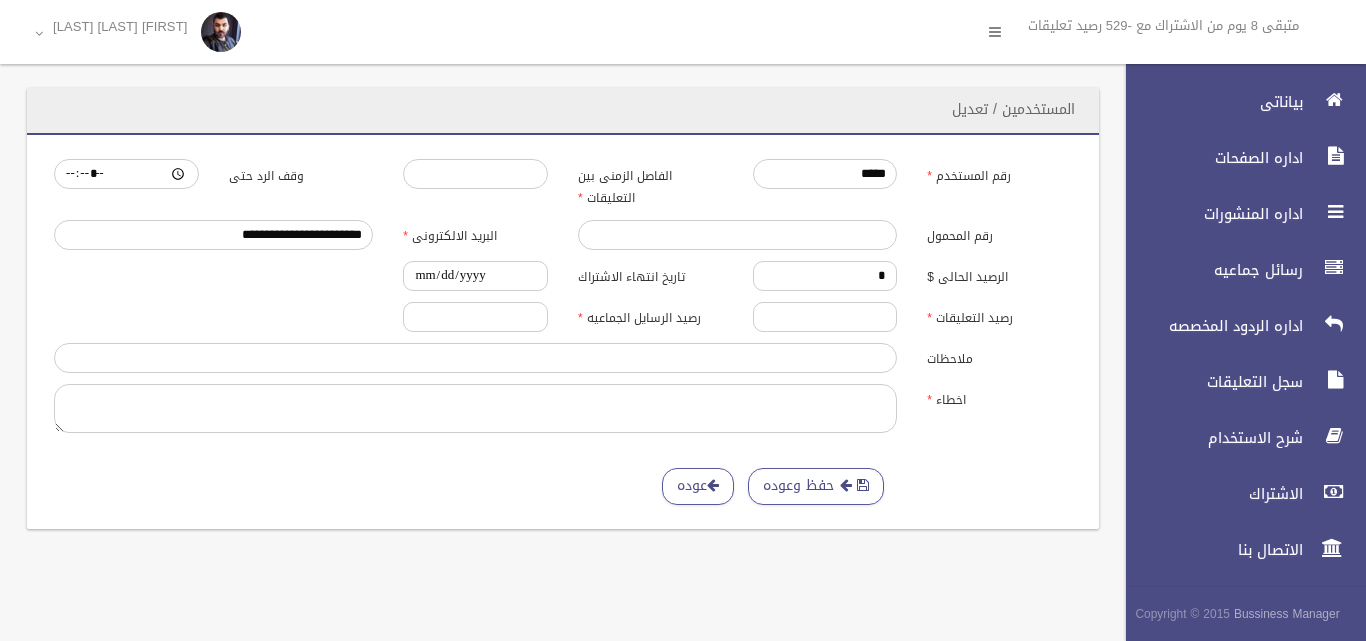 scroll, scrollTop: 0, scrollLeft: 0, axis: both 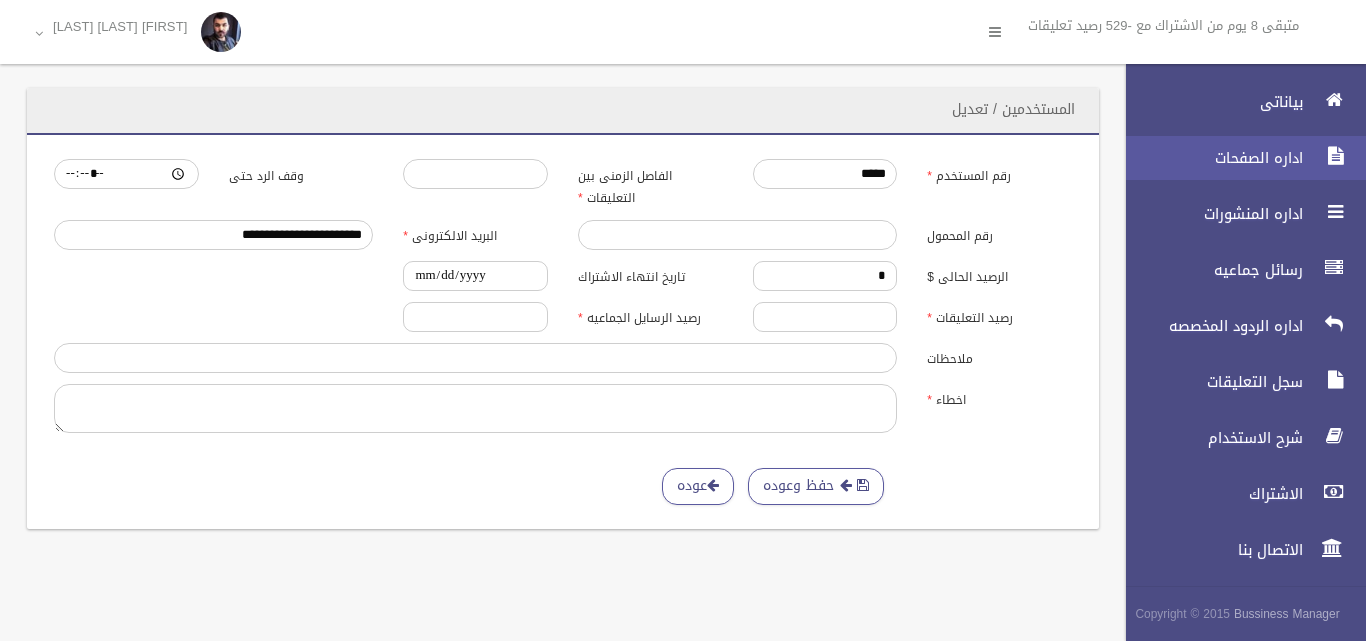 click on "اداره الصفحات" at bounding box center (1237, 158) 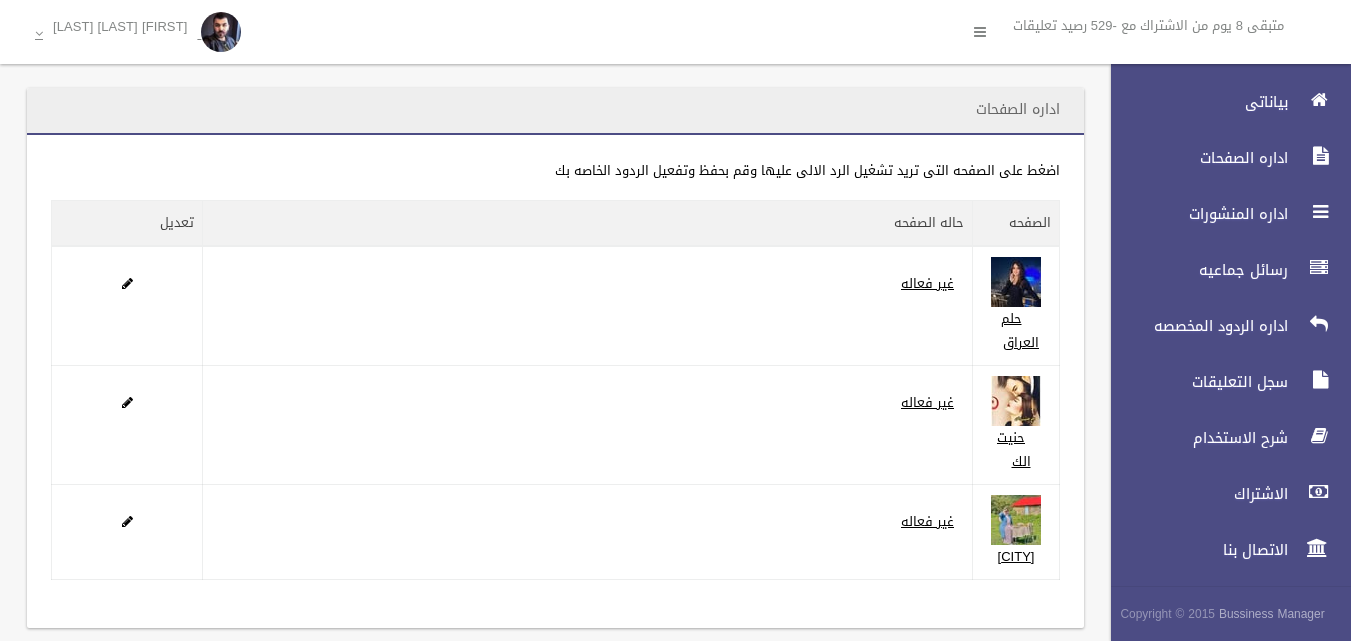 scroll, scrollTop: 0, scrollLeft: 0, axis: both 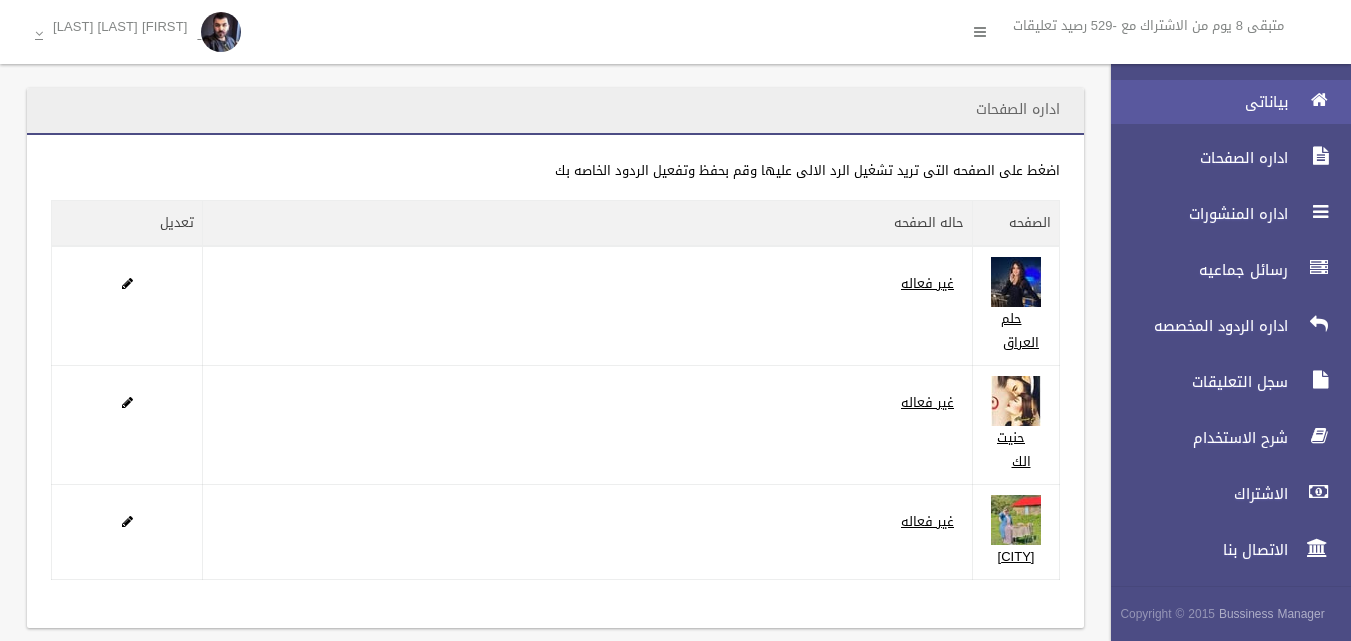 click on "بياناتى" at bounding box center [1194, 102] 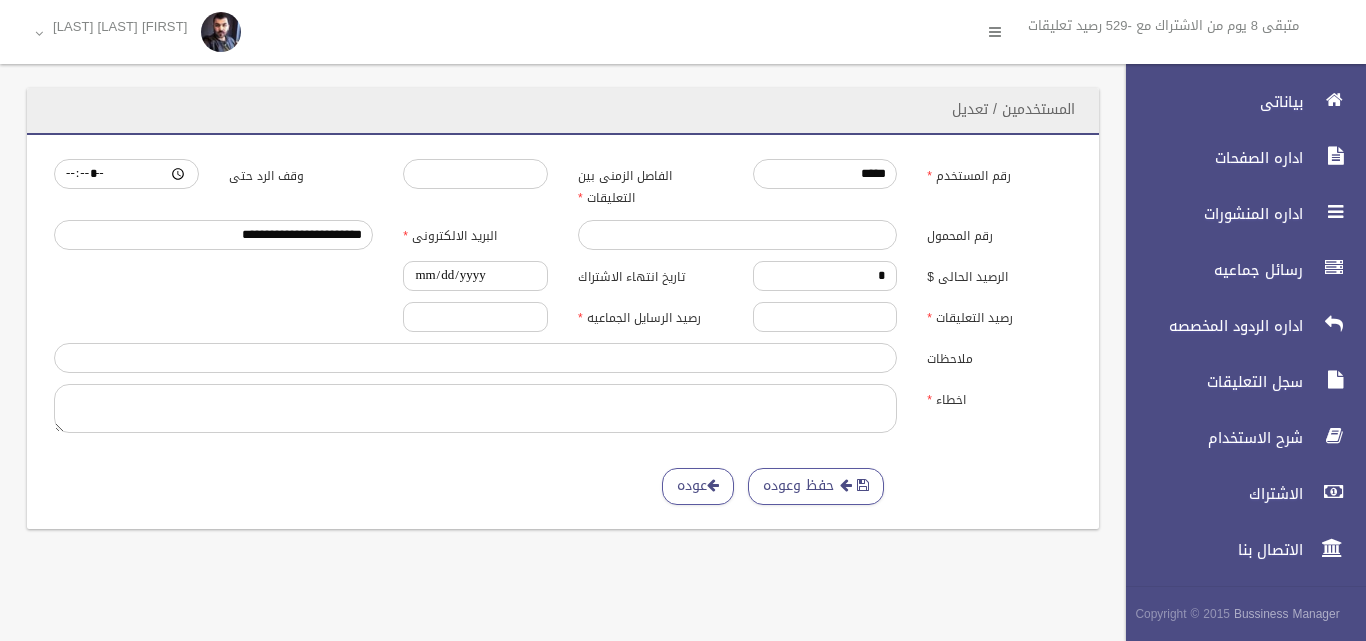 scroll, scrollTop: 0, scrollLeft: 0, axis: both 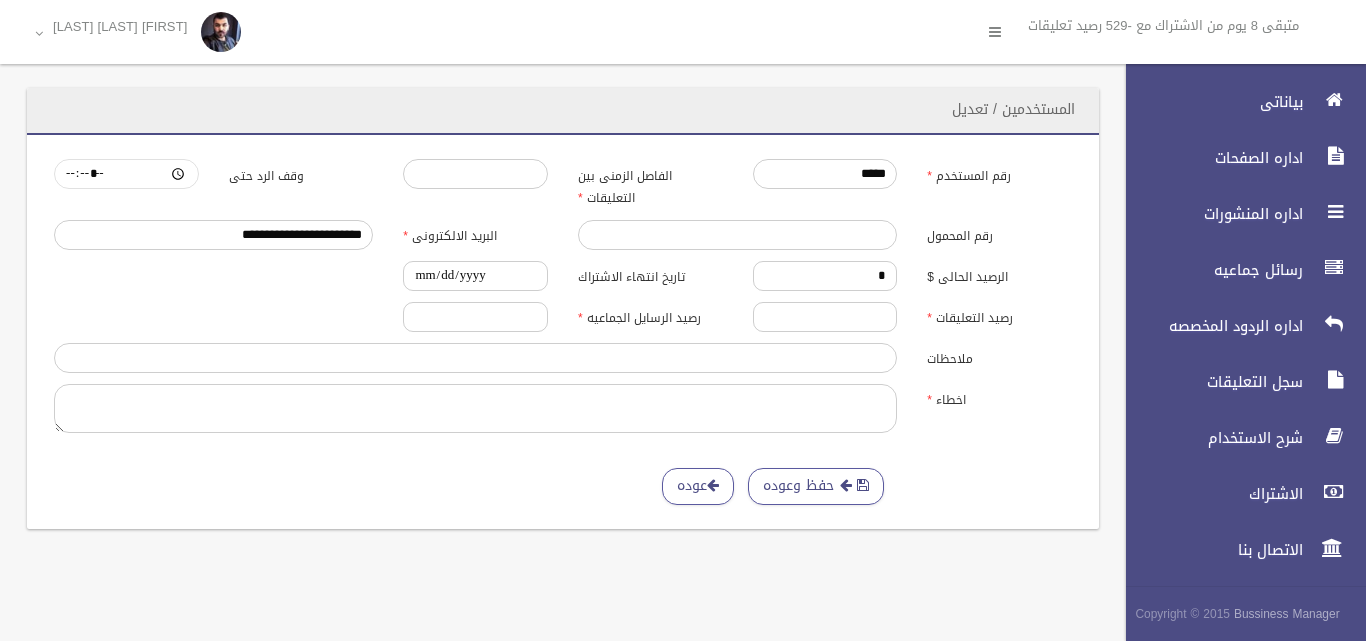 click on "*****" at bounding box center [126, 174] 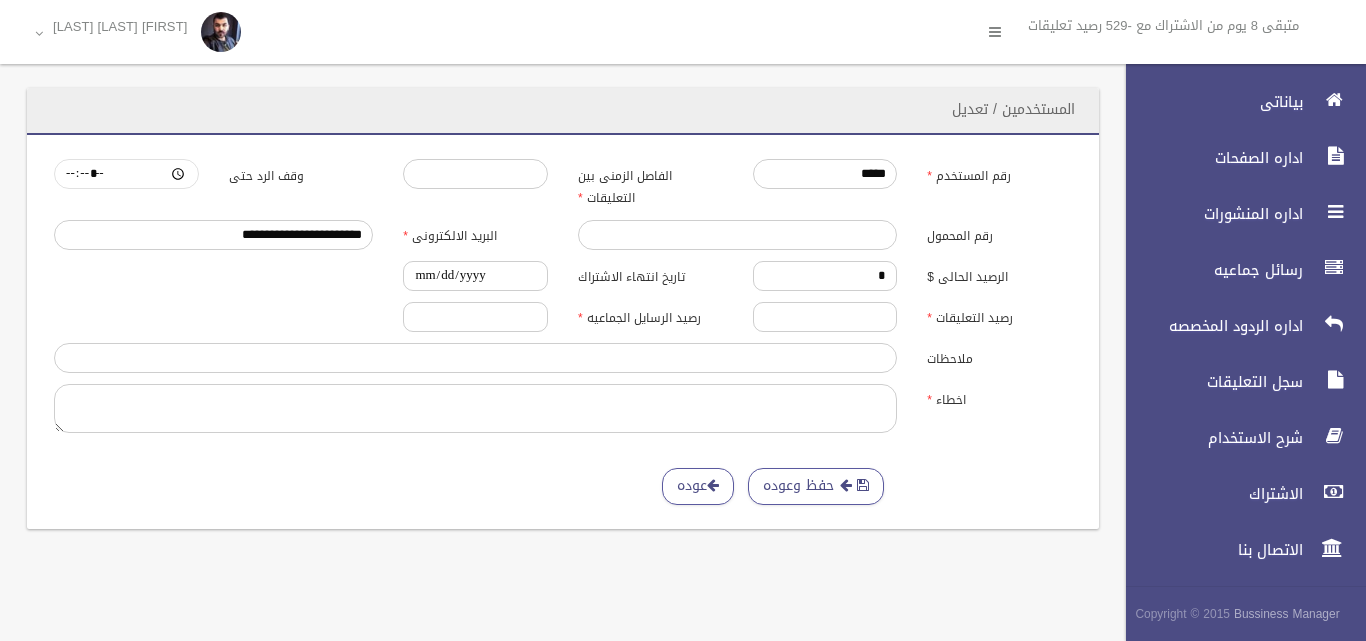 click on "*****" at bounding box center (126, 174) 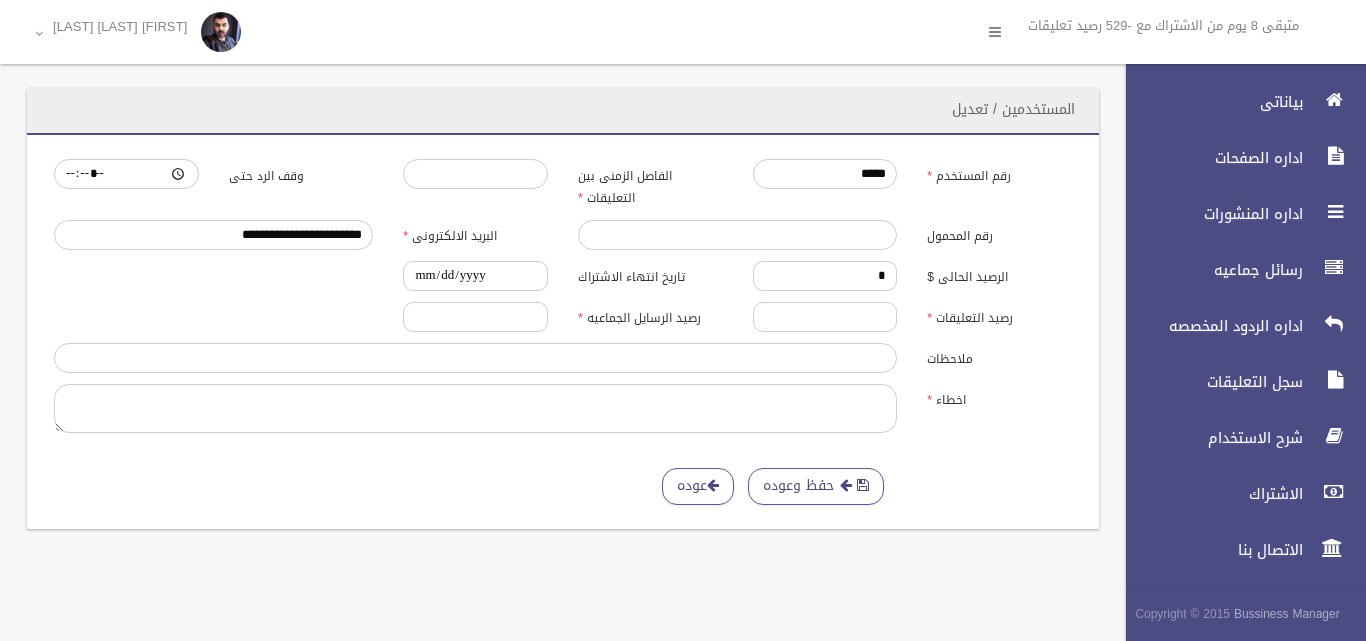 click on "الصورة الشخصية
رقم المستخدم
*****
الفاصل الزمنى بين التعليقات
***
وقف الرد حتى
*****
رقم المحمول
البريد الالكترونى" at bounding box center (563, 296) 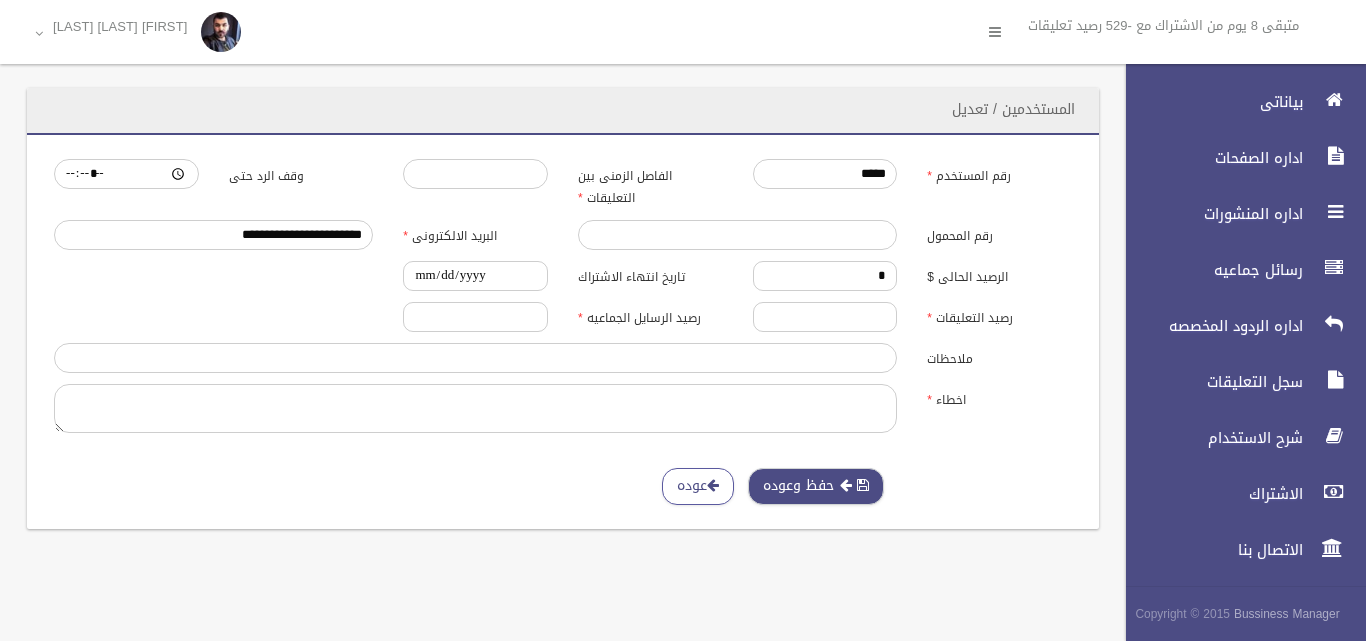 click on "حفظ وعوده" at bounding box center [816, 486] 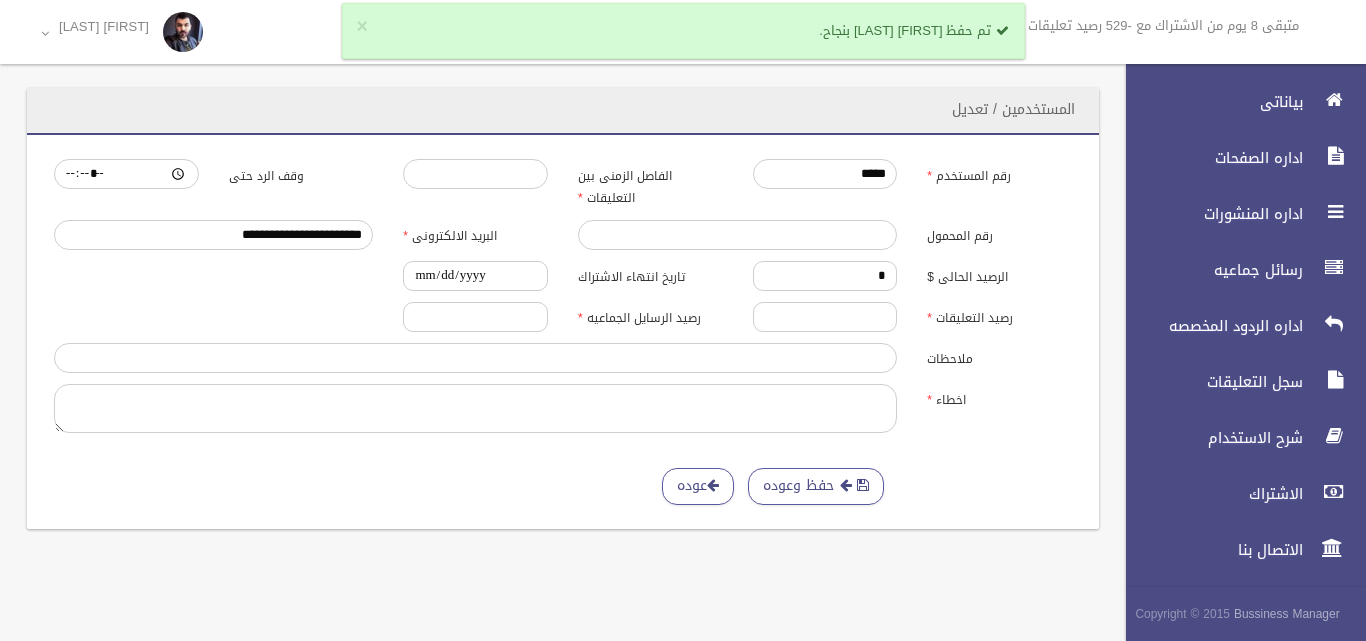 scroll, scrollTop: 0, scrollLeft: 0, axis: both 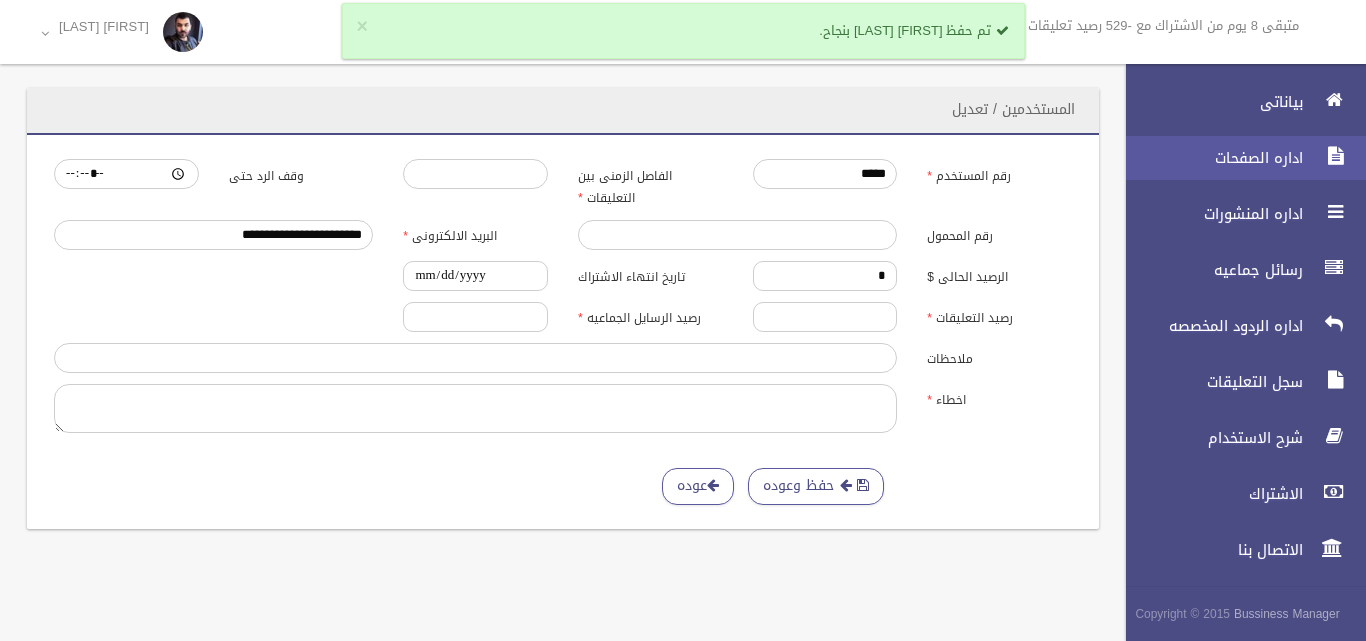 click on "اداره الصفحات" at bounding box center [1237, 158] 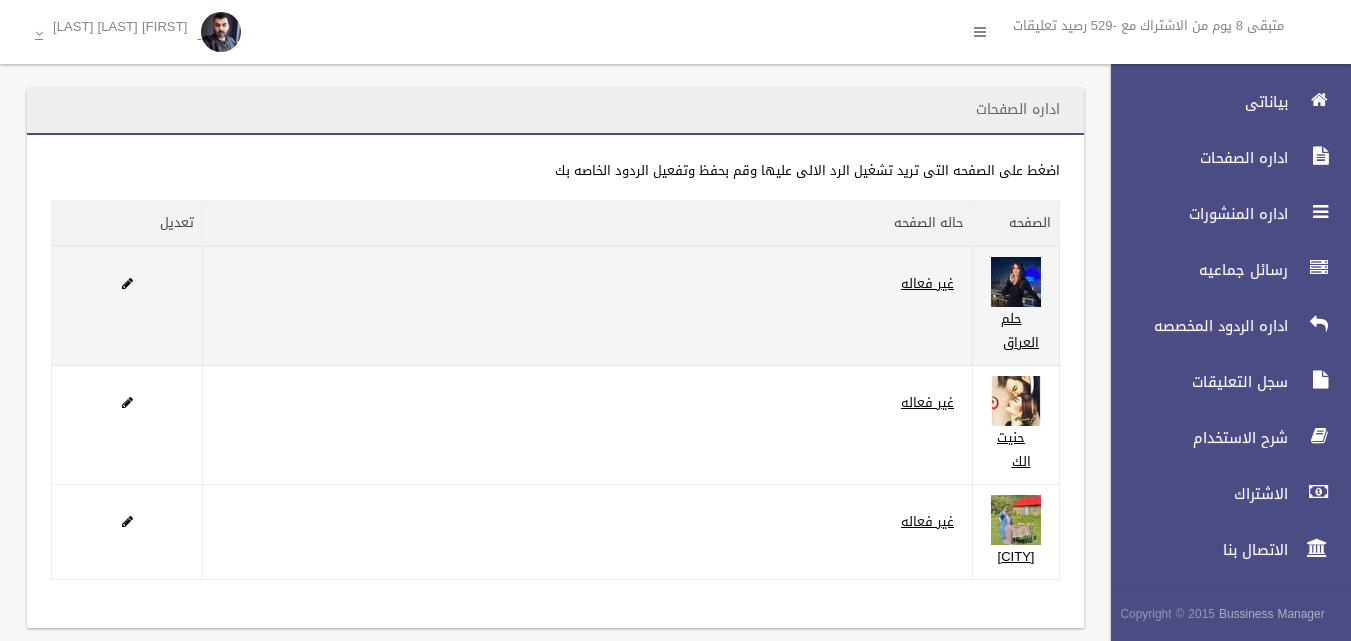 scroll, scrollTop: 0, scrollLeft: 0, axis: both 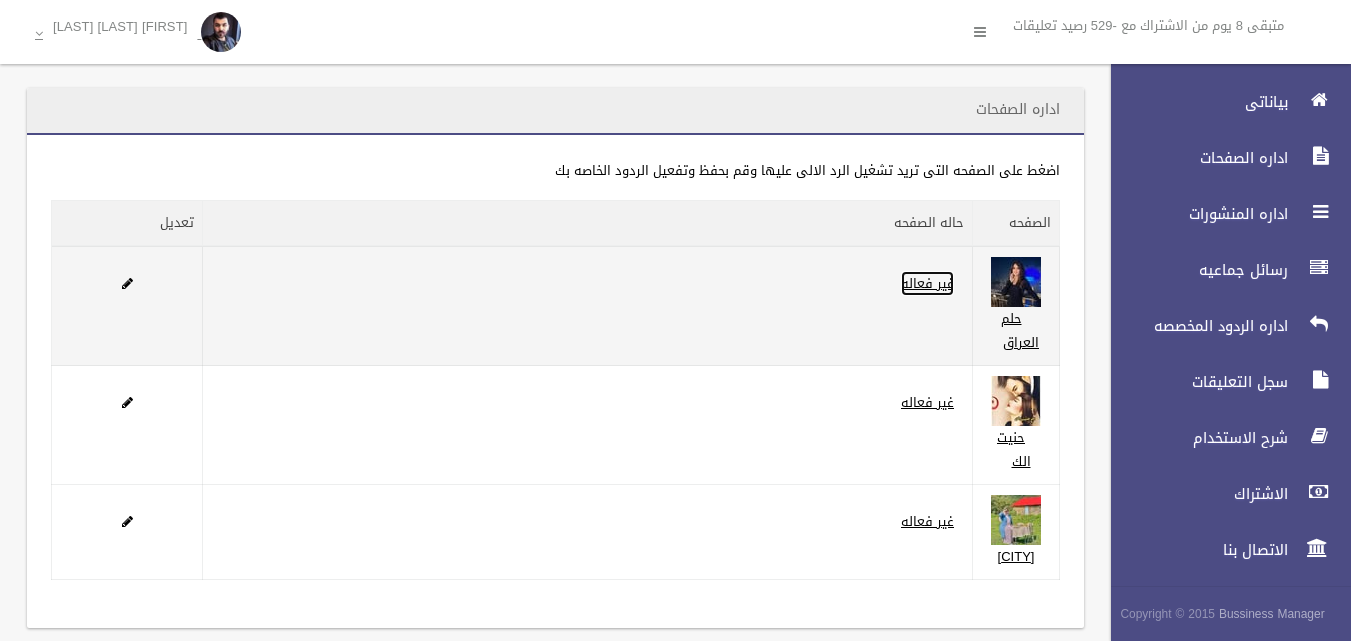 click on "غير فعاله" at bounding box center (927, 283) 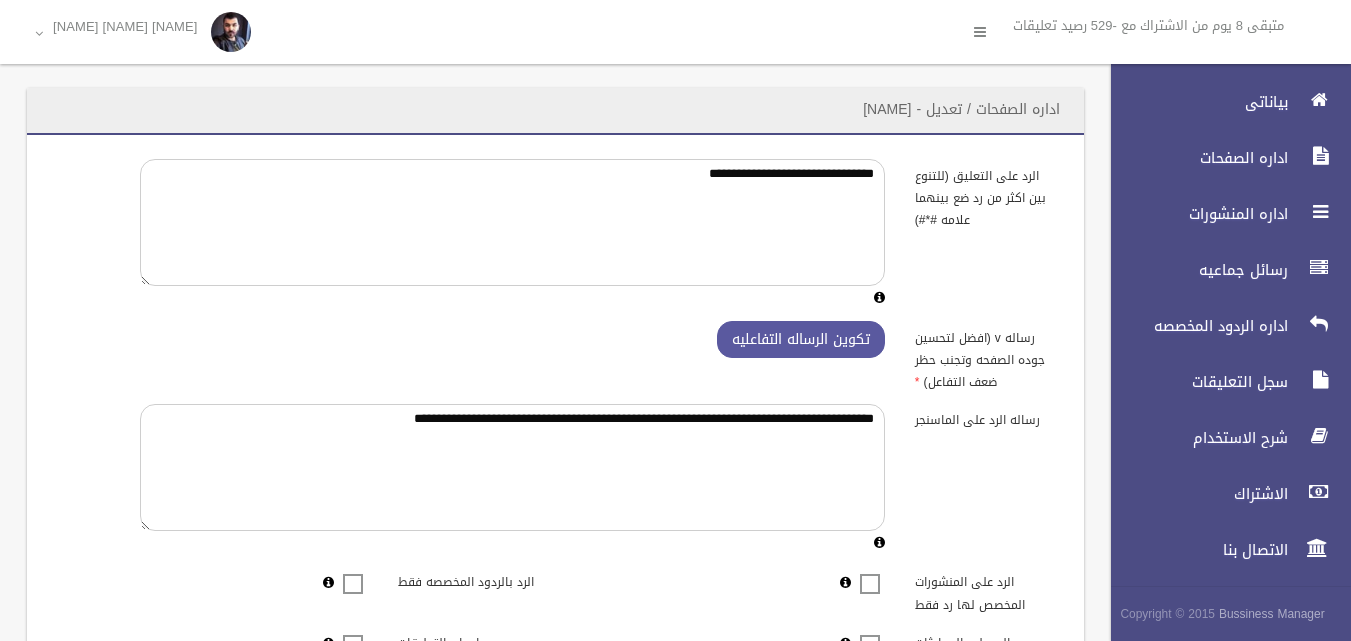 scroll, scrollTop: 0, scrollLeft: 0, axis: both 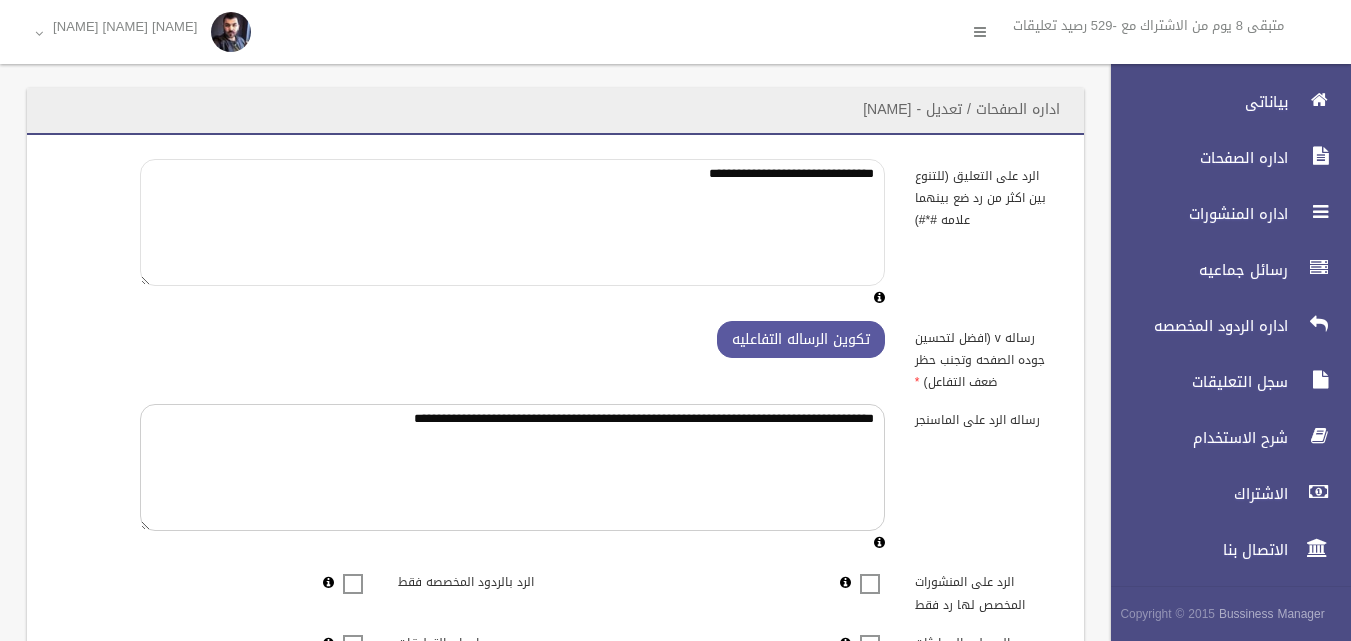 click on "**********" at bounding box center [512, 222] 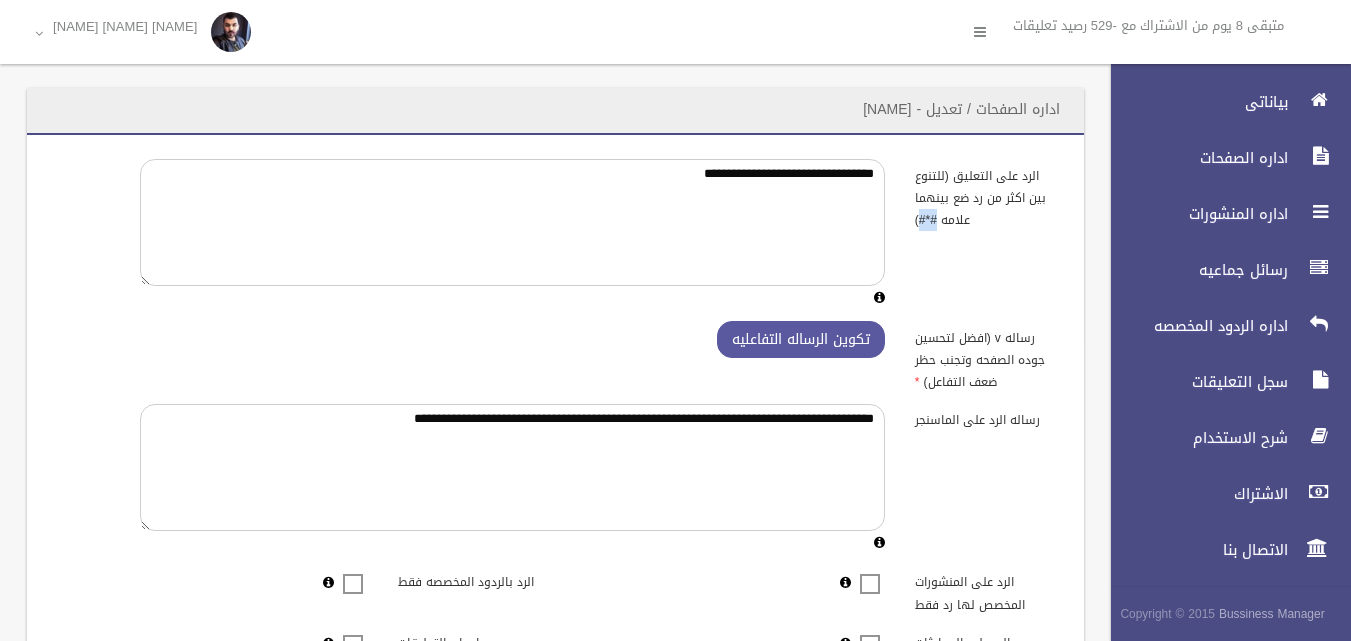 drag, startPoint x: 936, startPoint y: 220, endPoint x: 918, endPoint y: 221, distance: 18.027756 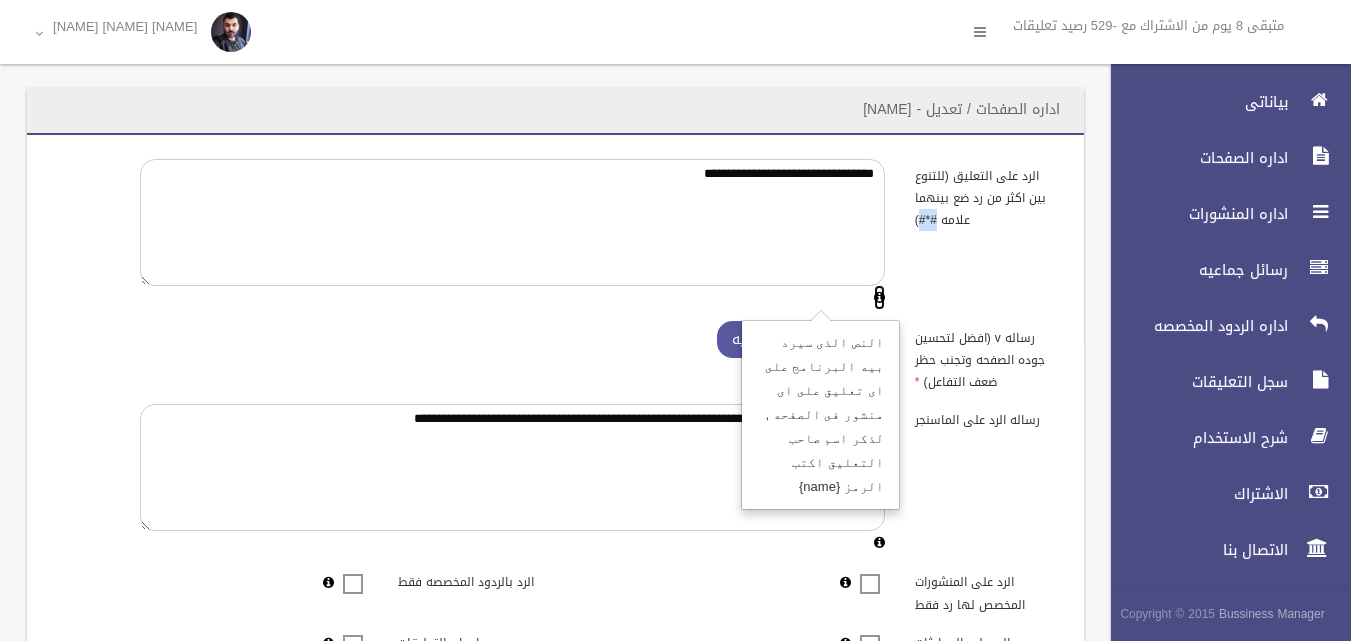 click at bounding box center [879, 297] 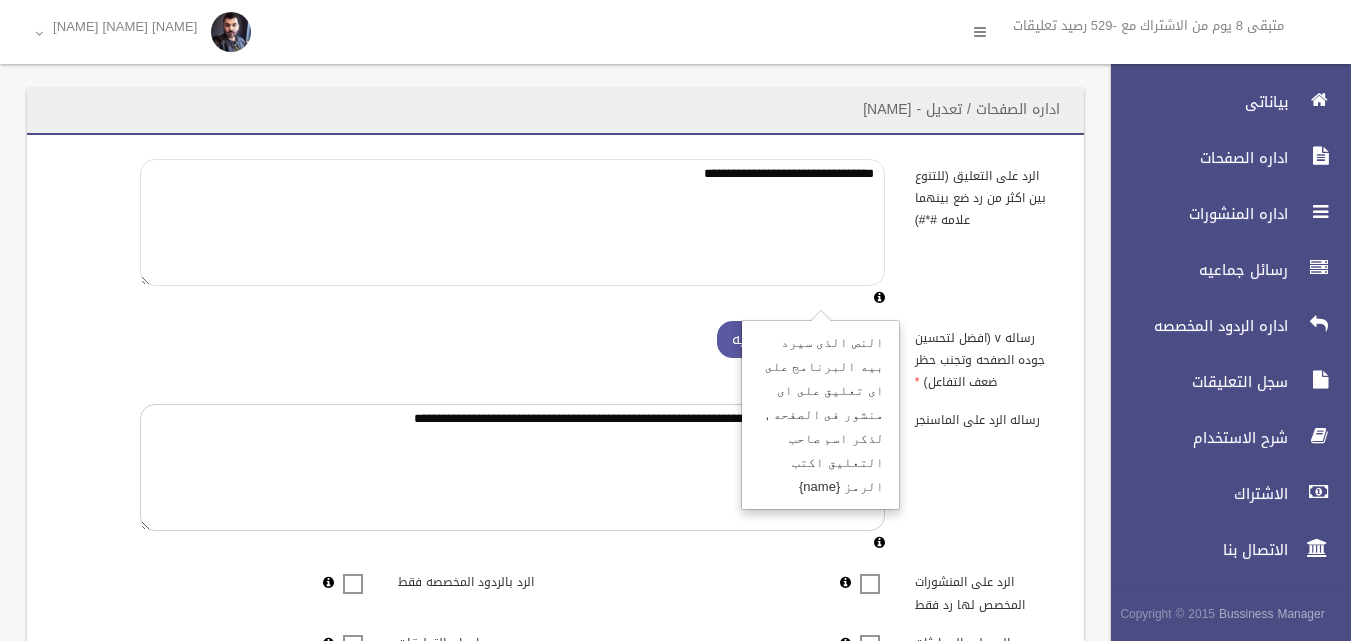 click on "**********" at bounding box center (512, 222) 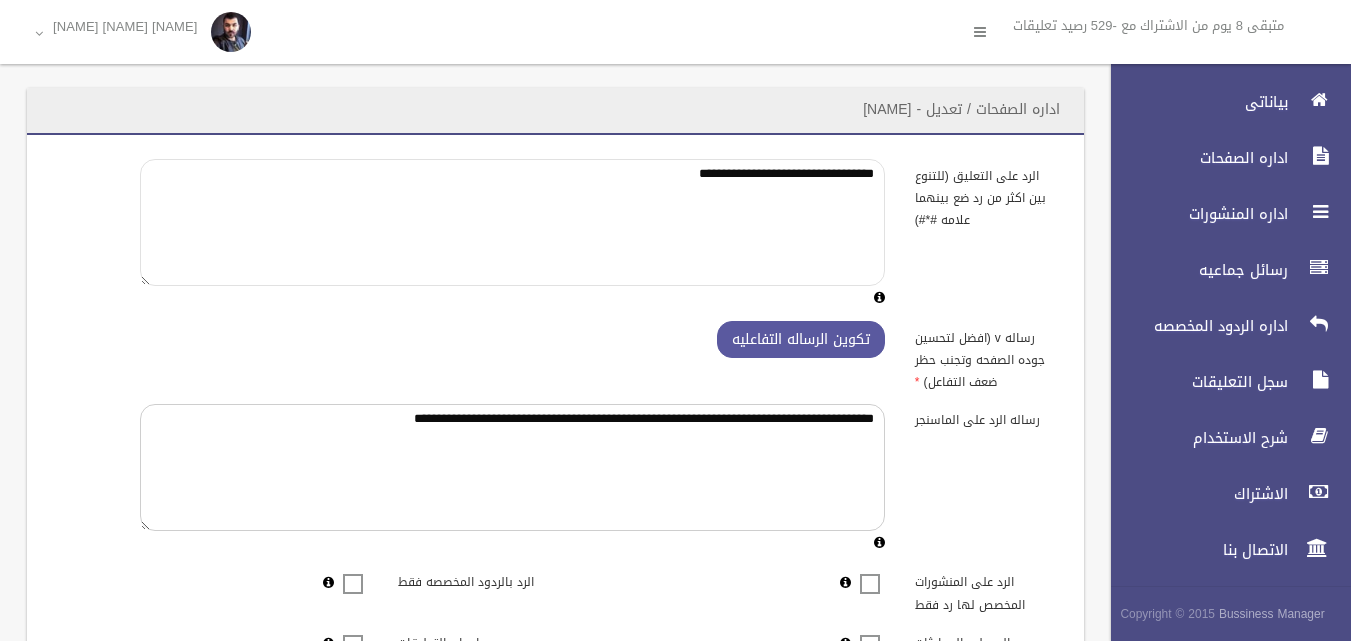 type on "**********" 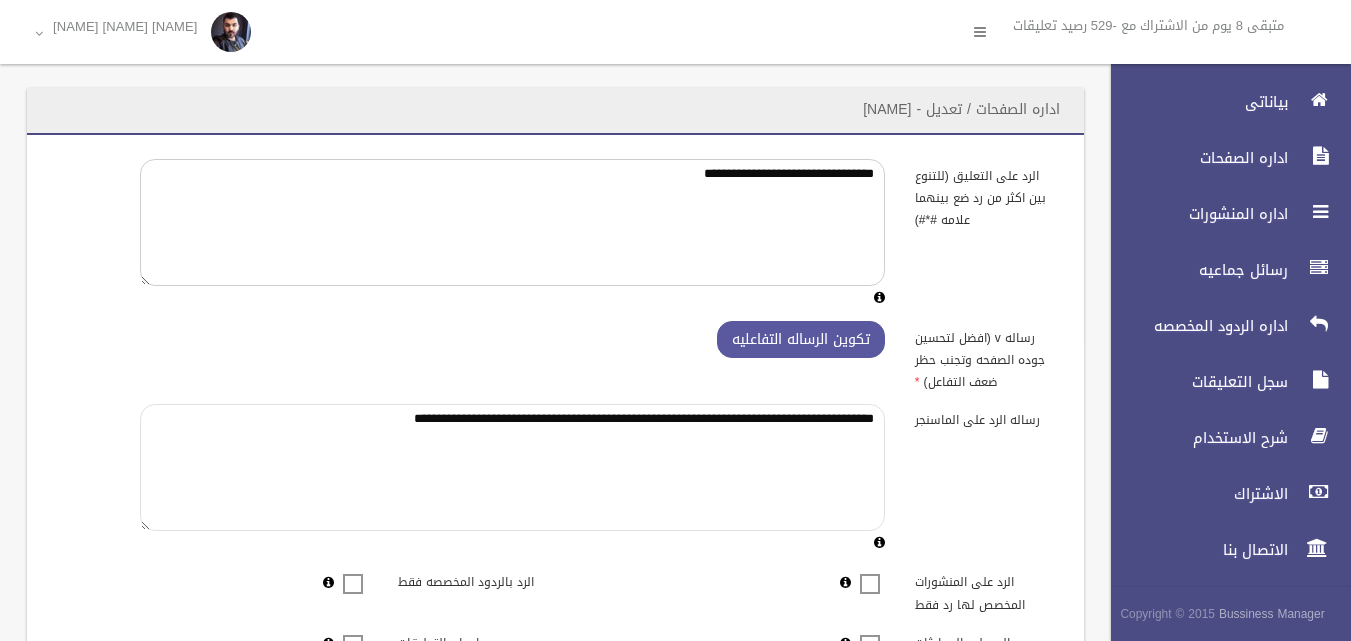 click on "**********" at bounding box center (512, 467) 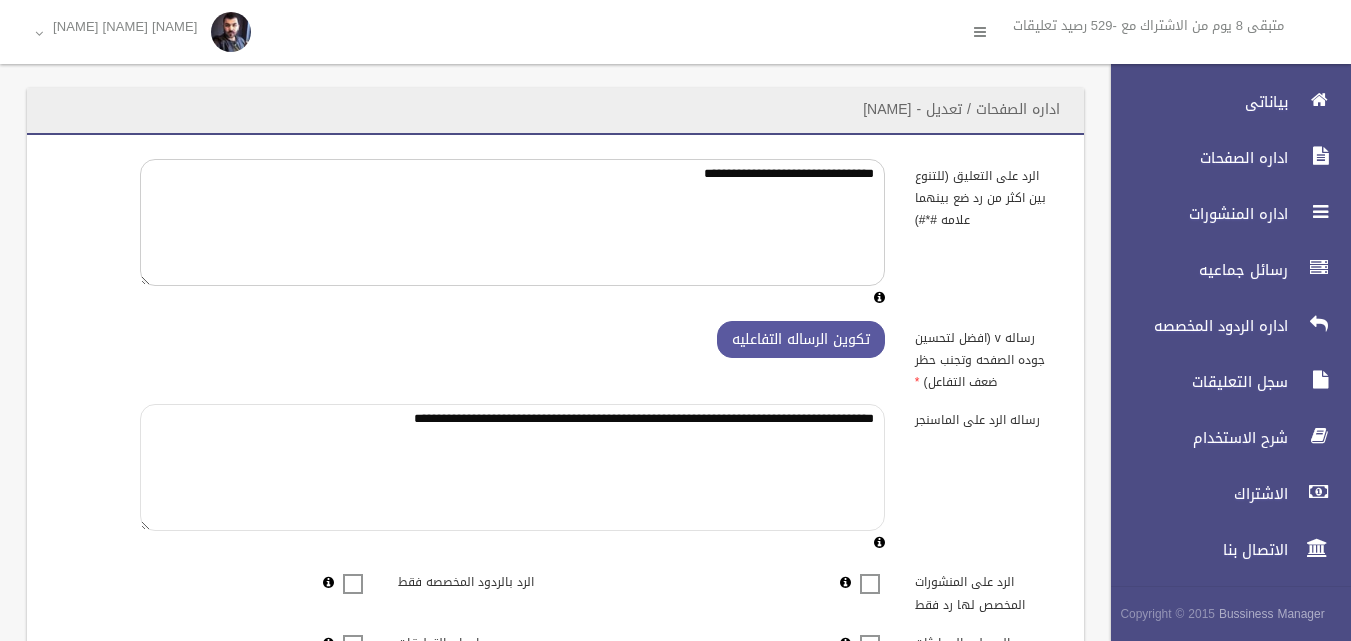 type on "**********" 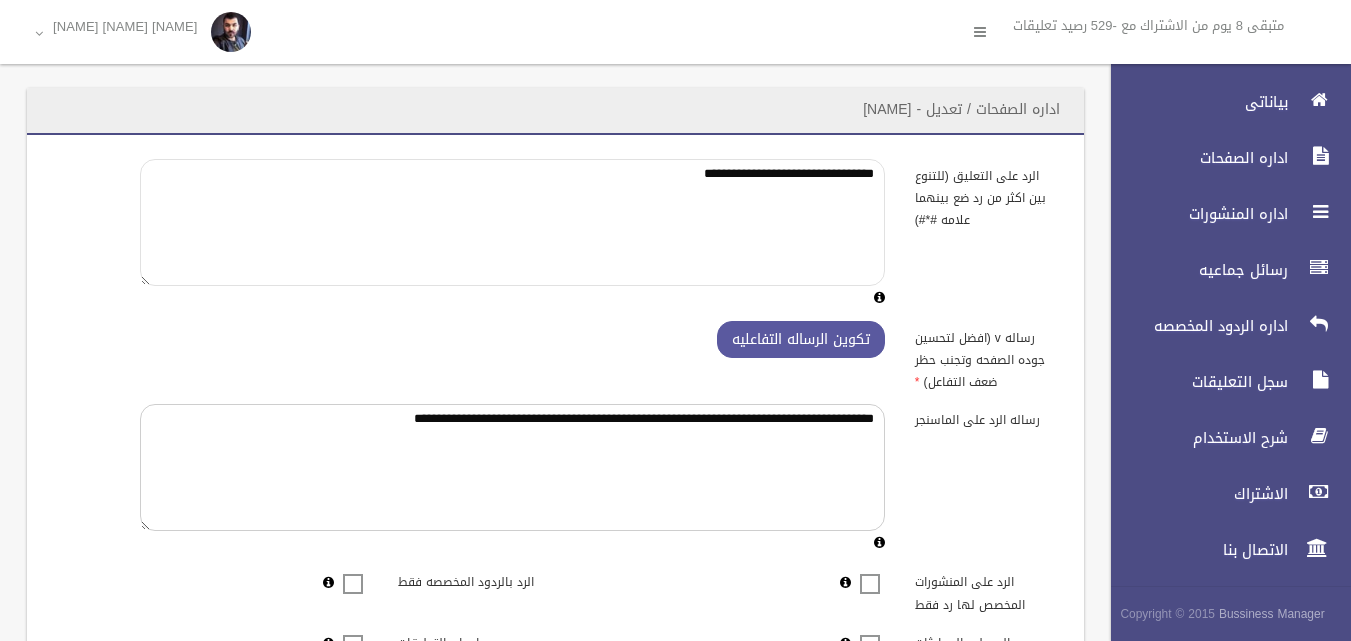 click on "**********" at bounding box center (512, 222) 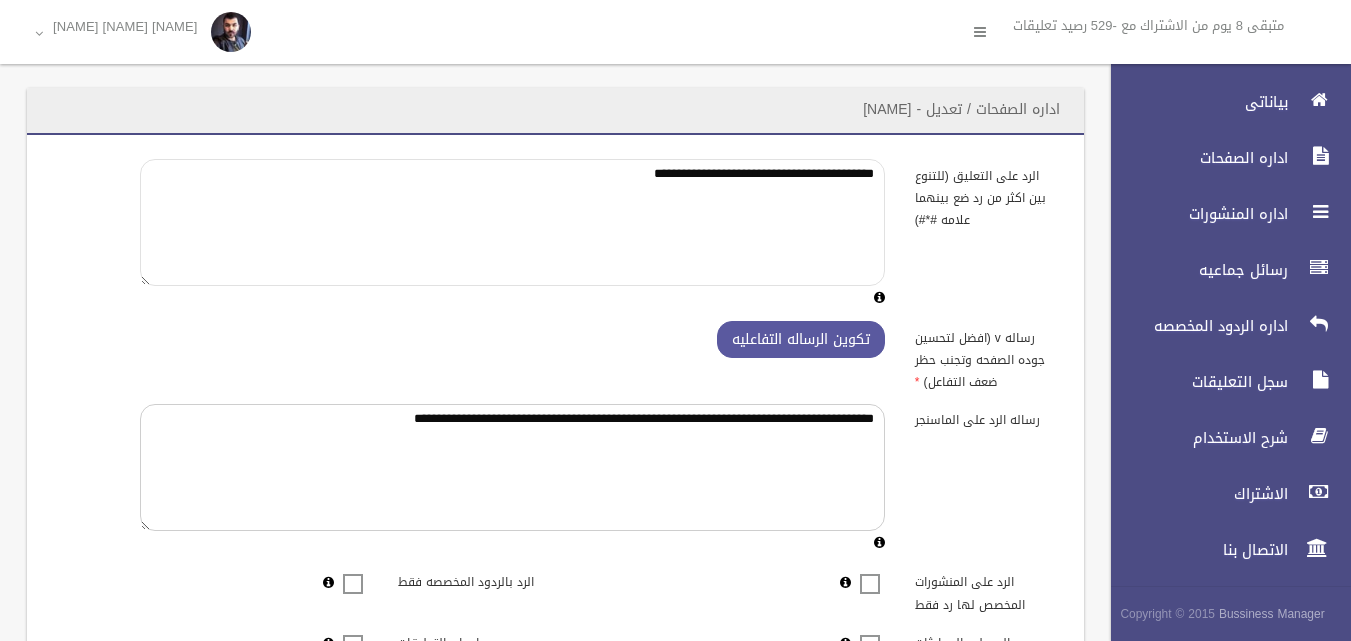 click on "**********" at bounding box center (512, 222) 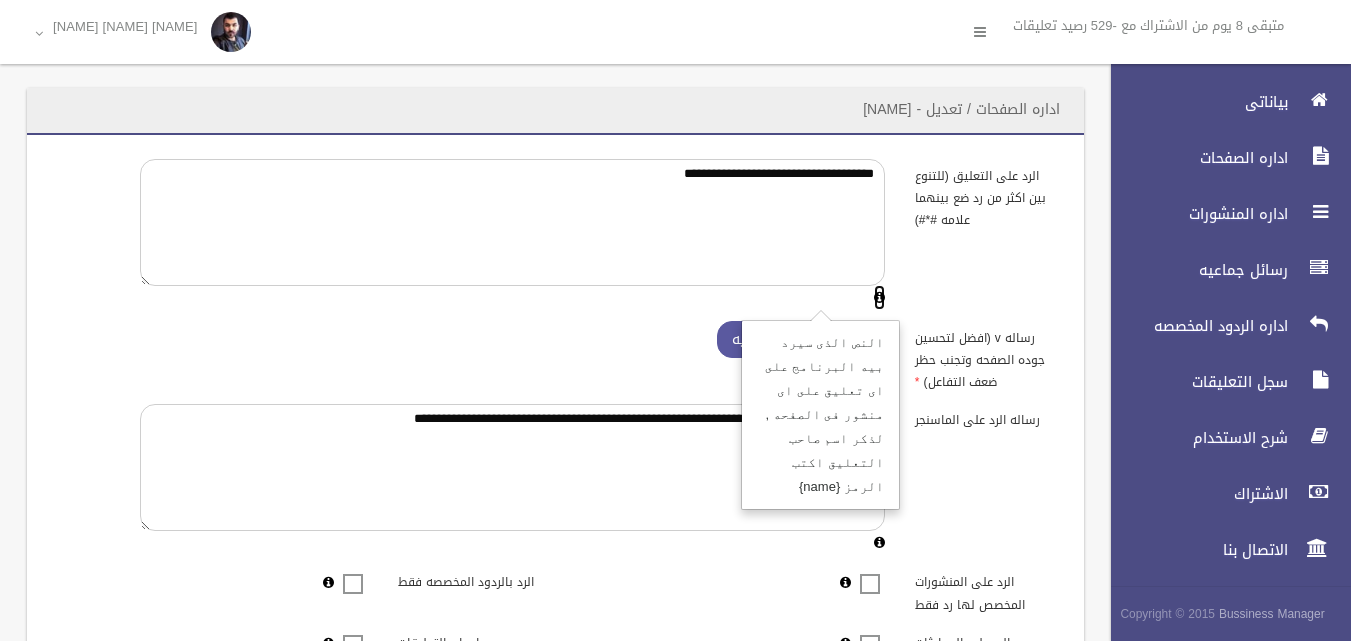 click at bounding box center [879, 297] 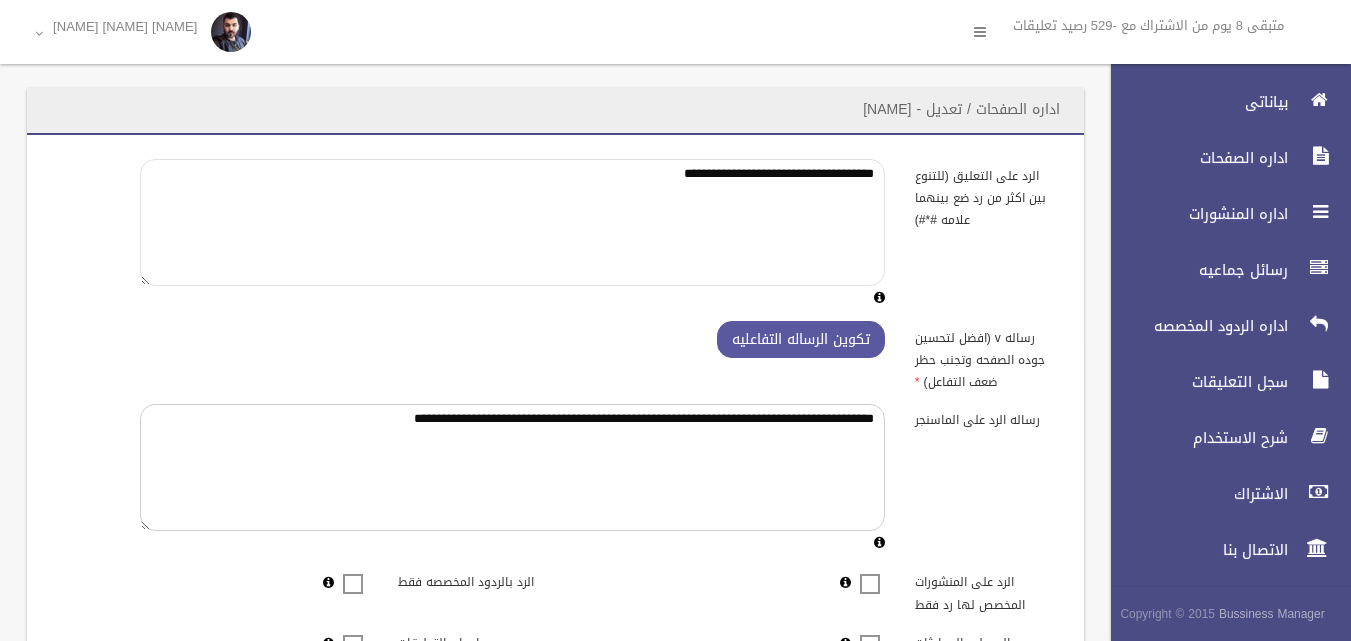 click on "**********" at bounding box center (512, 222) 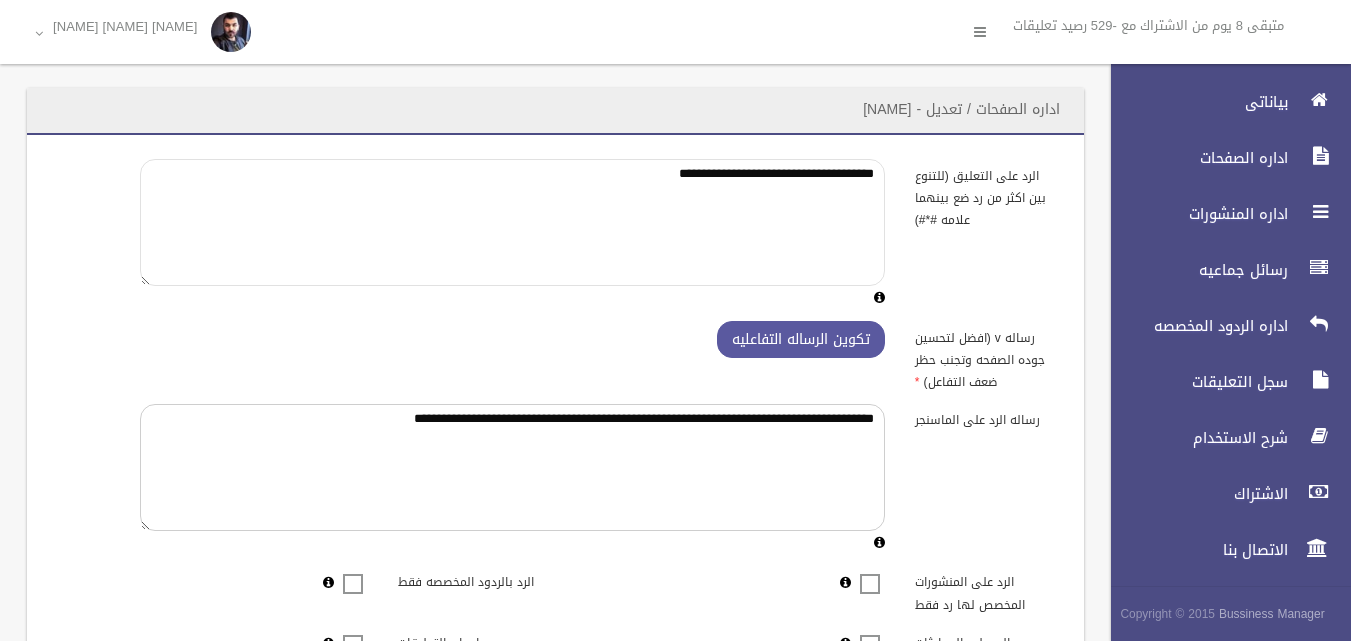drag, startPoint x: 649, startPoint y: 175, endPoint x: 662, endPoint y: 174, distance: 13.038404 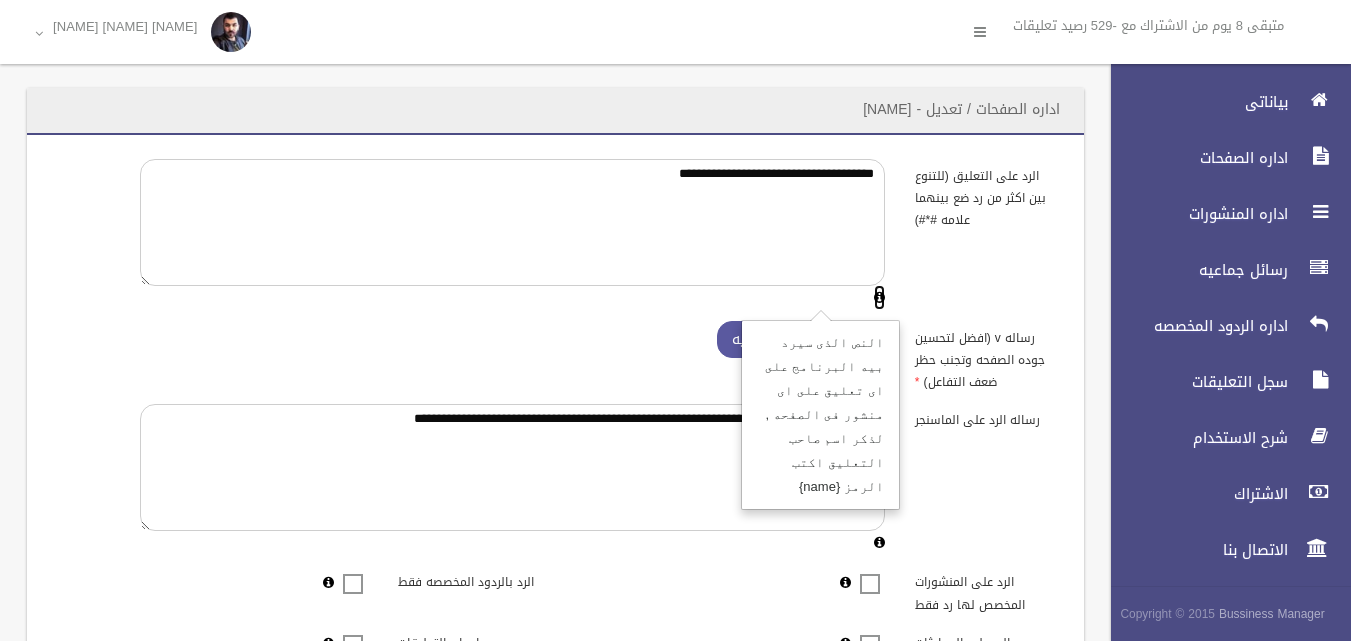 click at bounding box center [879, 297] 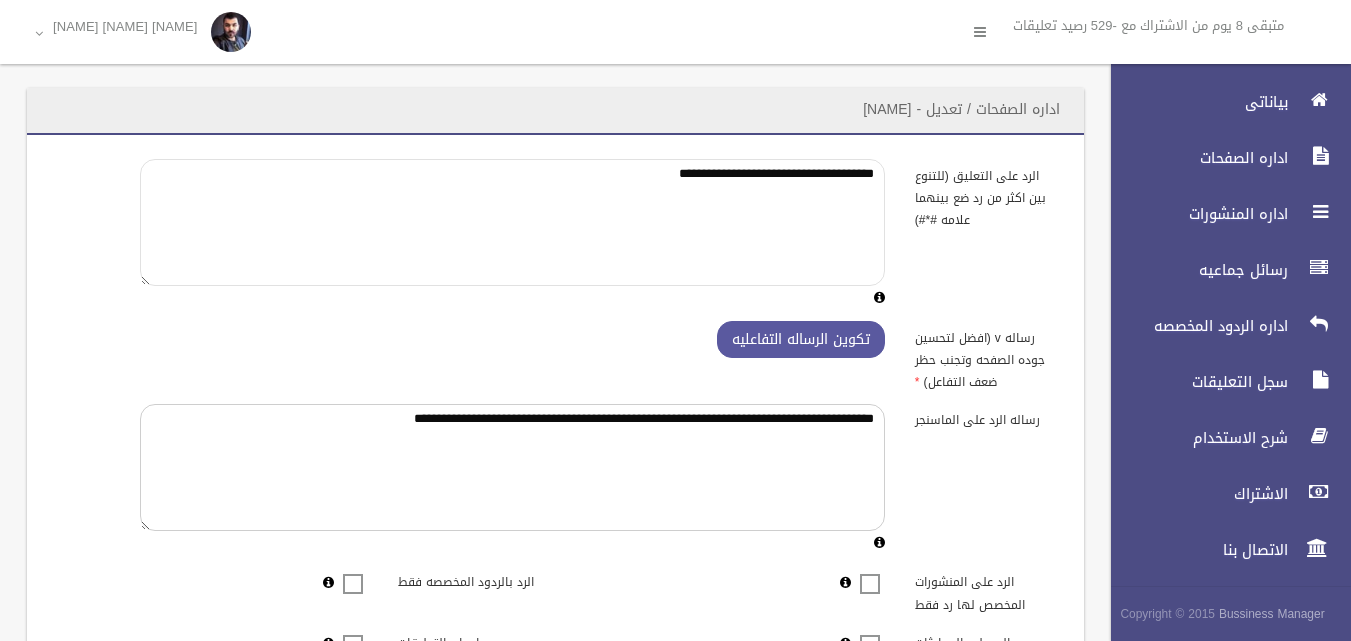 click on "**********" at bounding box center (512, 222) 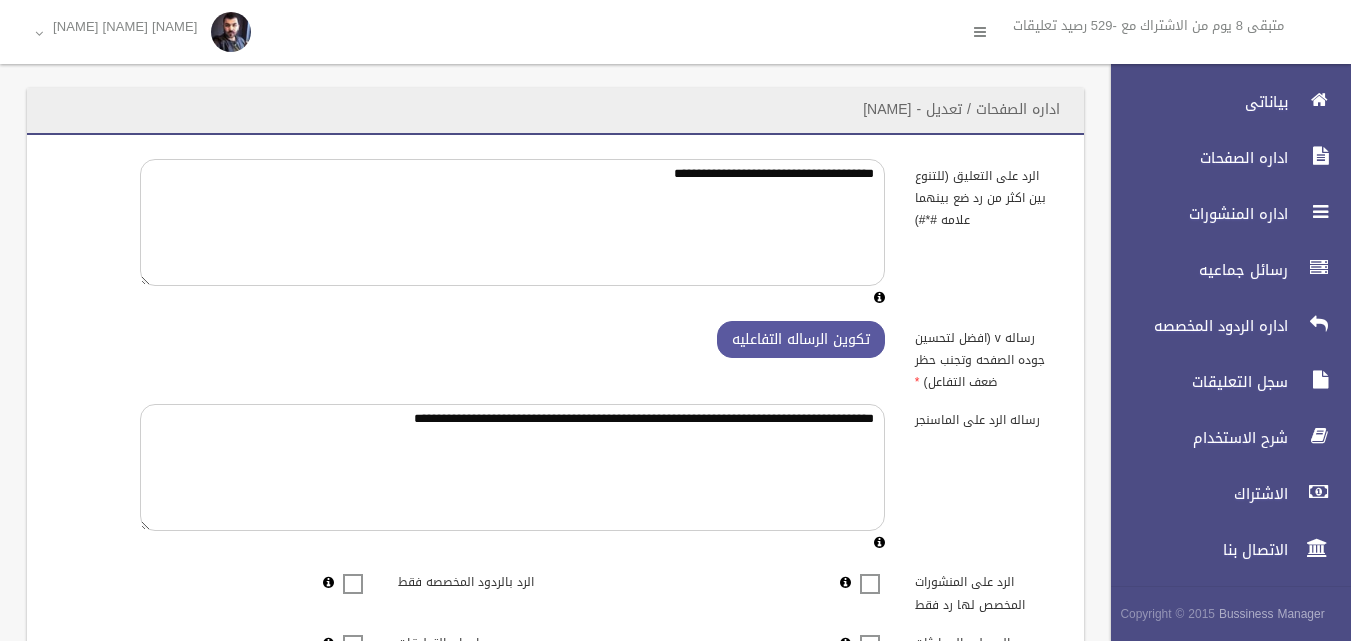 click on "**********" at bounding box center (512, 234) 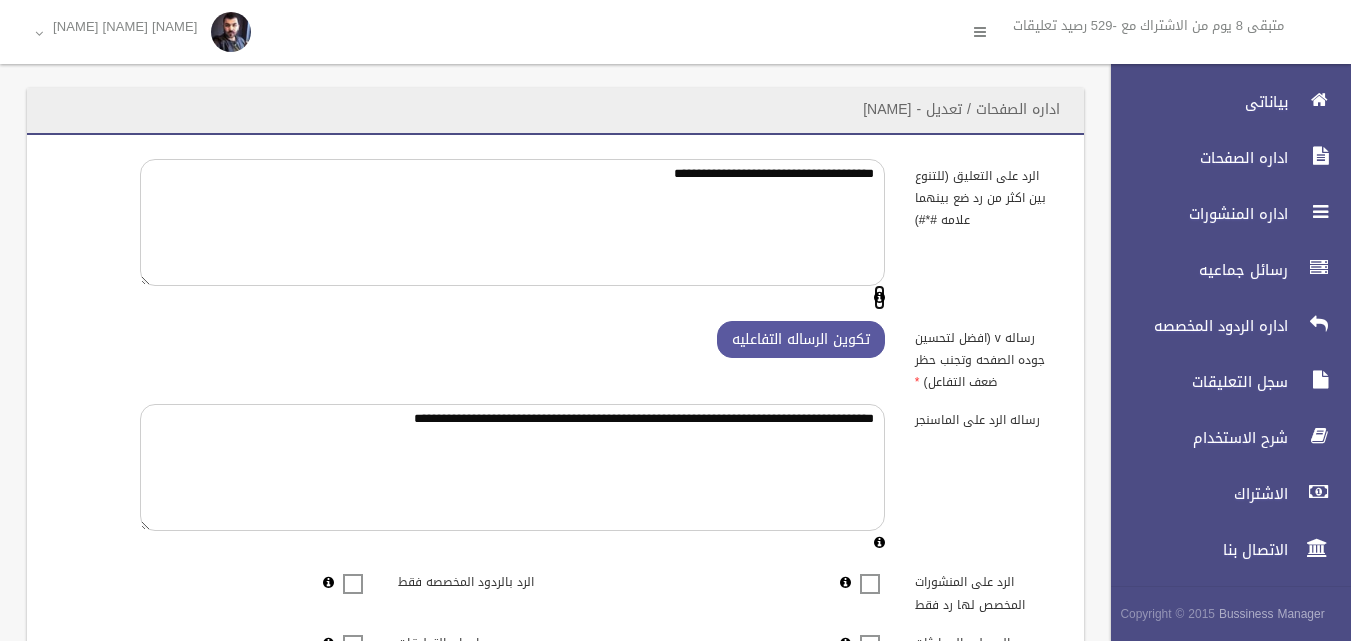 click at bounding box center [879, 297] 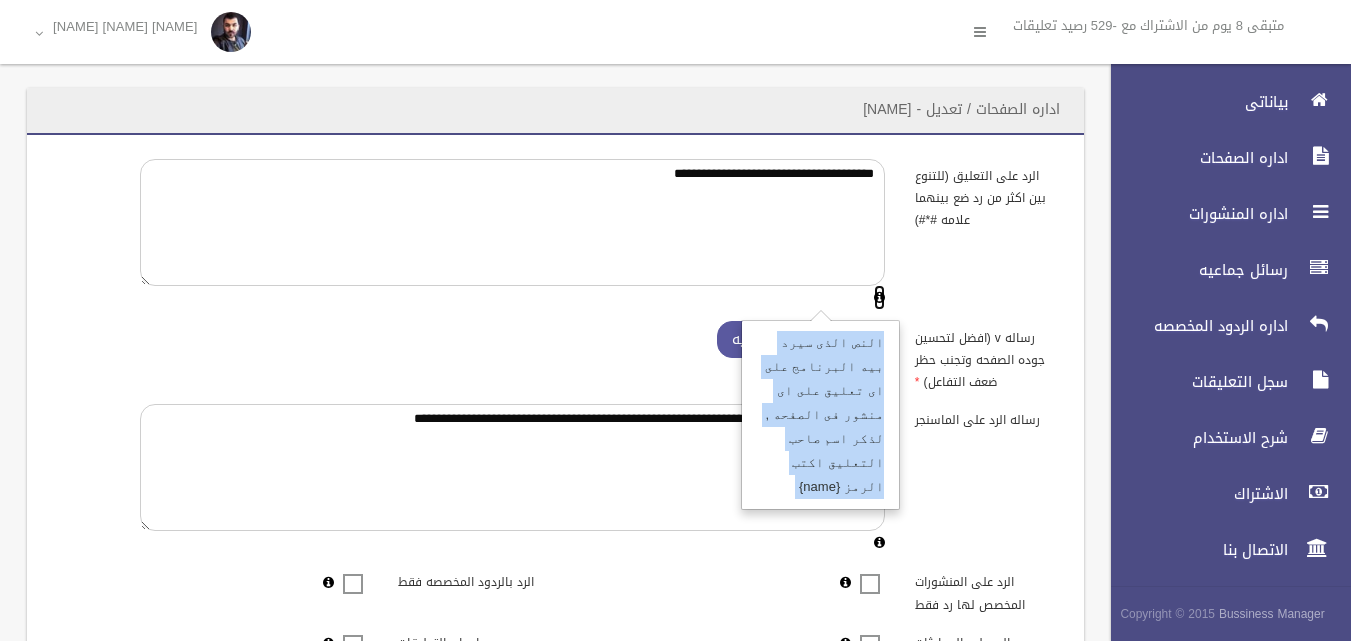 click at bounding box center (879, 297) 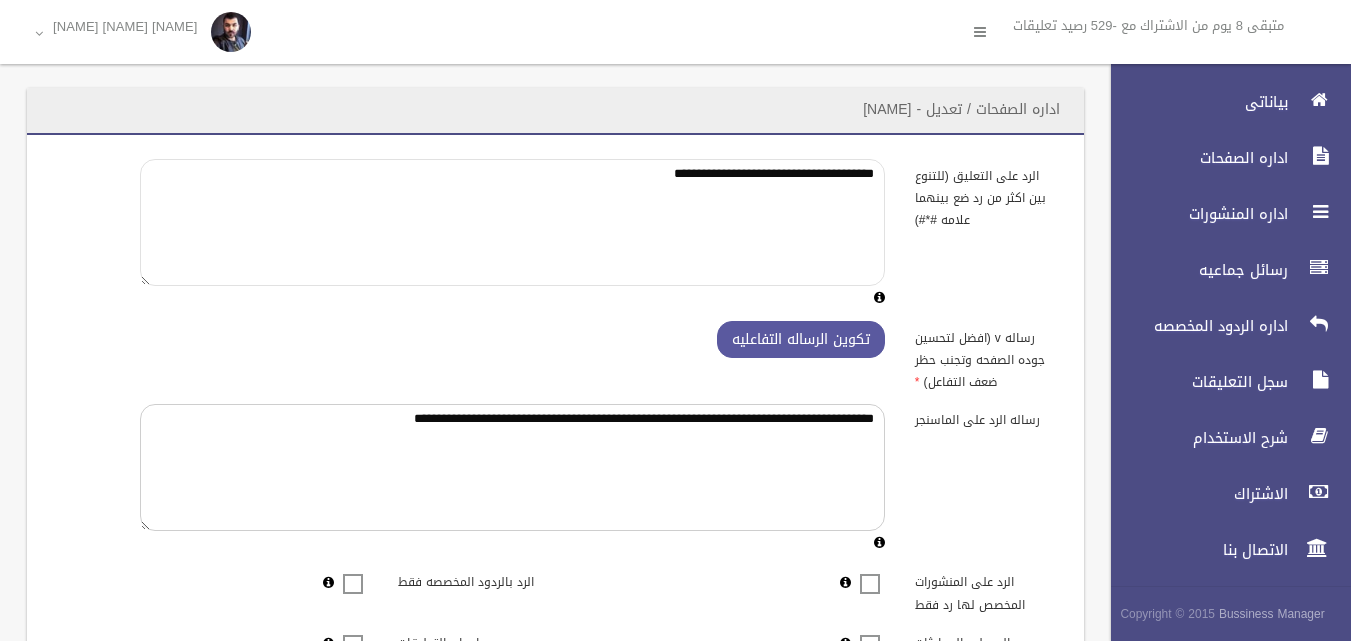 click on "**********" at bounding box center (512, 222) 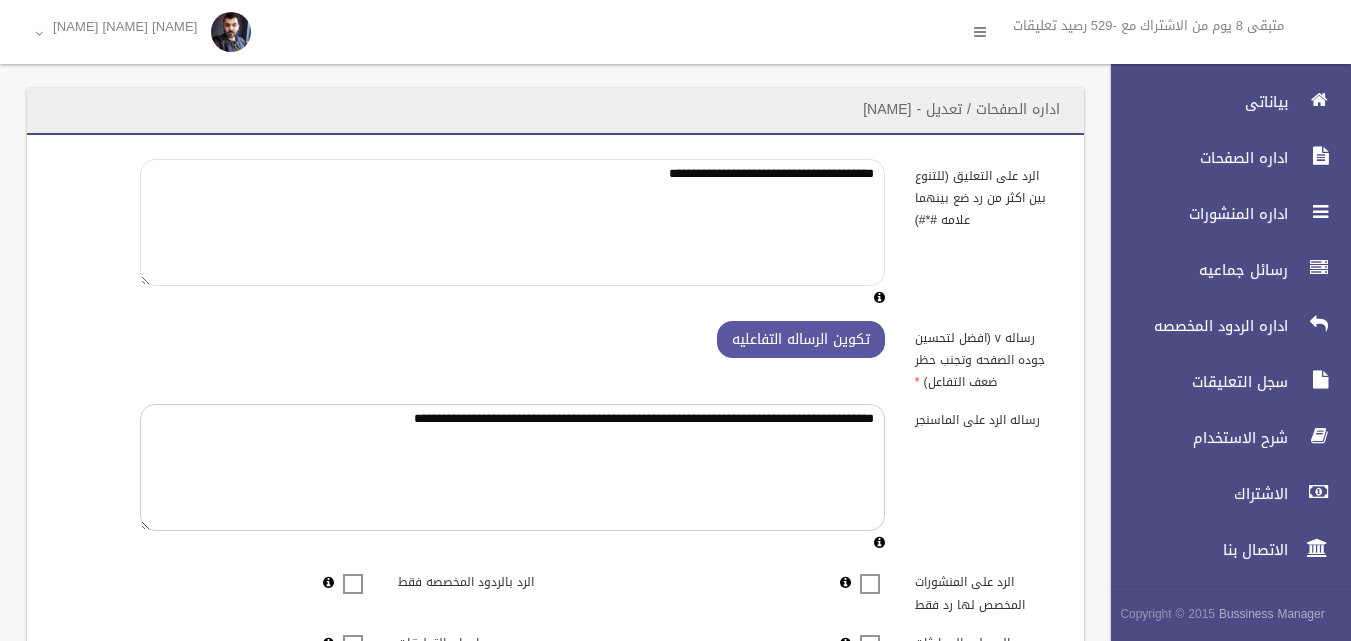 click on "**********" at bounding box center (512, 222) 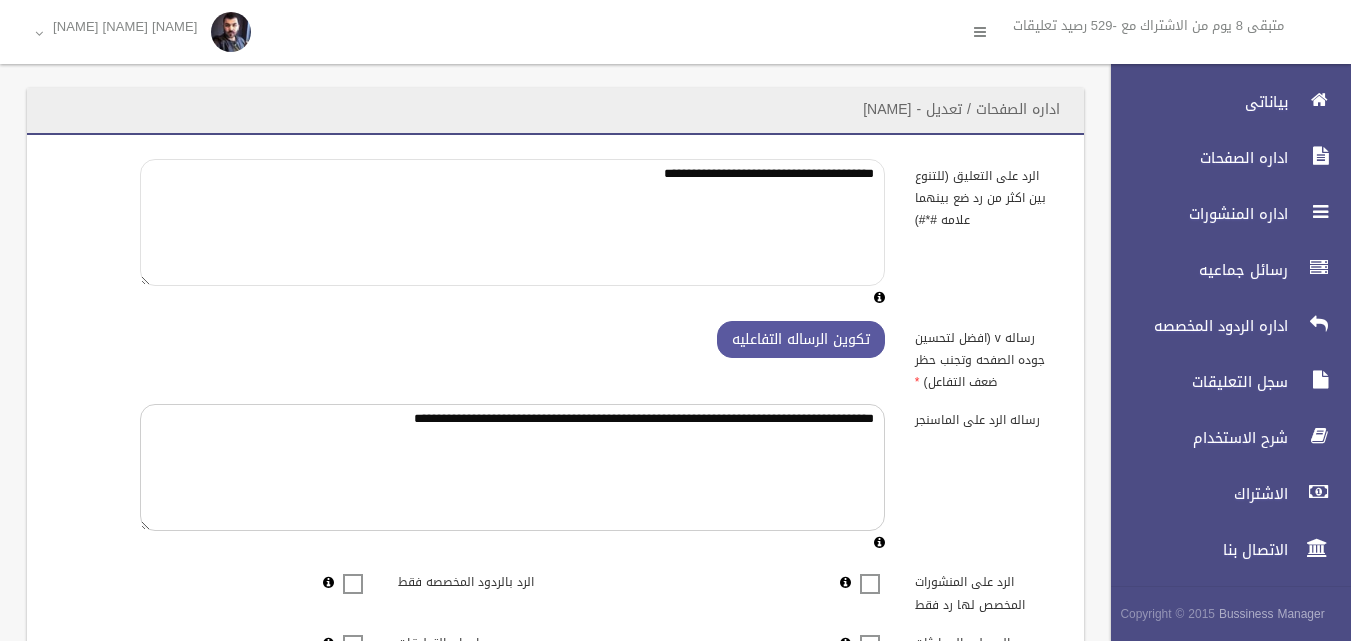 type on "**********" 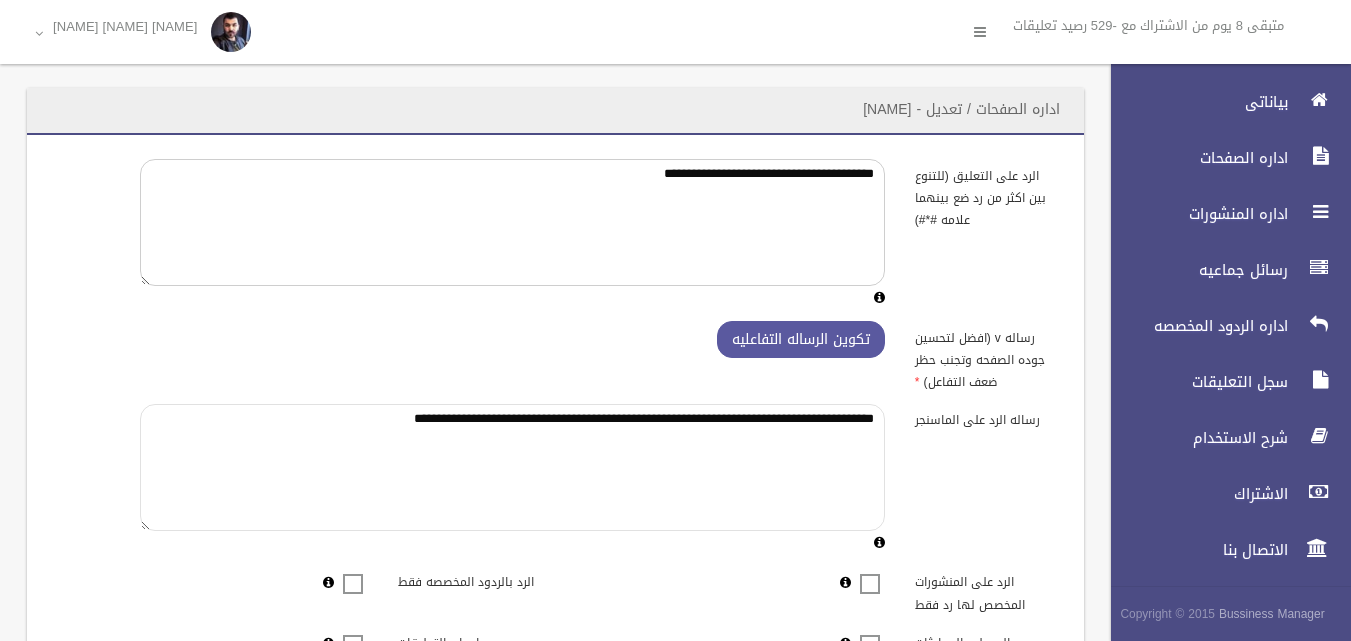click on "**********" at bounding box center [512, 467] 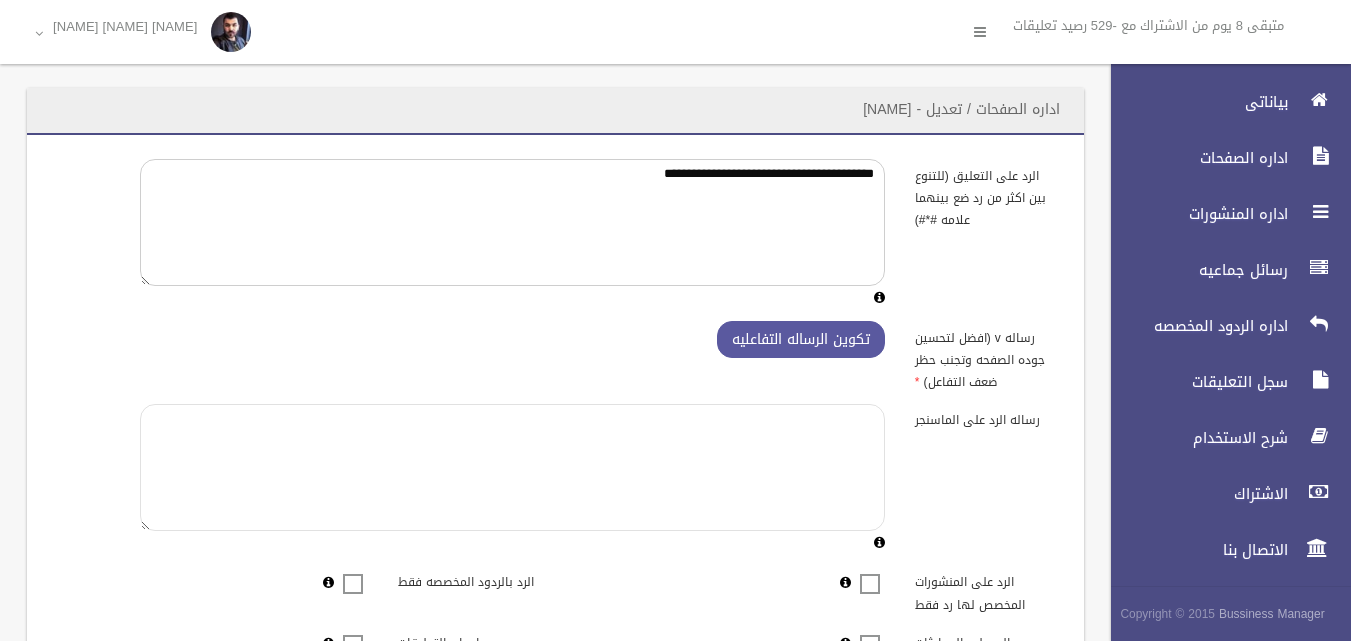 type 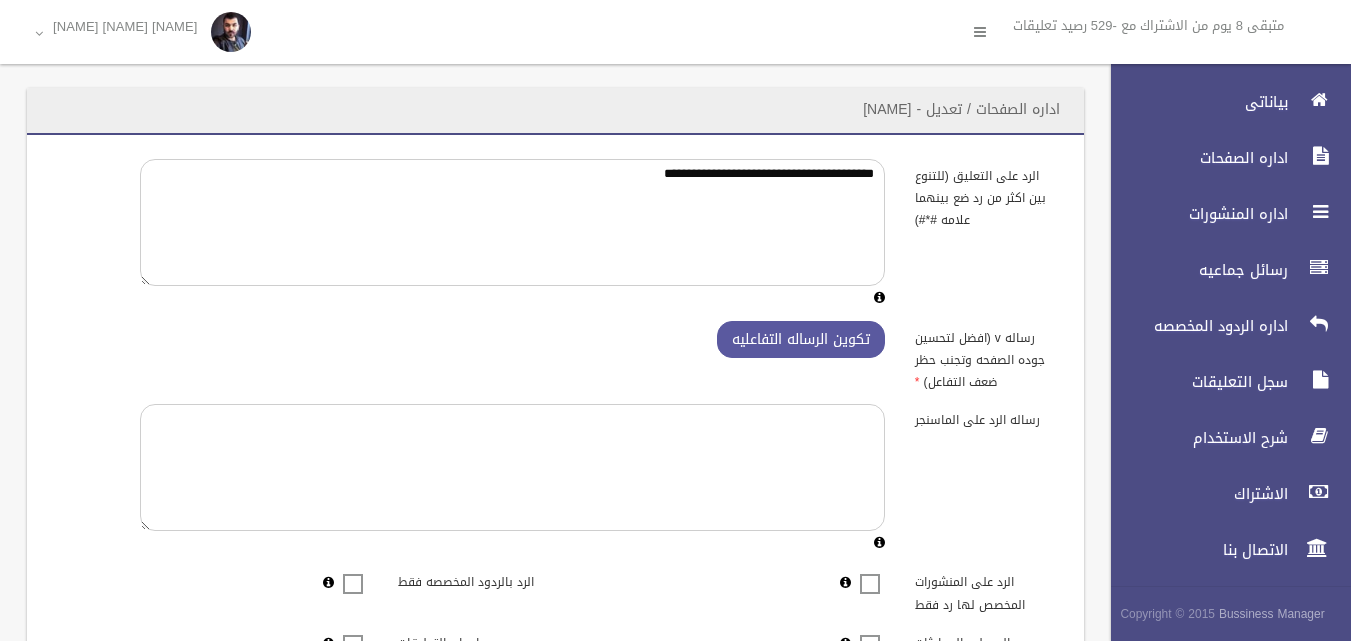 click on "اداره الصفحات / تعديل - حلم العراق" at bounding box center (555, 111) 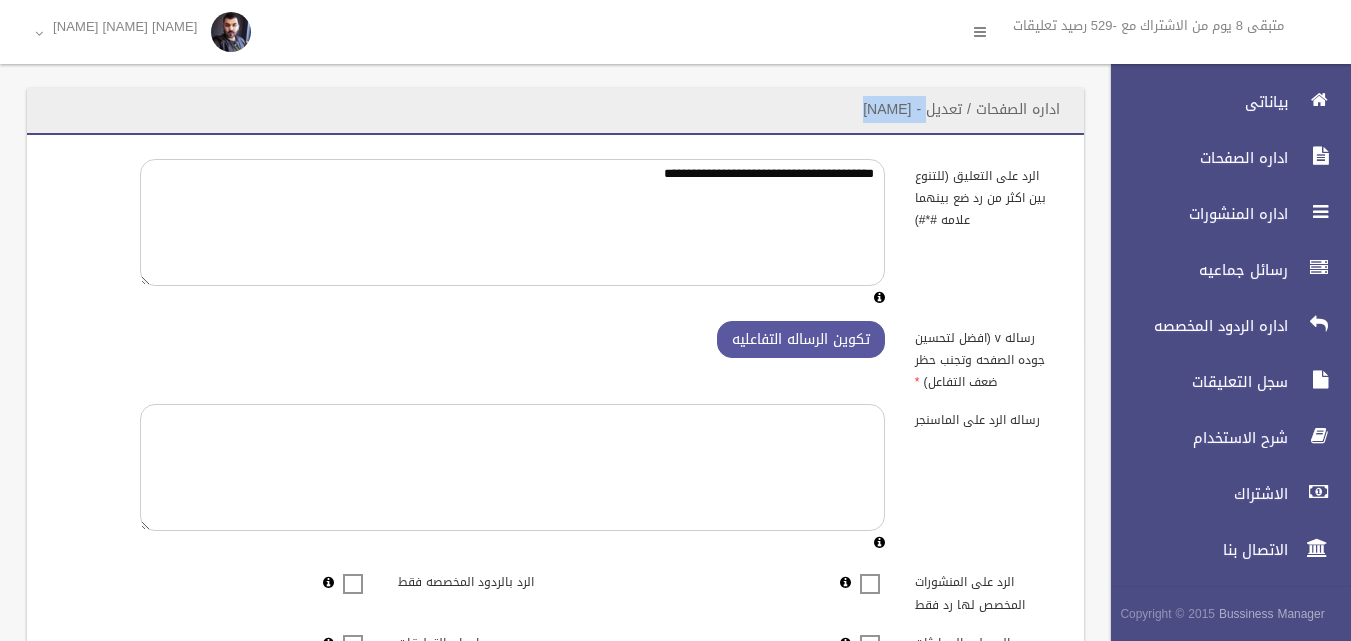 click on "اداره الصفحات / تعديل - حلم العراق" at bounding box center (555, 111) 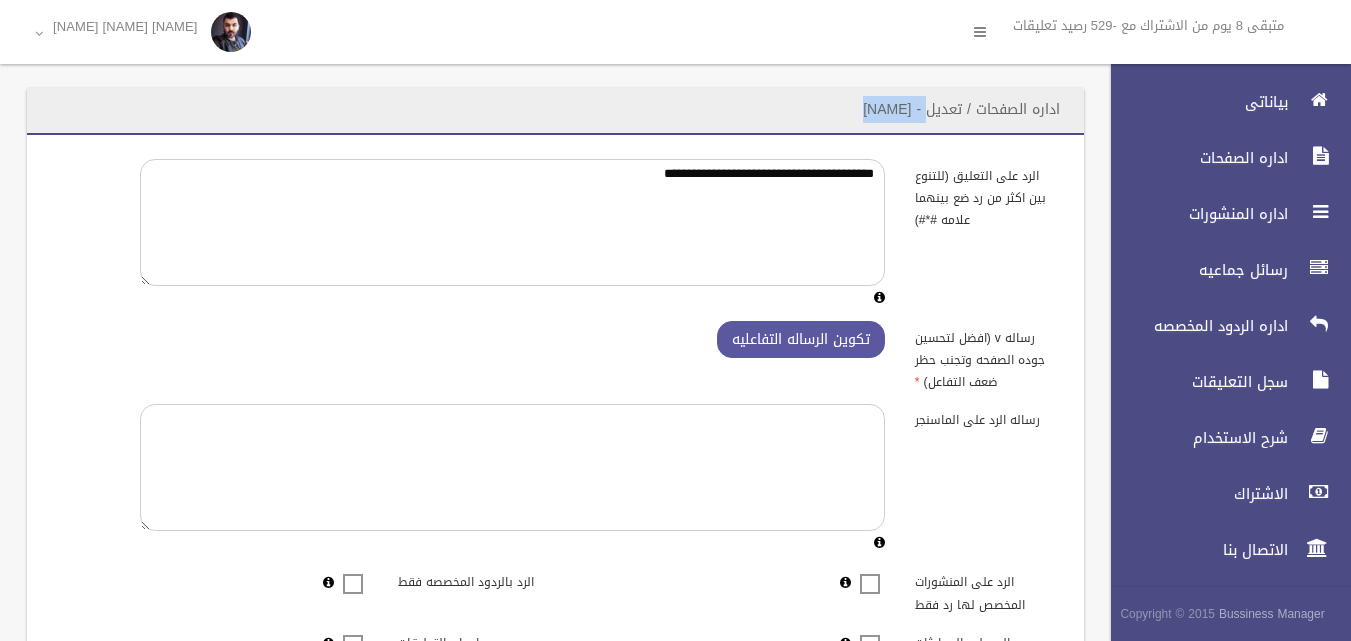 click on "اداره الصفحات / تعديل - حلم العراق" at bounding box center [555, 111] 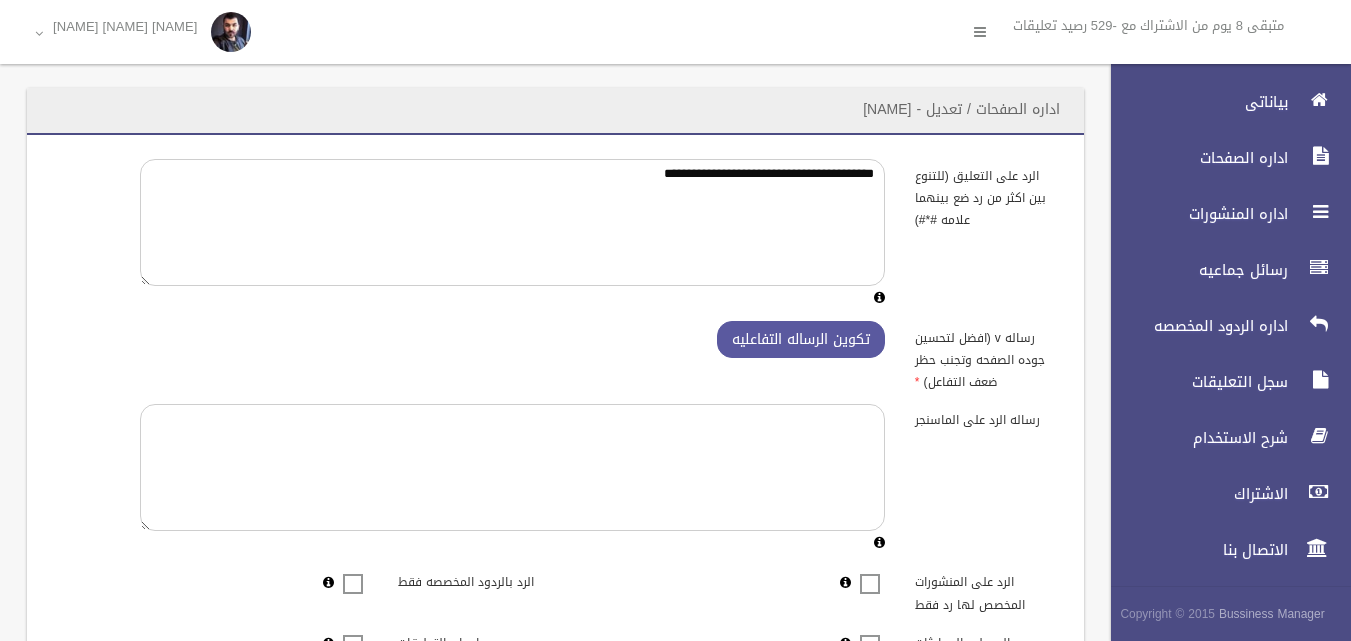 click on "اداره الصفحات / تعديل - حلم العراق" at bounding box center (555, 111) 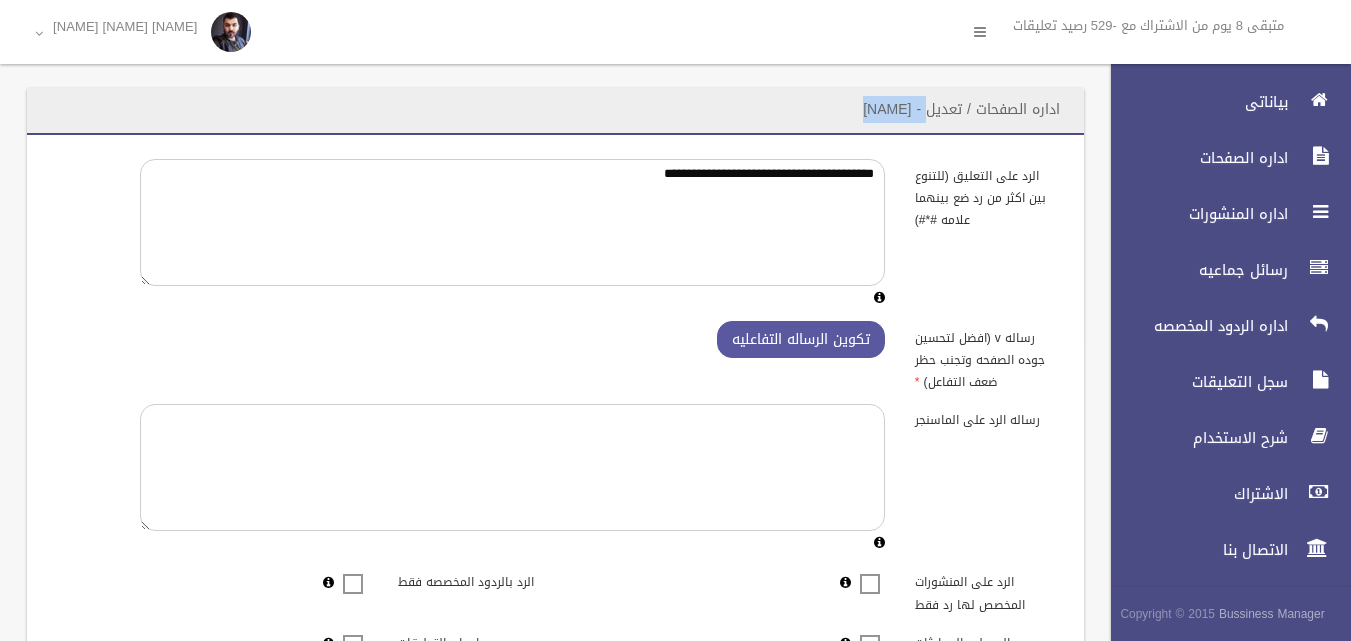 click on "اداره الصفحات / تعديل - حلم العراق" at bounding box center (555, 111) 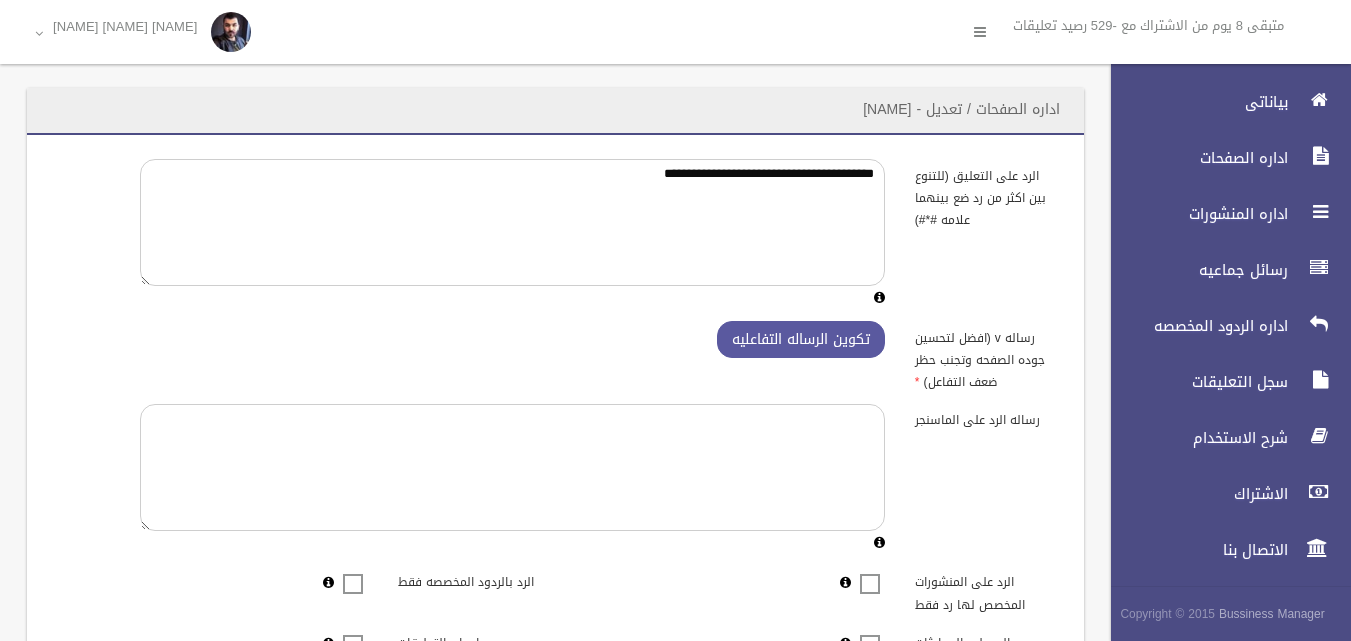 click on "اداره الصفحات / تعديل - حلم العراق" at bounding box center (555, 111) 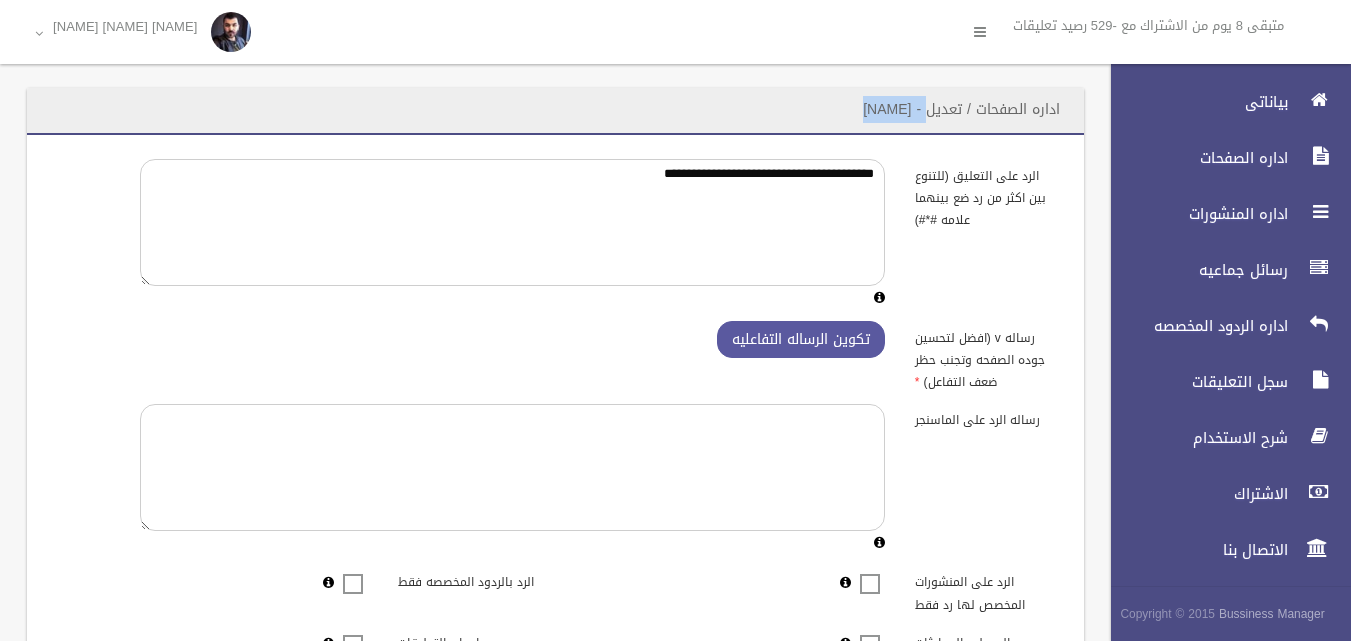 click on "اداره الصفحات / تعديل - حلم العراق" at bounding box center [555, 111] 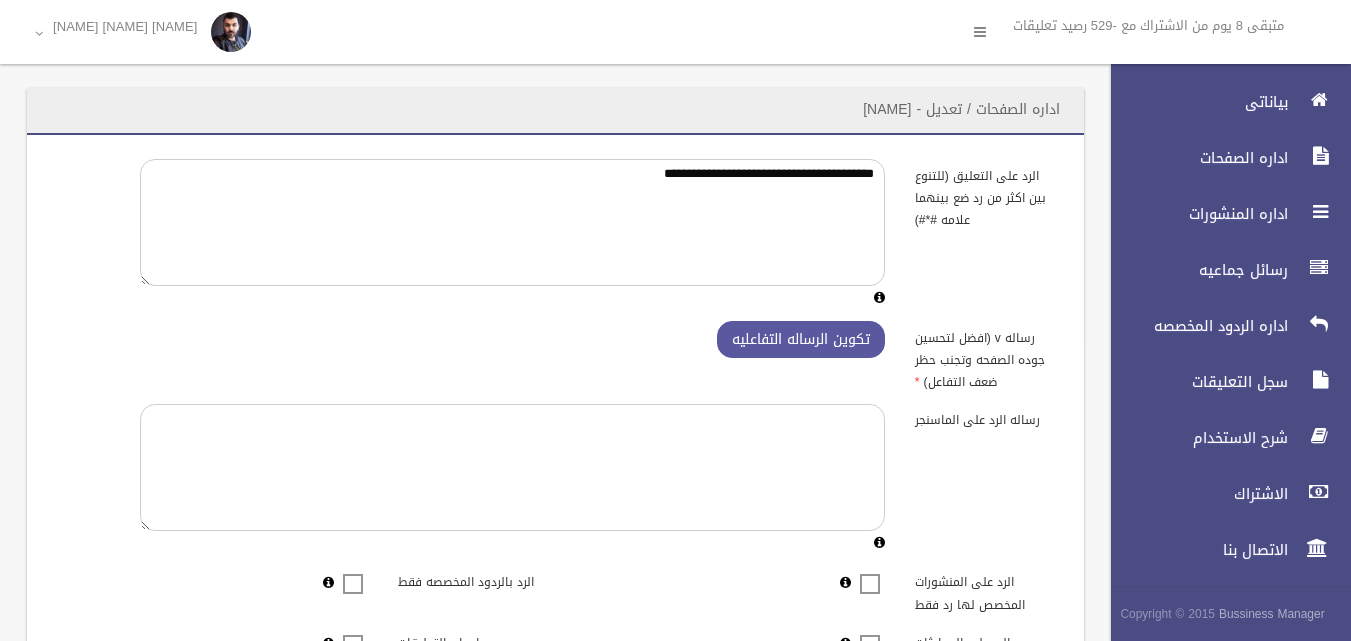 click on "اداره الصفحات / تعديل - حلم العراق" at bounding box center [555, 111] 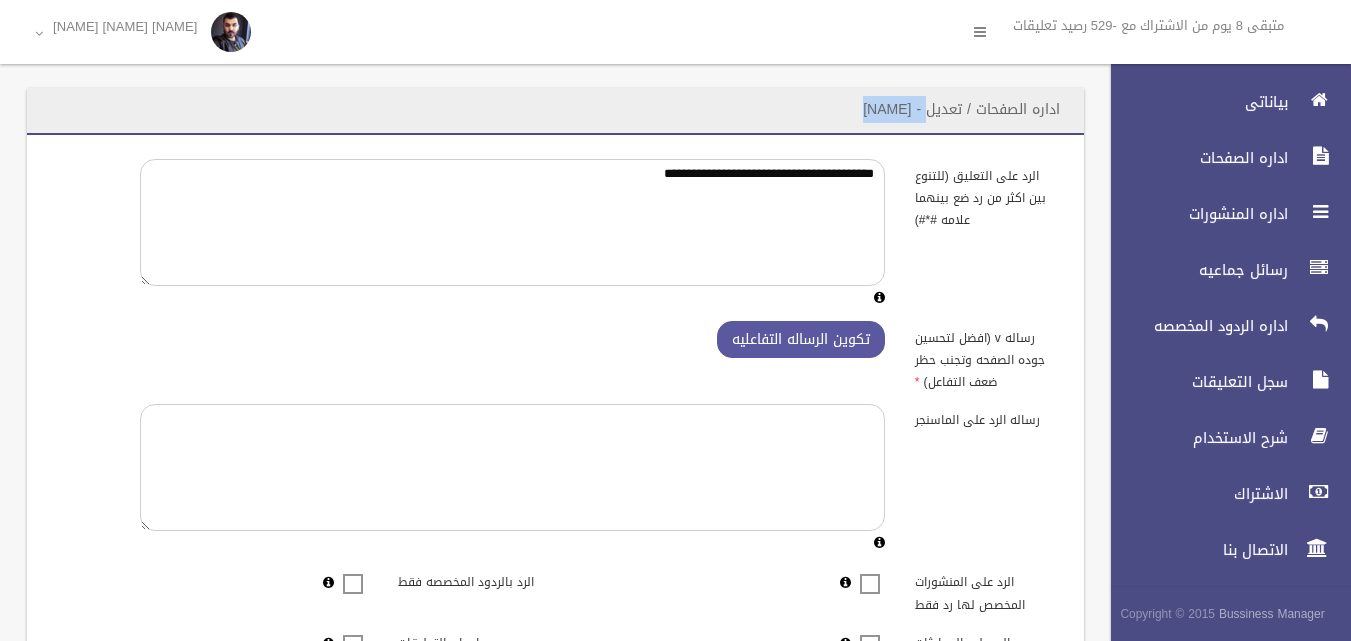 click on "اداره الصفحات / تعديل - حلم العراق" at bounding box center (555, 111) 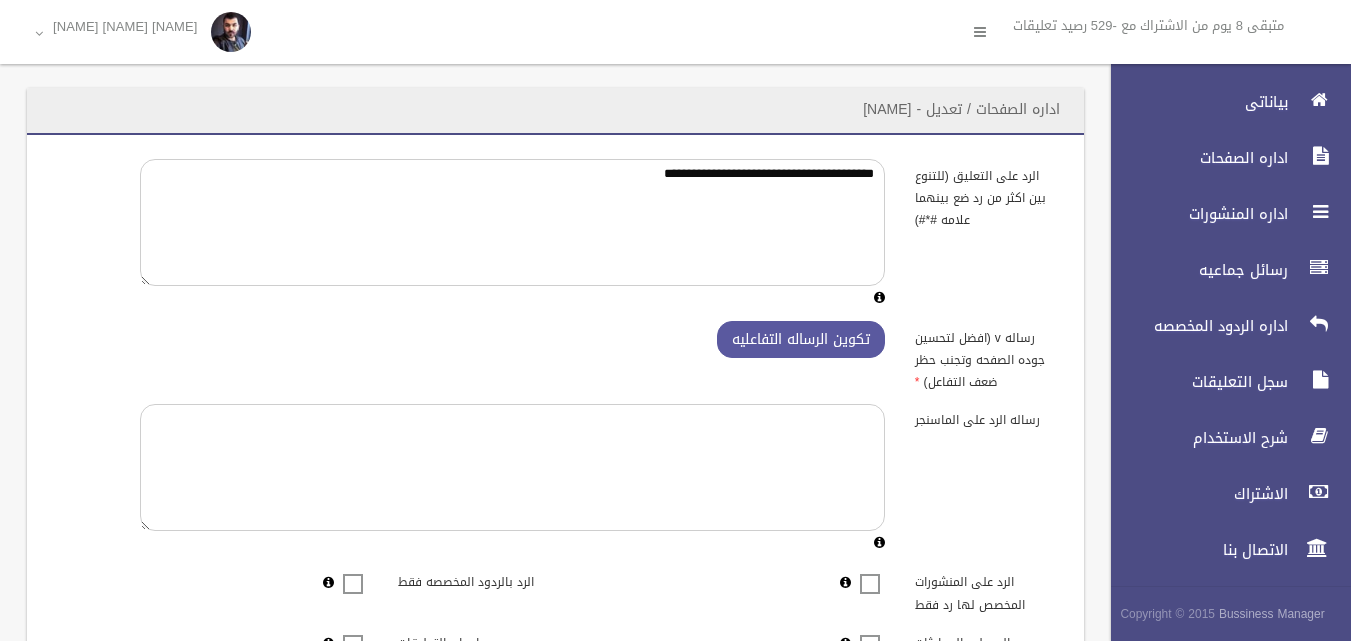 click on "**********" at bounding box center [555, 629] 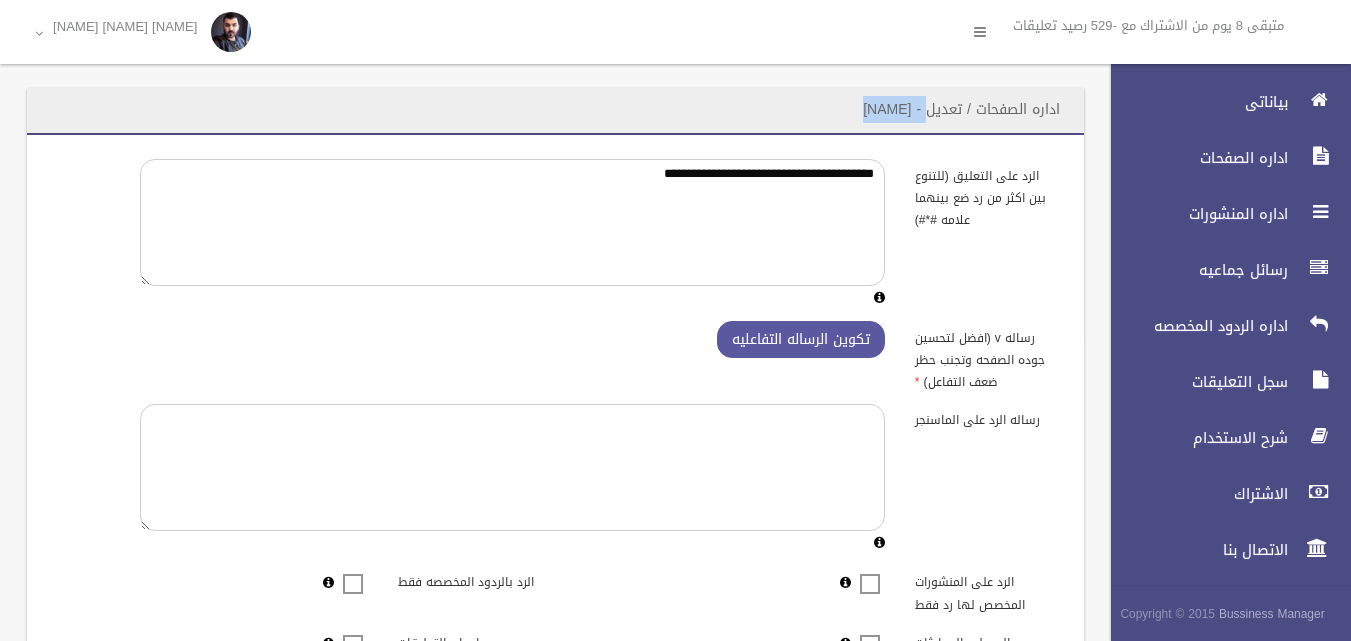 click on "اداره الصفحات / تعديل - حلم العراق" at bounding box center (961, 109) 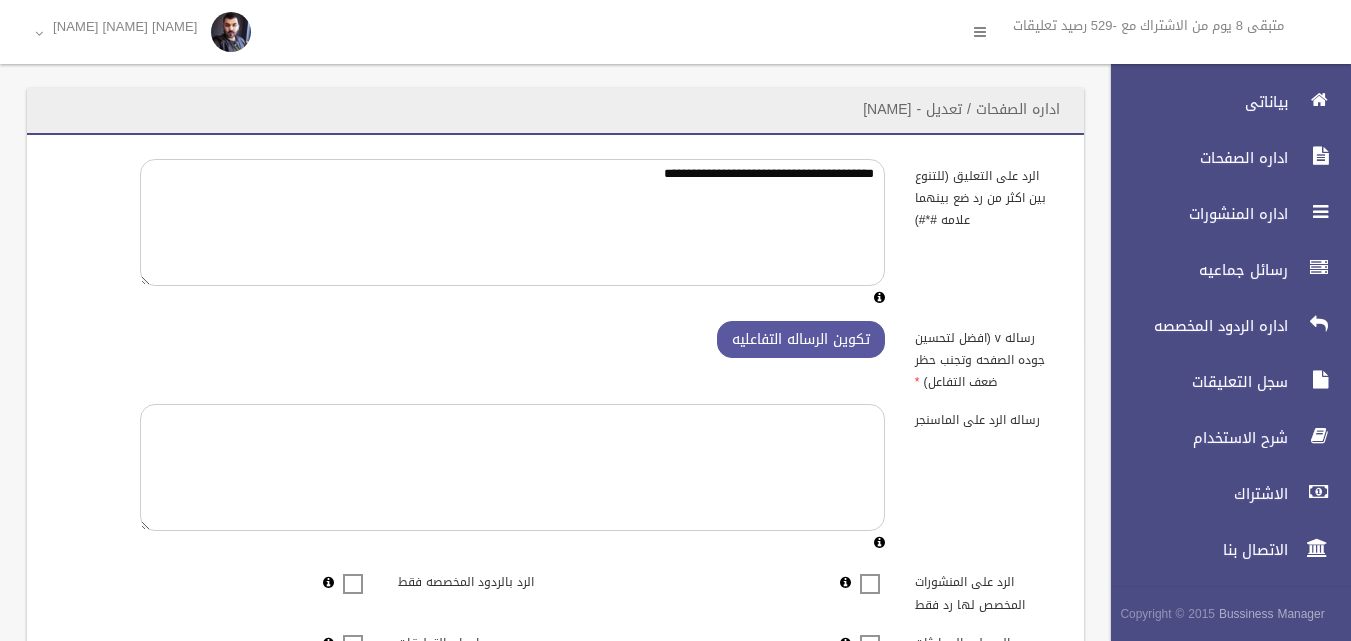 click on "اداره الصفحات / تعديل - حلم العراق" at bounding box center [555, 111] 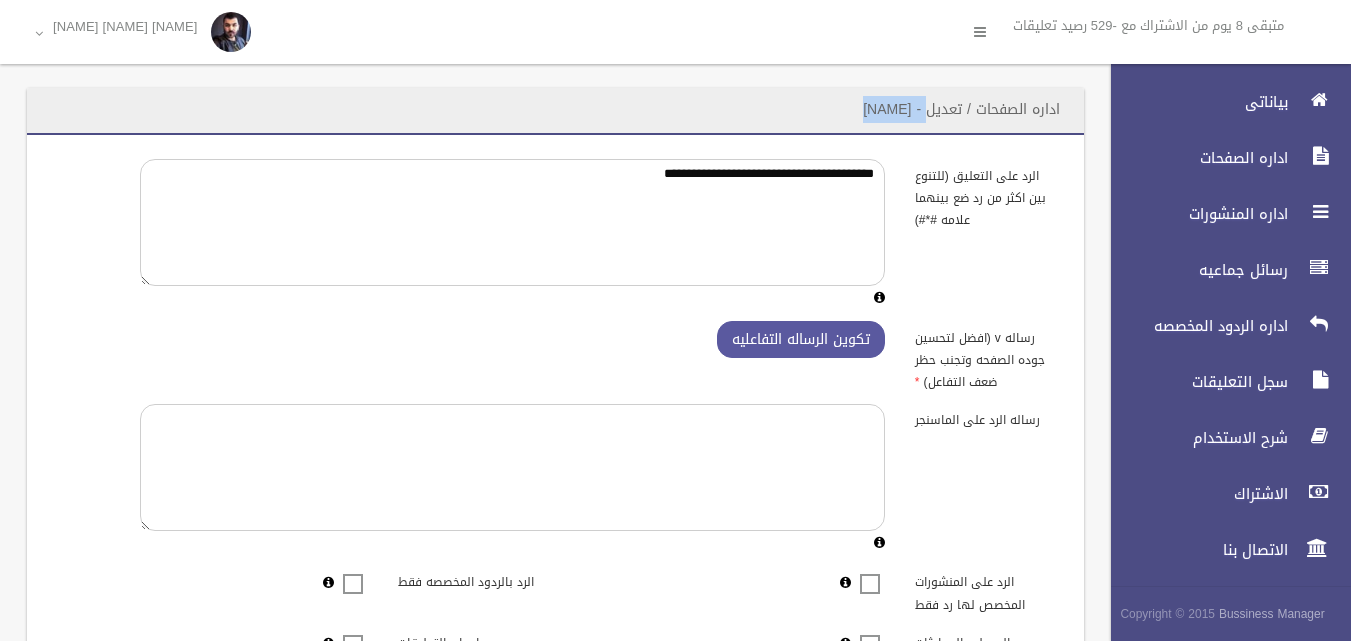 click on "اداره الصفحات / تعديل - حلم العراق" at bounding box center [555, 111] 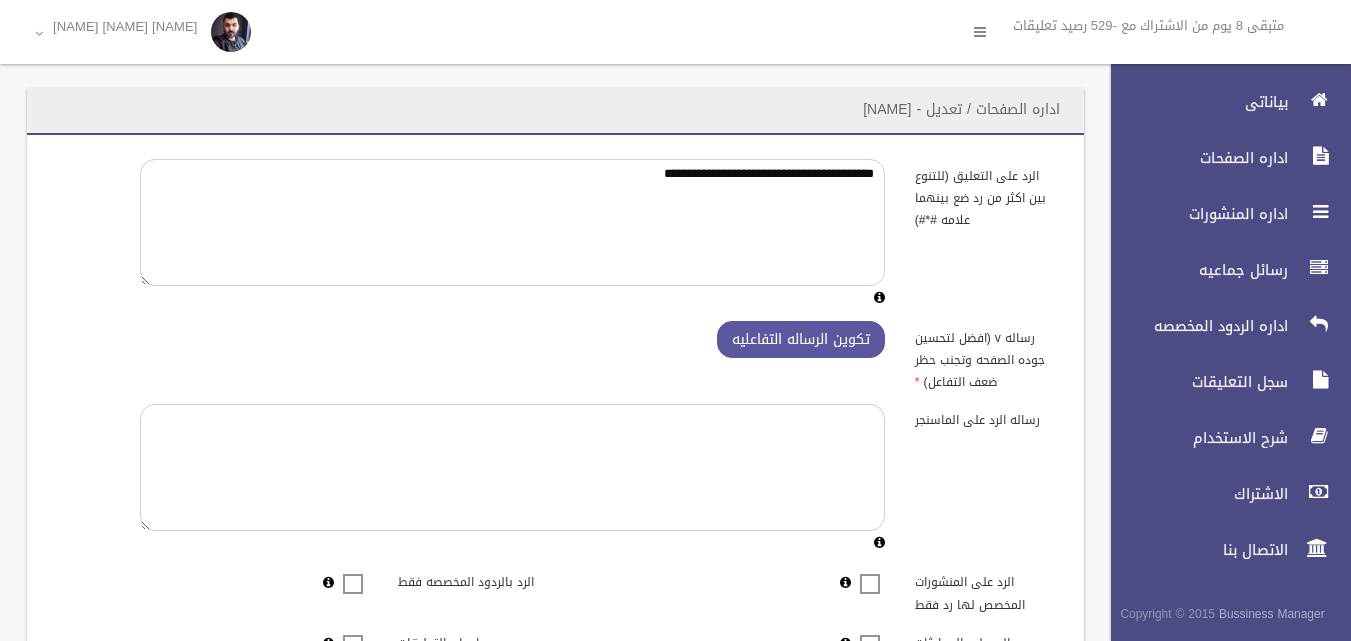 click on "اداره الصفحات / تعديل - حلم العراق" at bounding box center (555, 111) 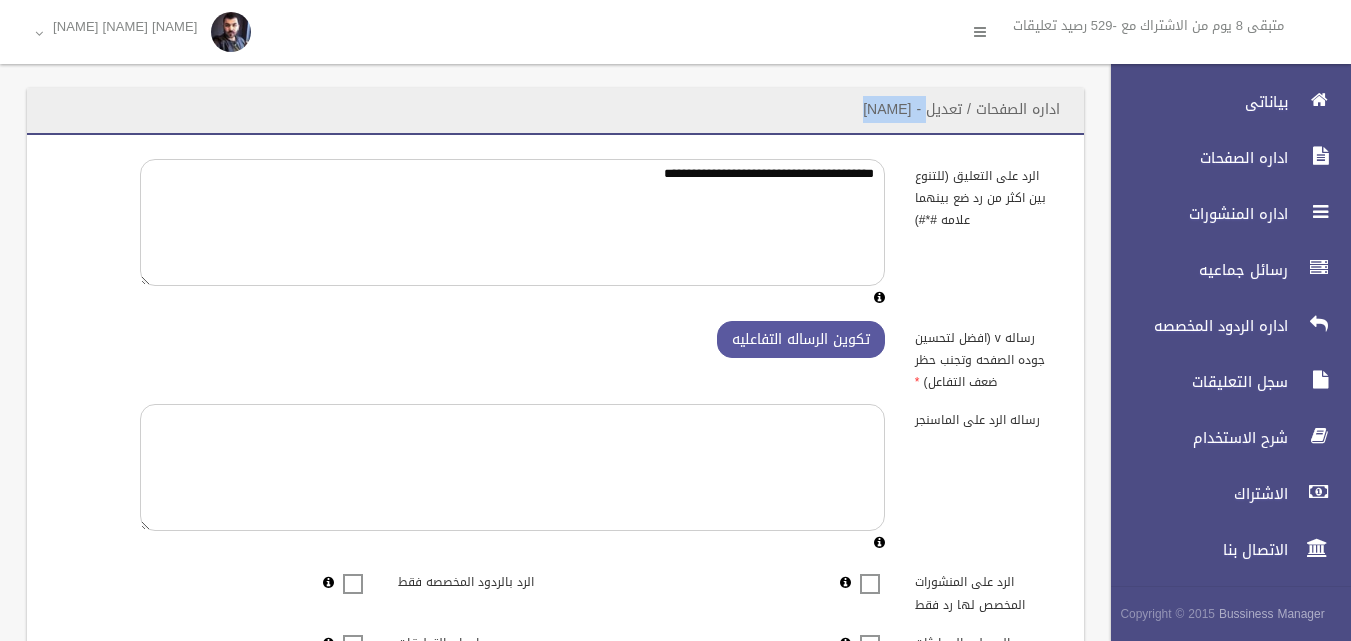 click on "اداره الصفحات / تعديل - حلم العراق" at bounding box center [555, 111] 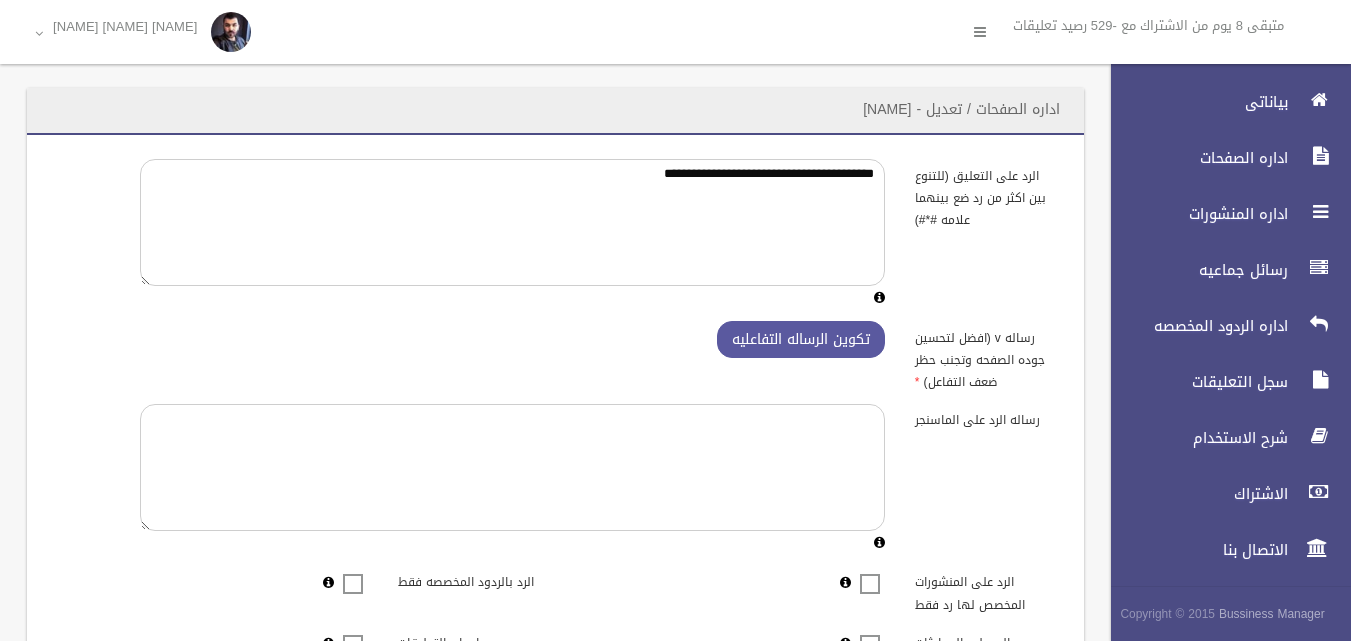 click on "اداره الصفحات / تعديل - حلم العراق" at bounding box center [555, 111] 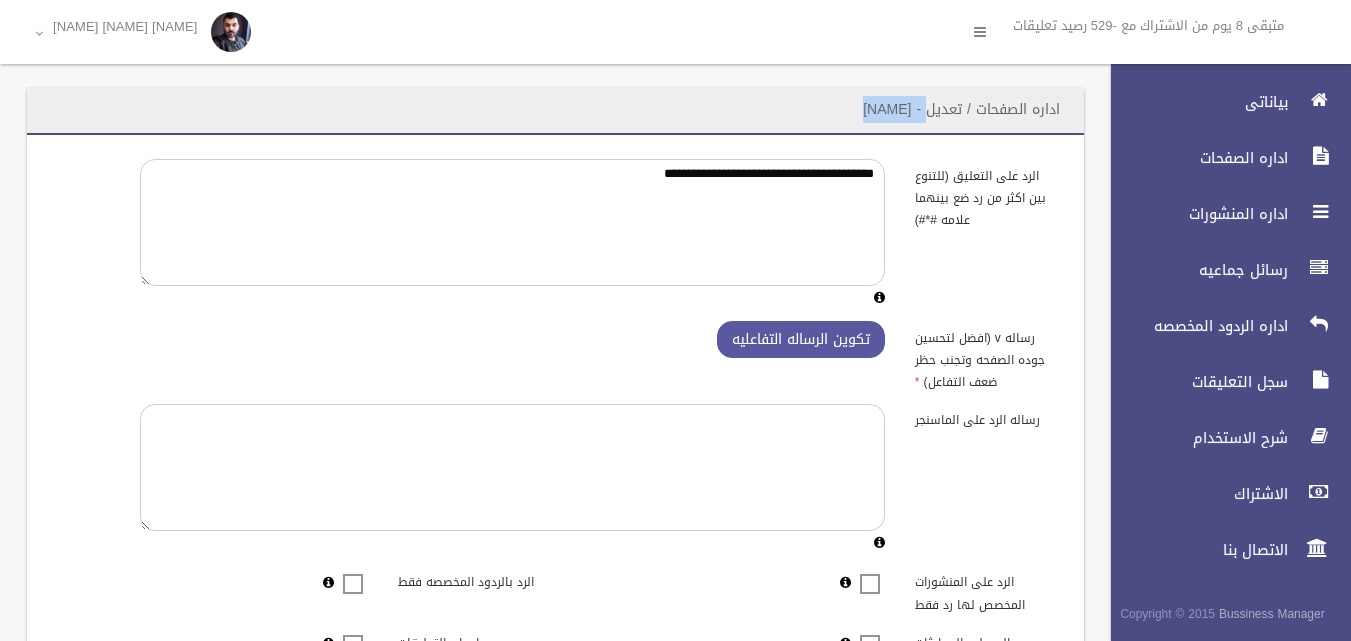 click on "اداره الصفحات / تعديل - حلم العراق" at bounding box center (555, 111) 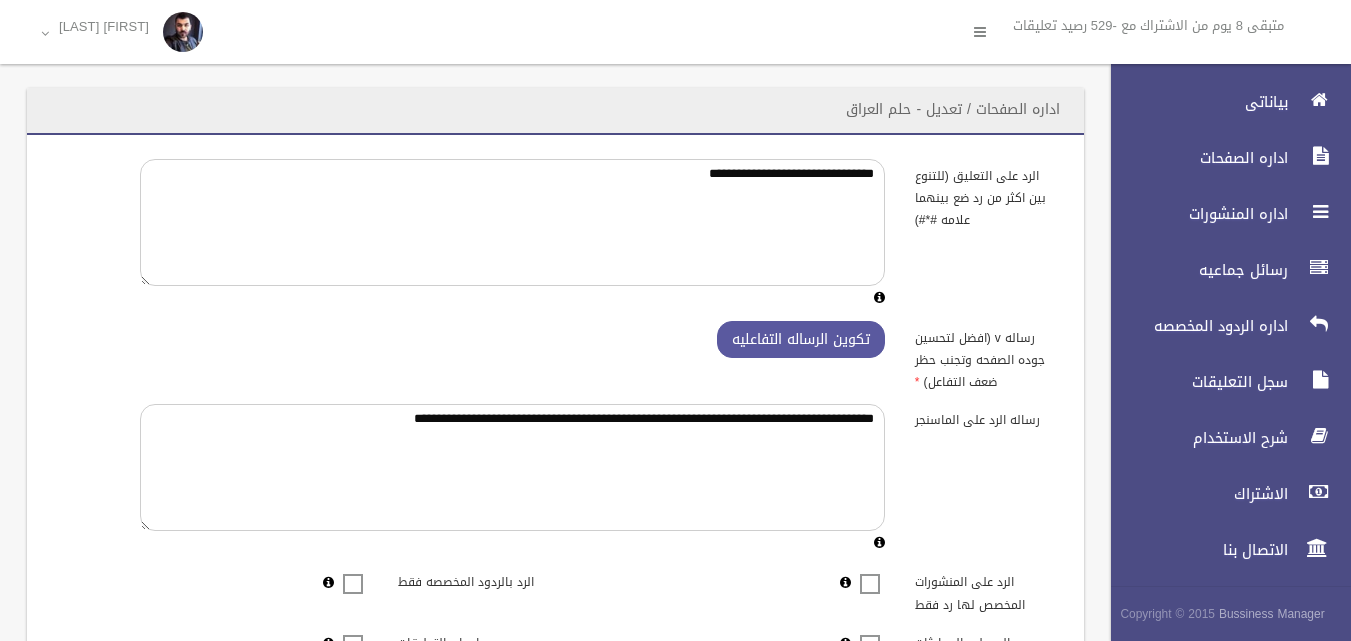 scroll, scrollTop: 0, scrollLeft: 0, axis: both 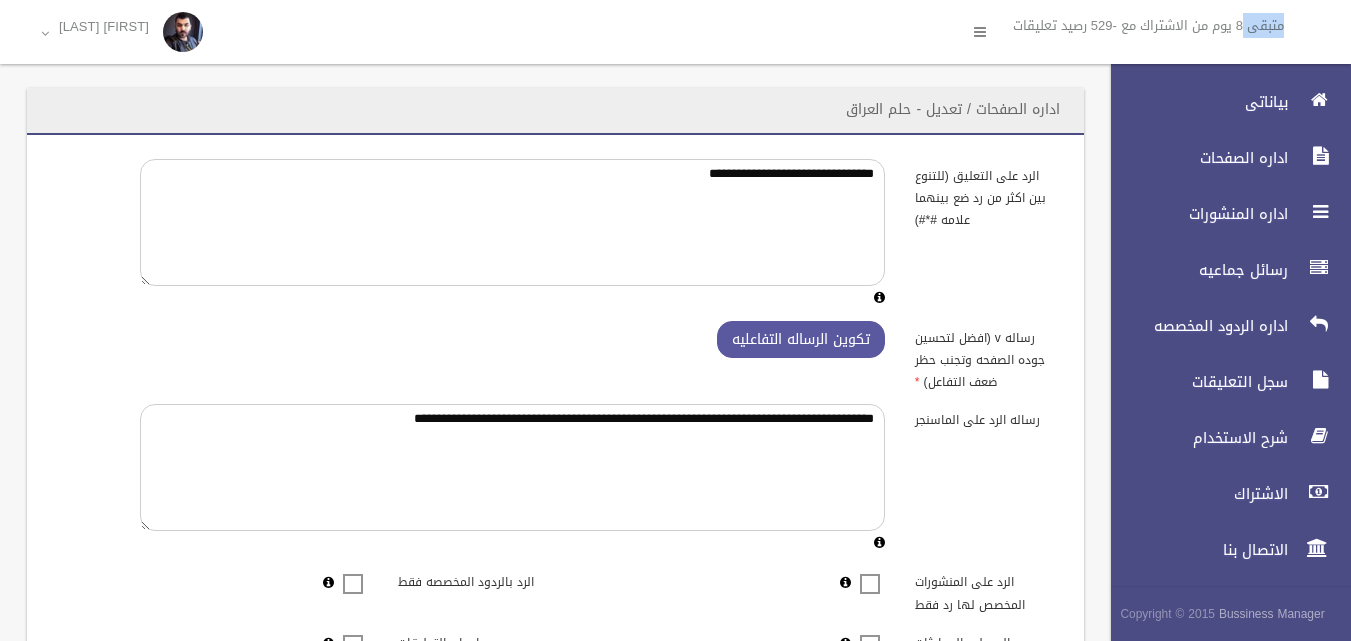 click on "متبقى 8 يوم من الاشتراك مع -529 رصيد تعليقات
[FIRST] [LAST]
اعادت تسجيل الصفحات
تسجيل الخروج" at bounding box center [675, 36] 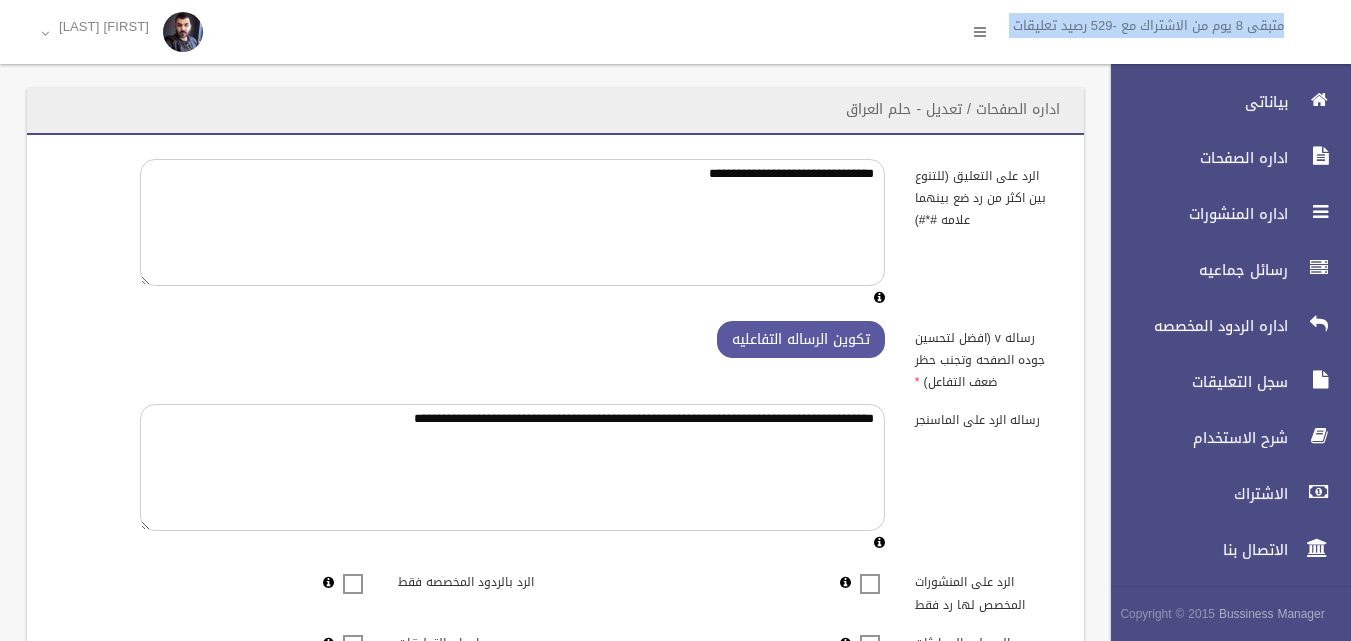 click on "متبقى 8 يوم من الاشتراك مع -529 رصيد تعليقات
[FIRST] [LAST]
اعادت تسجيل الصفحات
تسجيل الخروج" at bounding box center [675, 36] 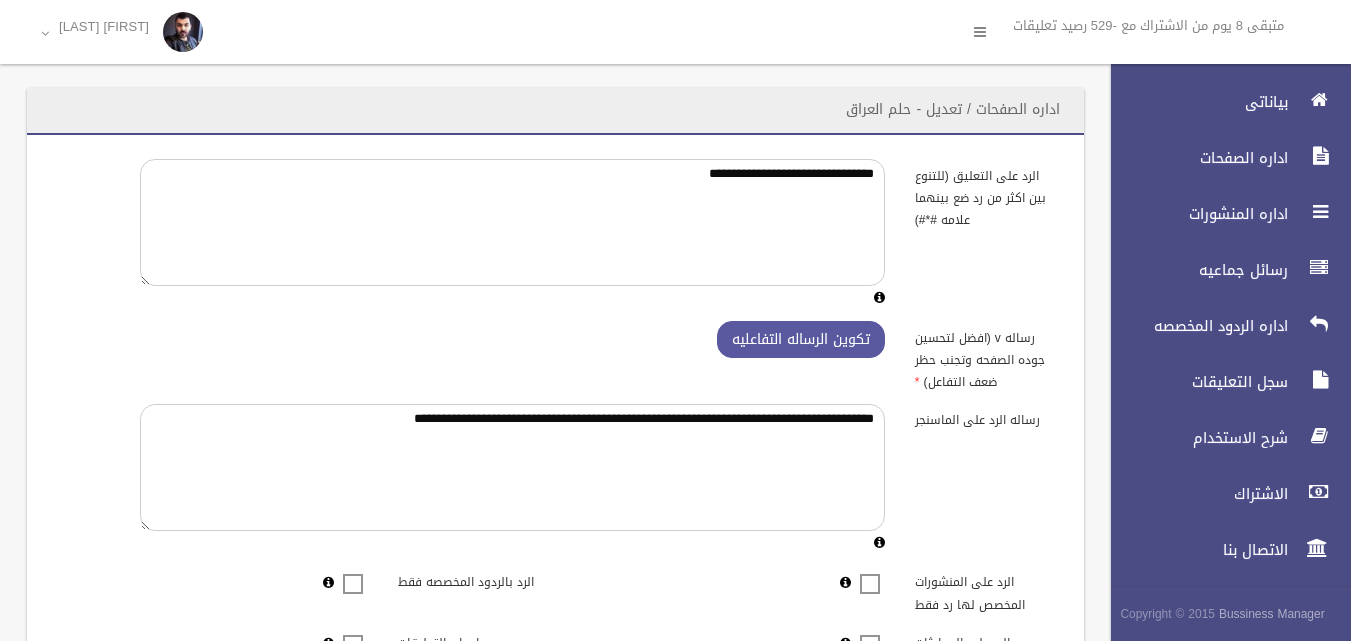 click on "متبقى 8 يوم من الاشتراك مع -529 رصيد تعليقات
[FIRST] [LAST]
اعادت تسجيل الصفحات
تسجيل الخروج" at bounding box center (675, 36) 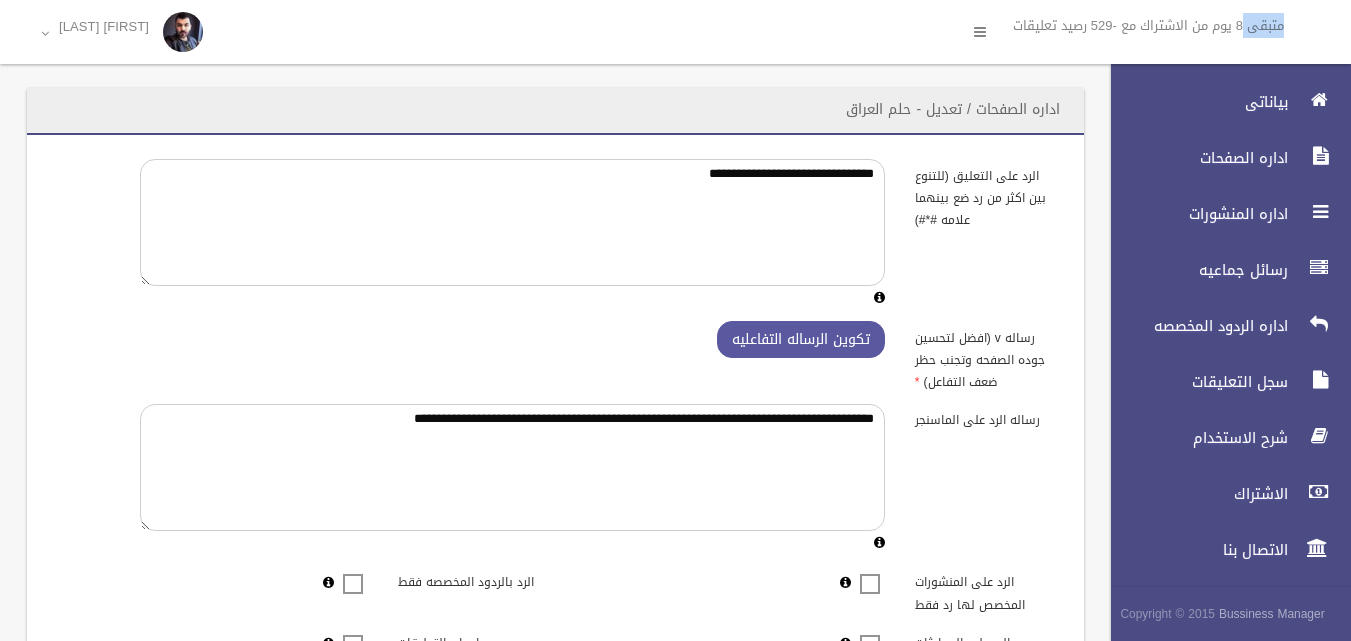 click on "متبقى 8 يوم من الاشتراك مع -529 رصيد تعليقات
[FIRST] [LAST]
اعادت تسجيل الصفحات
تسجيل الخروج" at bounding box center [675, 36] 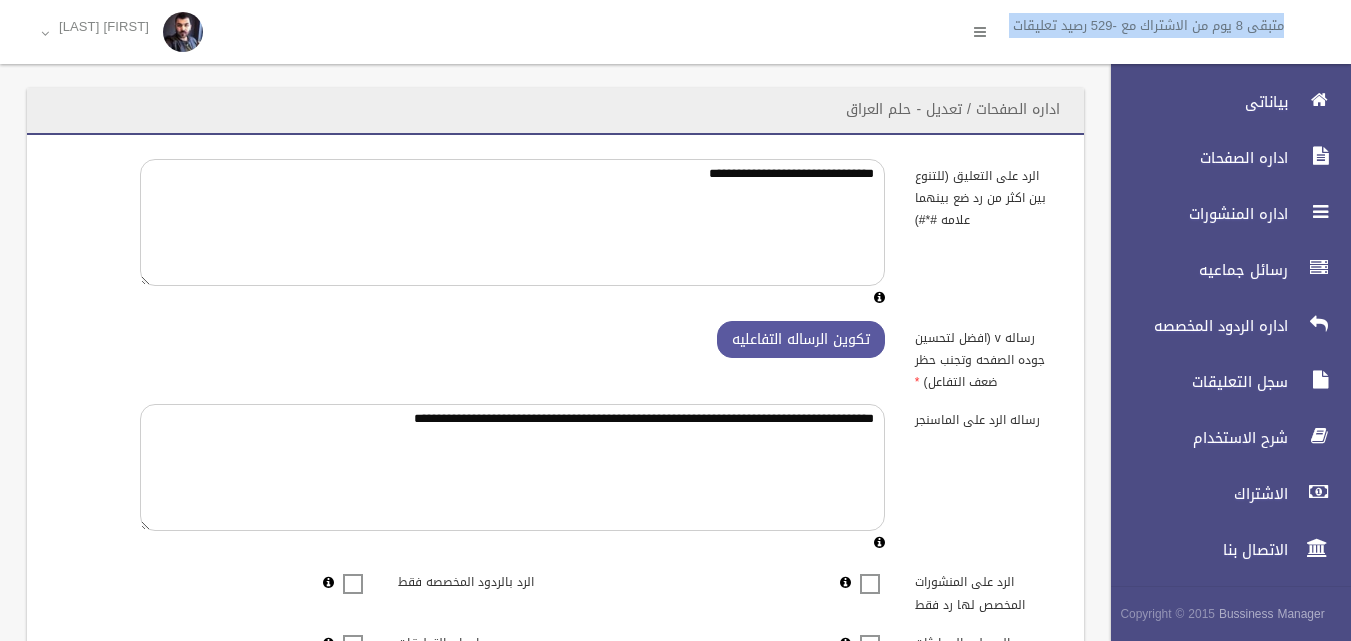 click on "متبقى 8 يوم من الاشتراك مع -529 رصيد تعليقات
[FIRST] [LAST]
اعادت تسجيل الصفحات
تسجيل الخروج" at bounding box center [675, 36] 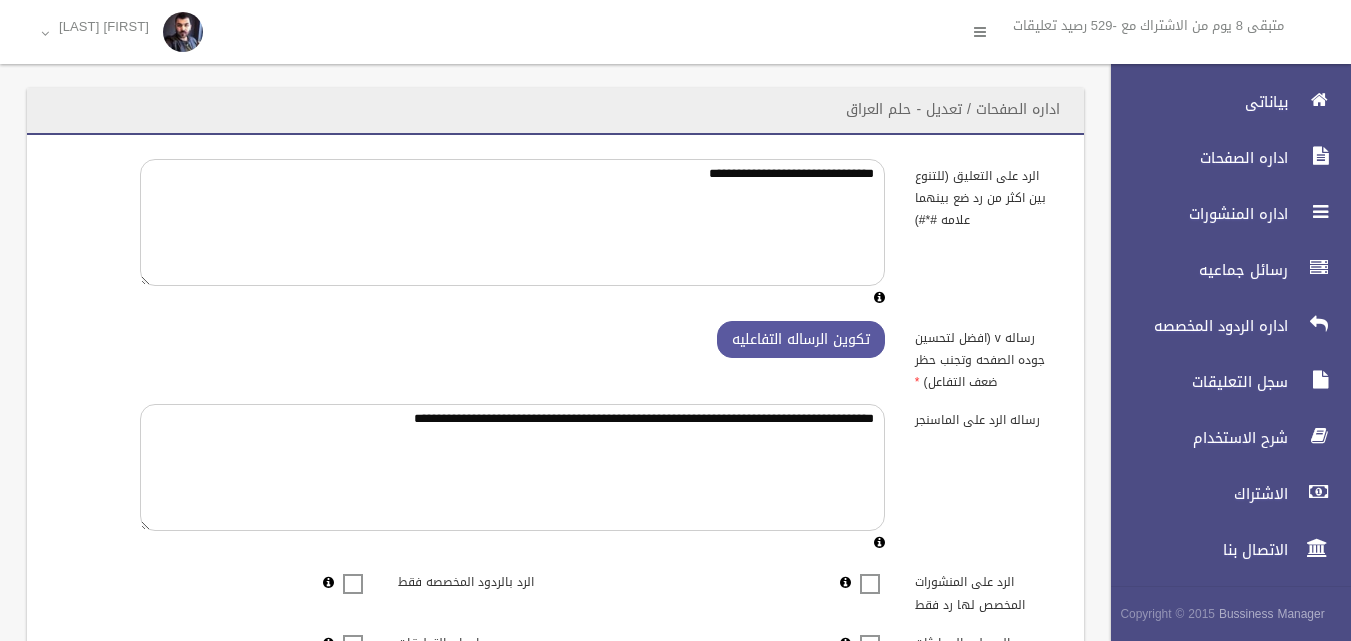 click on "متبقى 8 يوم من الاشتراك مع -529 رصيد تعليقات
[FIRST] [LAST]
اعادت تسجيل الصفحات
تسجيل الخروج" at bounding box center [675, 36] 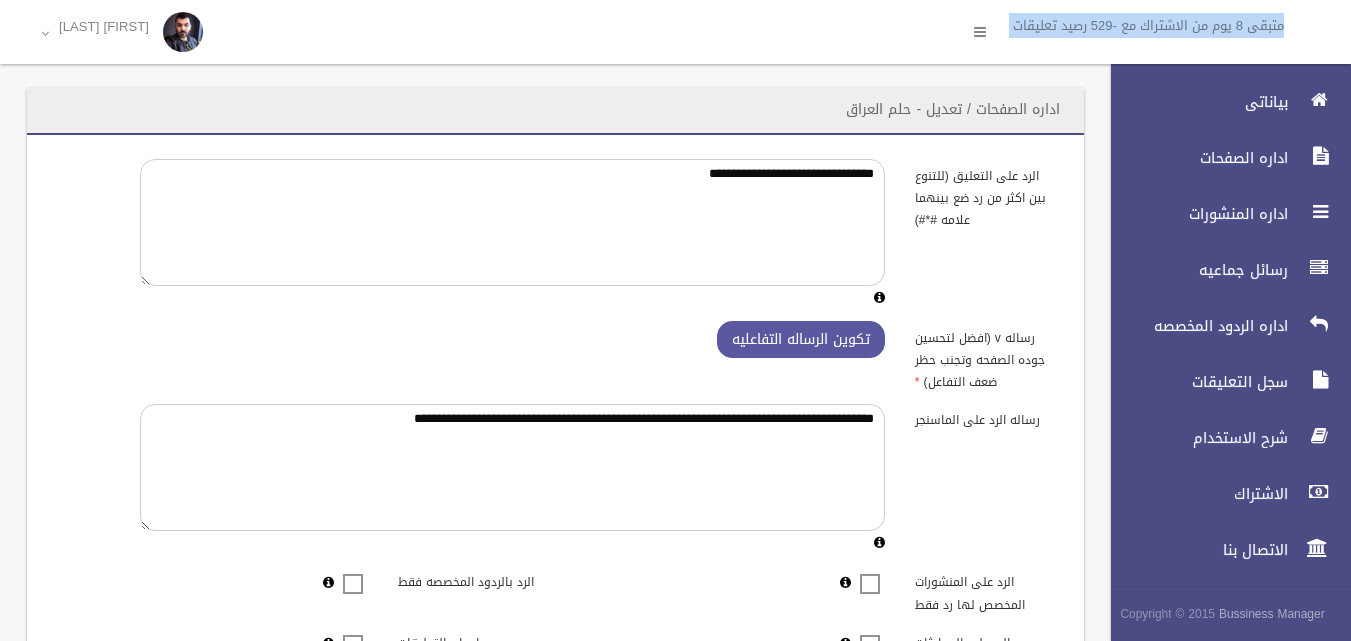 click on "متبقى 8 يوم من الاشتراك مع -529 رصيد تعليقات
احمد عصام حسين
اعادت تسجيل الصفحات
تسجيل الخروج" at bounding box center (675, 36) 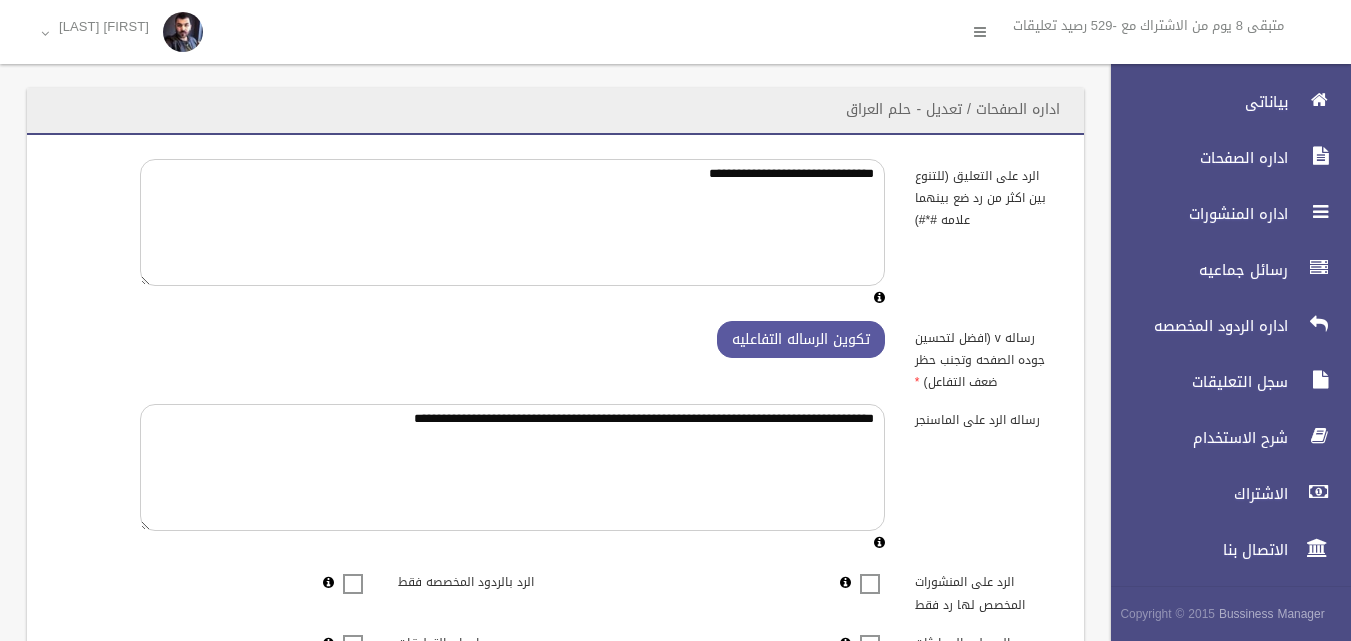 click on "متبقى 8 يوم من الاشتراك مع -529 رصيد تعليقات
احمد عصام حسين
اعادت تسجيل الصفحات
تسجيل الخروج" at bounding box center (675, 36) 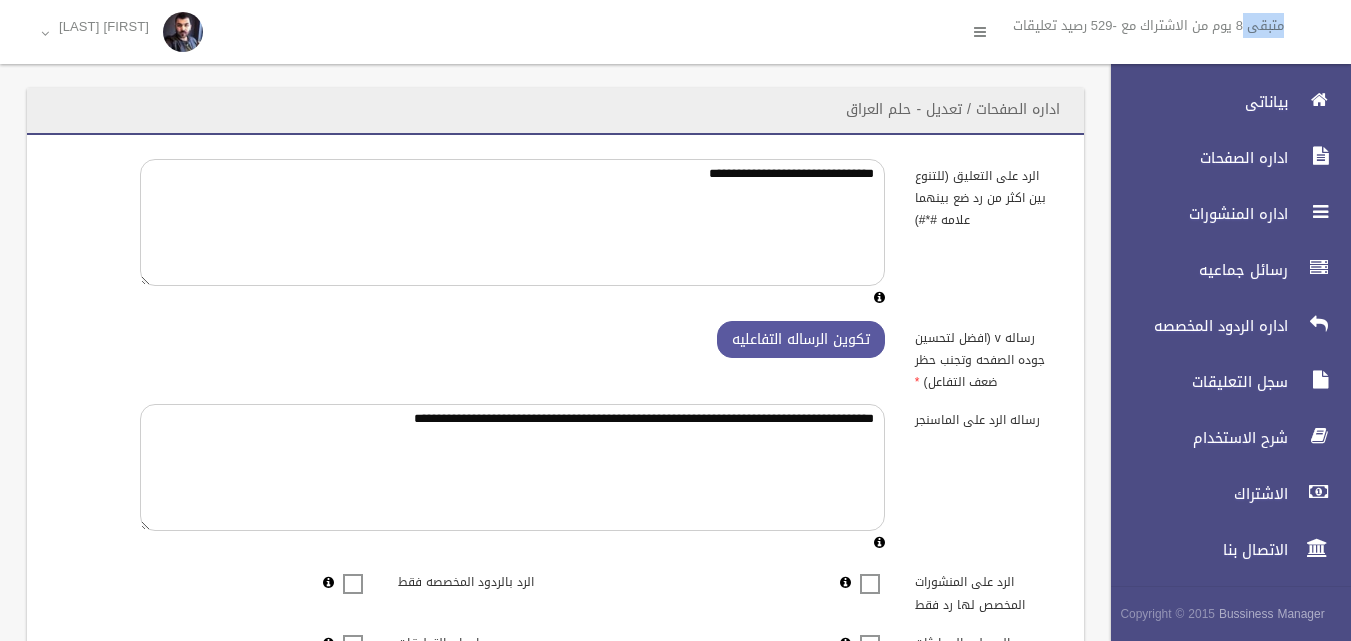 click on "متبقى 8 يوم من الاشتراك مع -529 رصيد تعليقات
احمد عصام حسين
اعادت تسجيل الصفحات
تسجيل الخروج" at bounding box center (675, 36) 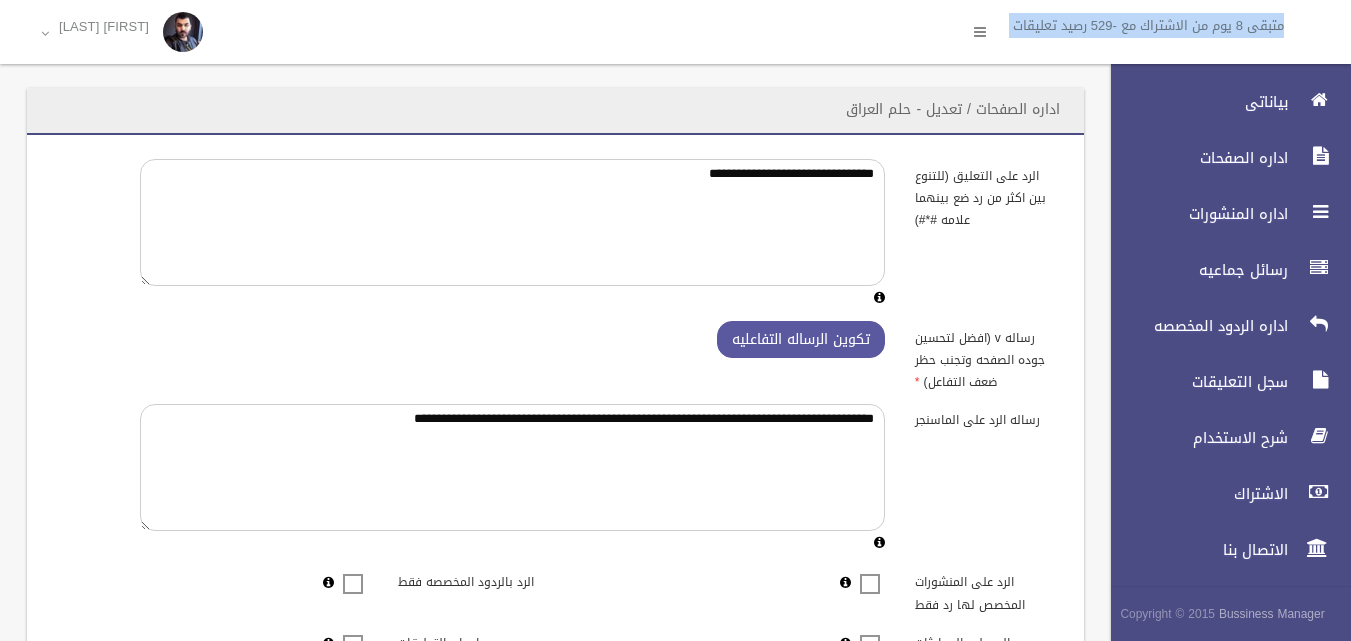 click on "متبقى 8 يوم من الاشتراك مع -529 رصيد تعليقات
احمد عصام حسين
اعادت تسجيل الصفحات
تسجيل الخروج" at bounding box center [675, 36] 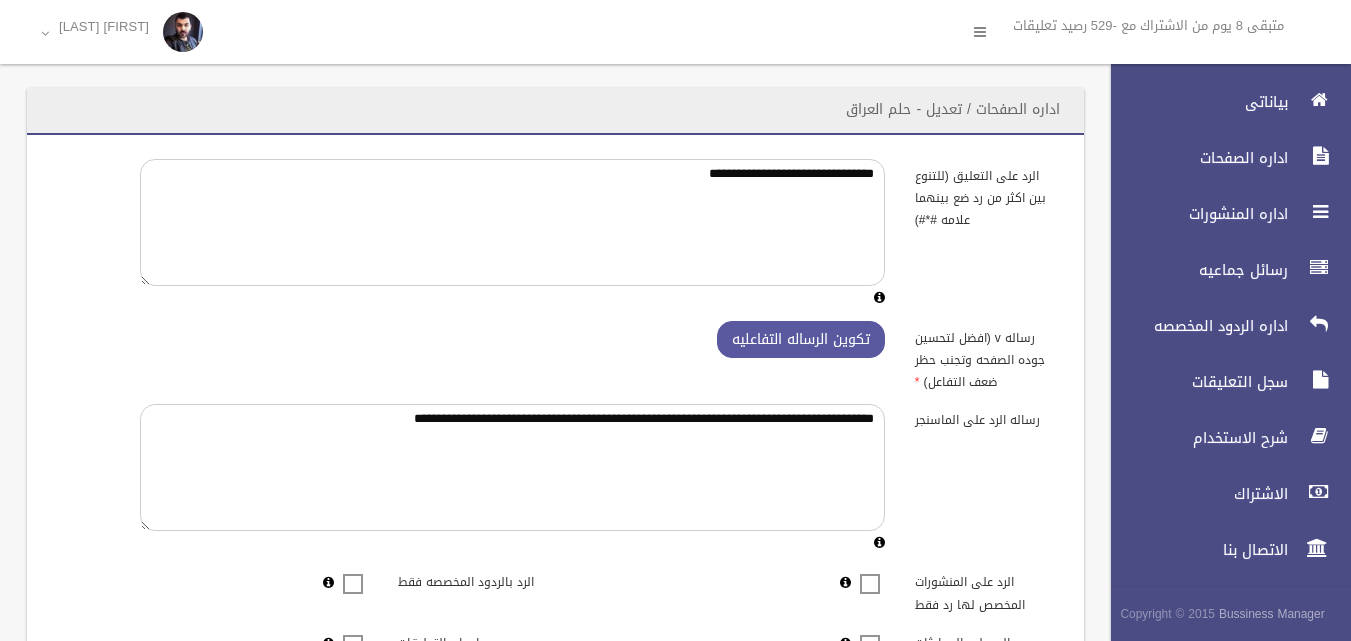click on "متبقى 8 يوم من الاشتراك مع -529 رصيد تعليقات
احمد عصام حسين
اعادت تسجيل الصفحات
تسجيل الخروج" at bounding box center (675, 36) 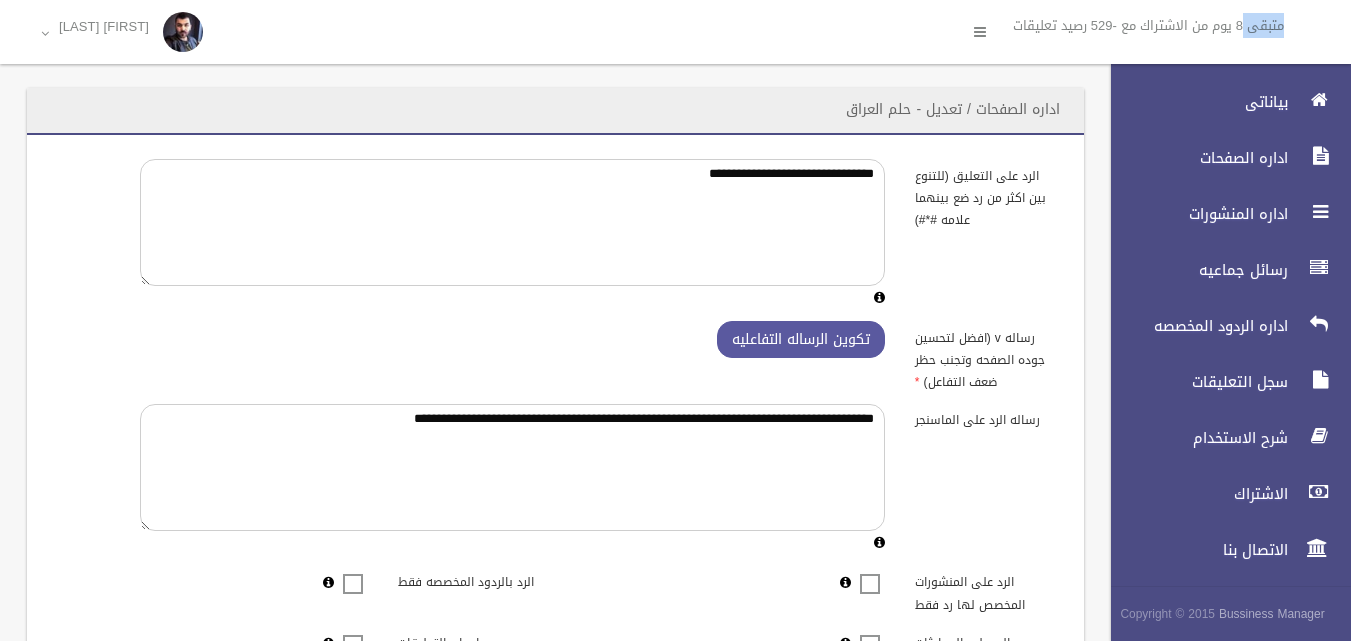 click on "متبقى 8 يوم من الاشتراك مع -529 رصيد تعليقات
احمد عصام حسين
اعادت تسجيل الصفحات
تسجيل الخروج" at bounding box center [675, 36] 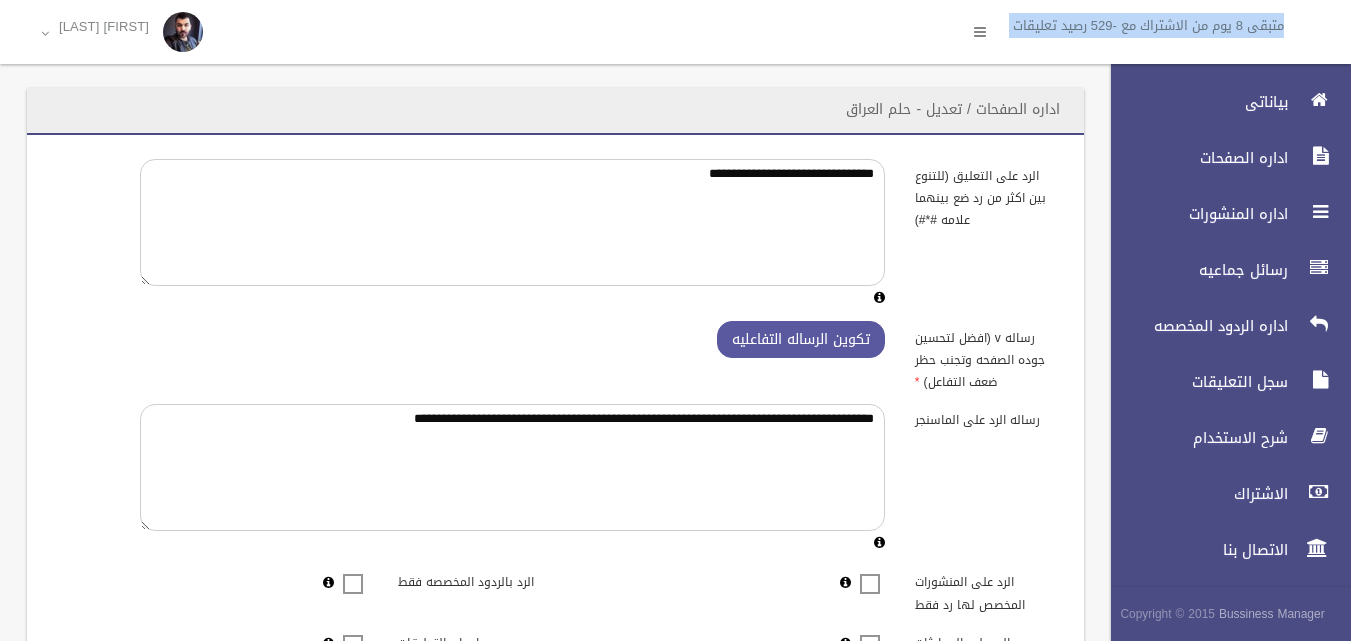 click on "متبقى 8 يوم من الاشتراك مع -529 رصيد تعليقات
احمد عصام حسين
اعادت تسجيل الصفحات
تسجيل الخروج" at bounding box center [675, 36] 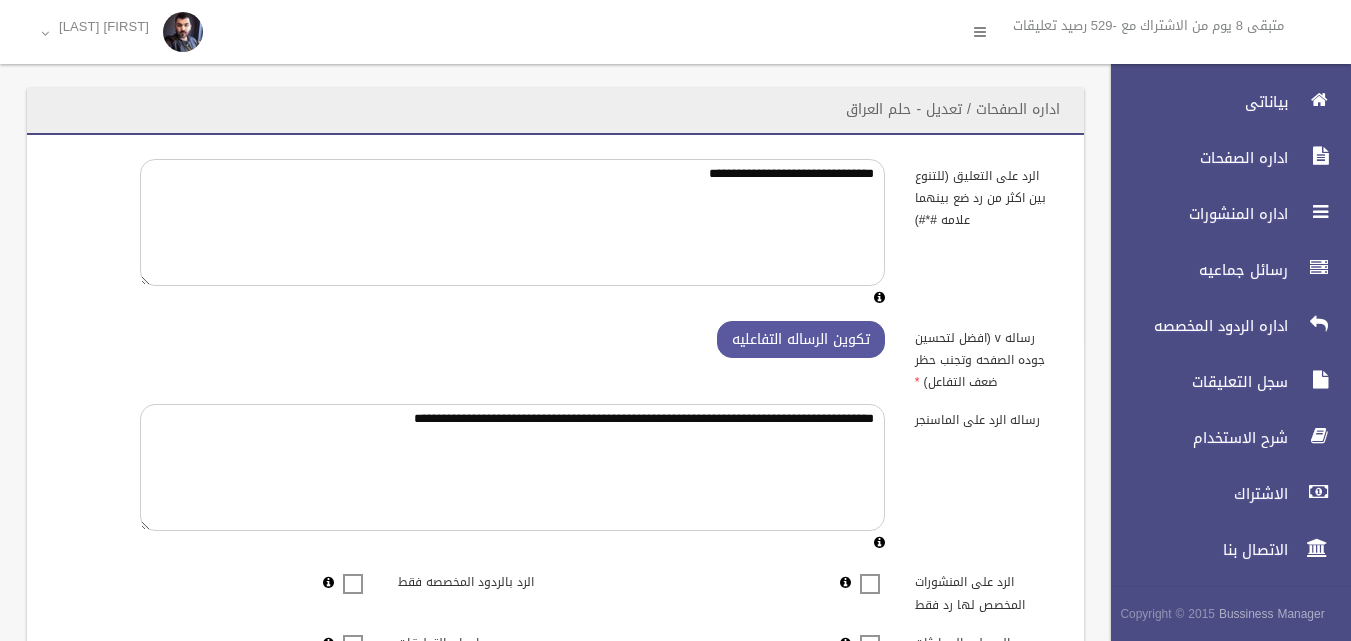 click on "متبقى 8 يوم من الاشتراك مع -529 رصيد تعليقات
احمد عصام حسين
اعادت تسجيل الصفحات
تسجيل الخروج" at bounding box center [675, 36] 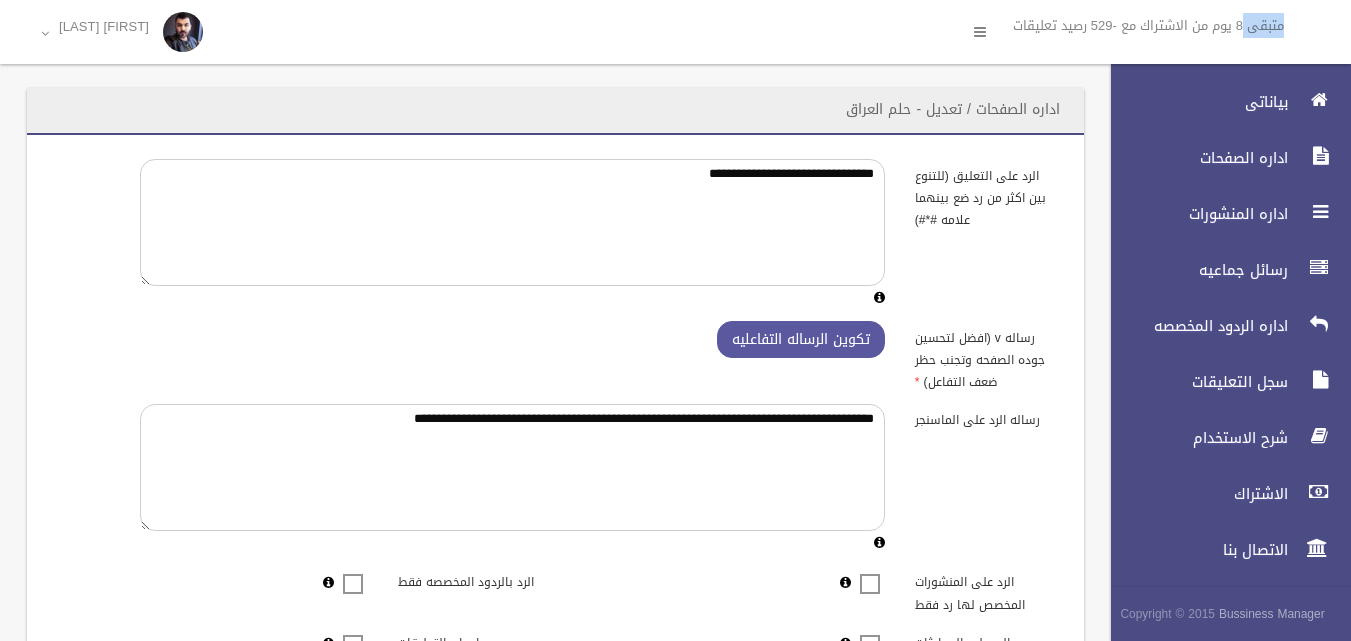 click on "متبقى 8 يوم من الاشتراك مع -529 رصيد تعليقات
احمد عصام حسين
اعادت تسجيل الصفحات
تسجيل الخروج" at bounding box center [675, 36] 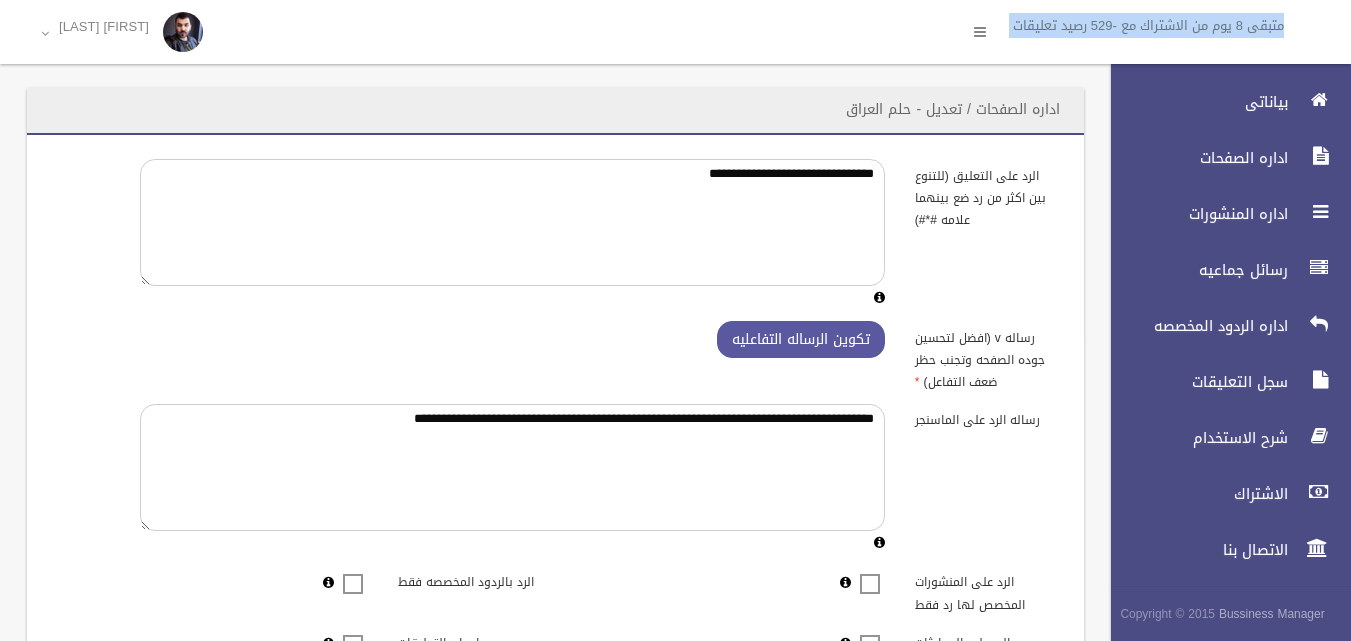 click on "متبقى 8 يوم من الاشتراك مع -529 رصيد تعليقات
احمد عصام حسين
اعادت تسجيل الصفحات
تسجيل الخروج" at bounding box center (675, 36) 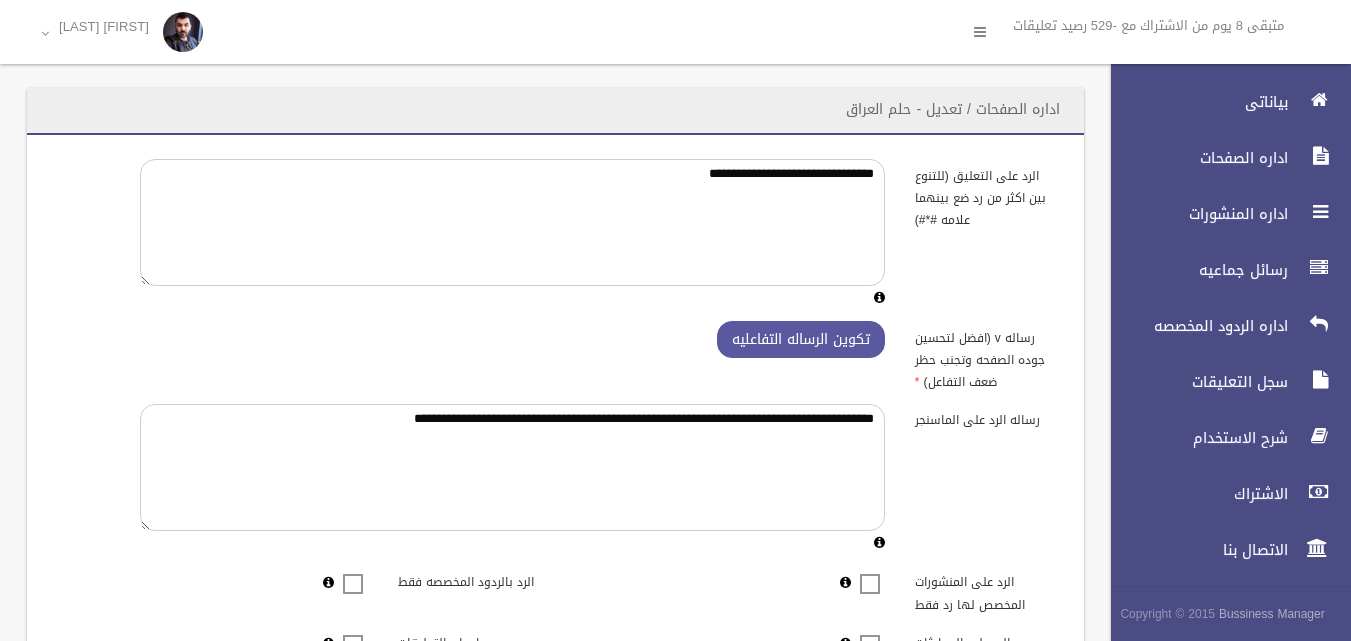 click on "متبقى 8 يوم من الاشتراك مع -529 رصيد تعليقات
احمد عصام حسين
اعادت تسجيل الصفحات
تسجيل الخروج" at bounding box center [675, 36] 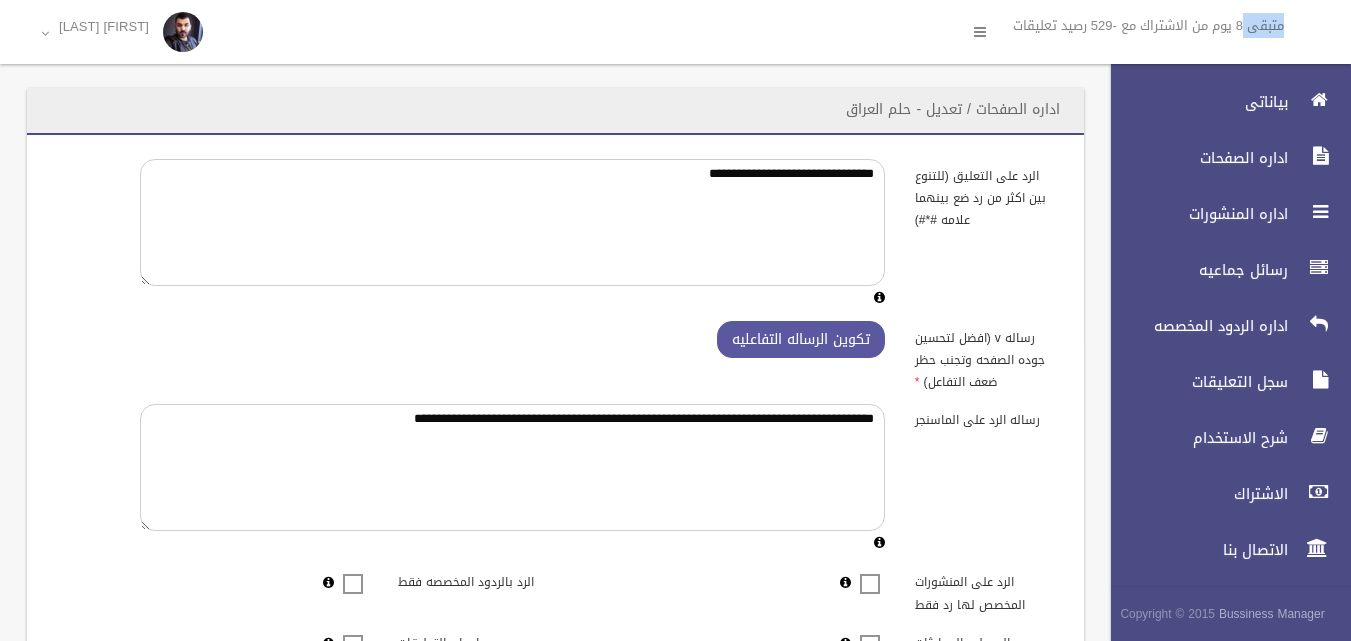 click on "متبقى 8 يوم من الاشتراك مع -529 رصيد تعليقات
احمد عصام حسين
اعادت تسجيل الصفحات
تسجيل الخروج" at bounding box center [675, 36] 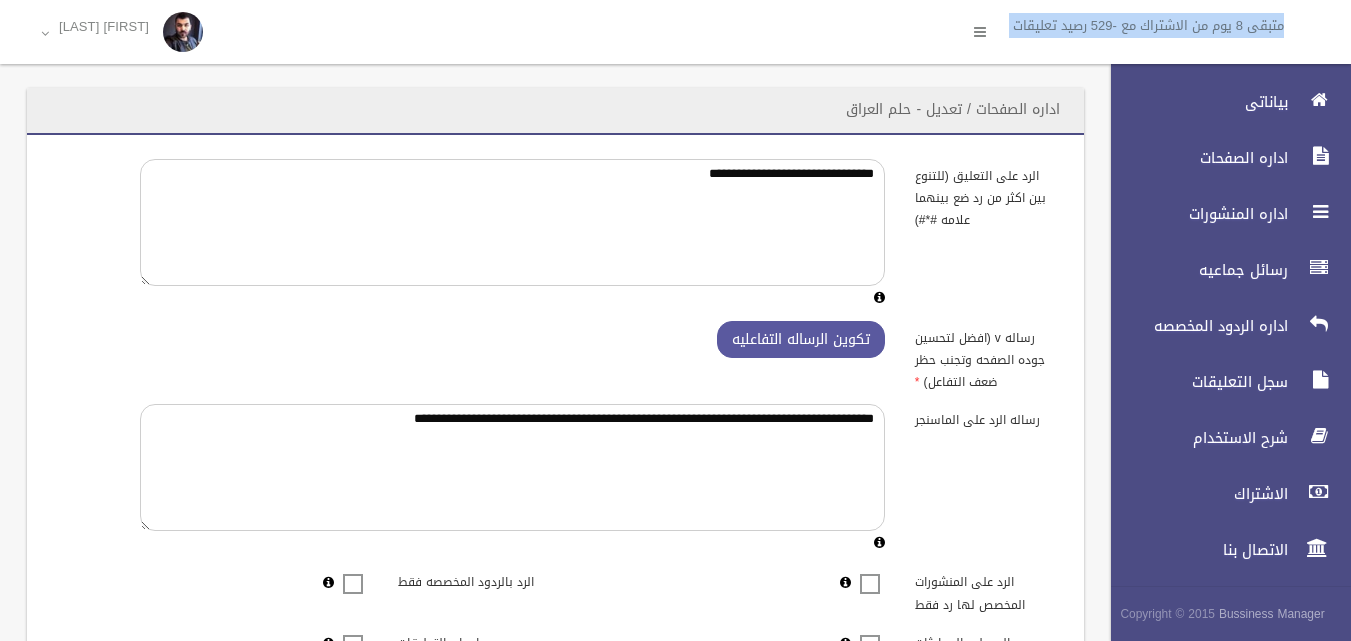 click on "متبقى 8 يوم من الاشتراك مع -529 رصيد تعليقات
احمد عصام حسين
اعادت تسجيل الصفحات
تسجيل الخروج" at bounding box center (675, 36) 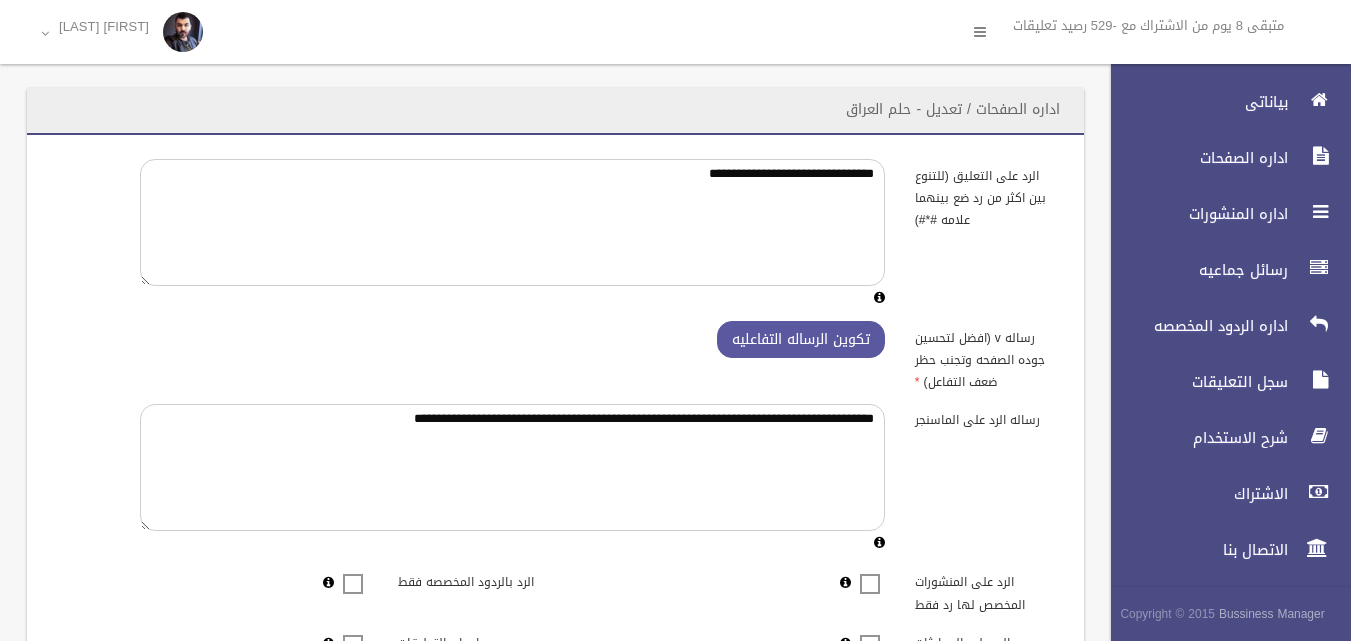 click on "متبقى 8 يوم من الاشتراك مع -529 رصيد تعليقات
احمد عصام حسين
اعادت تسجيل الصفحات
تسجيل الخروج" at bounding box center (675, 36) 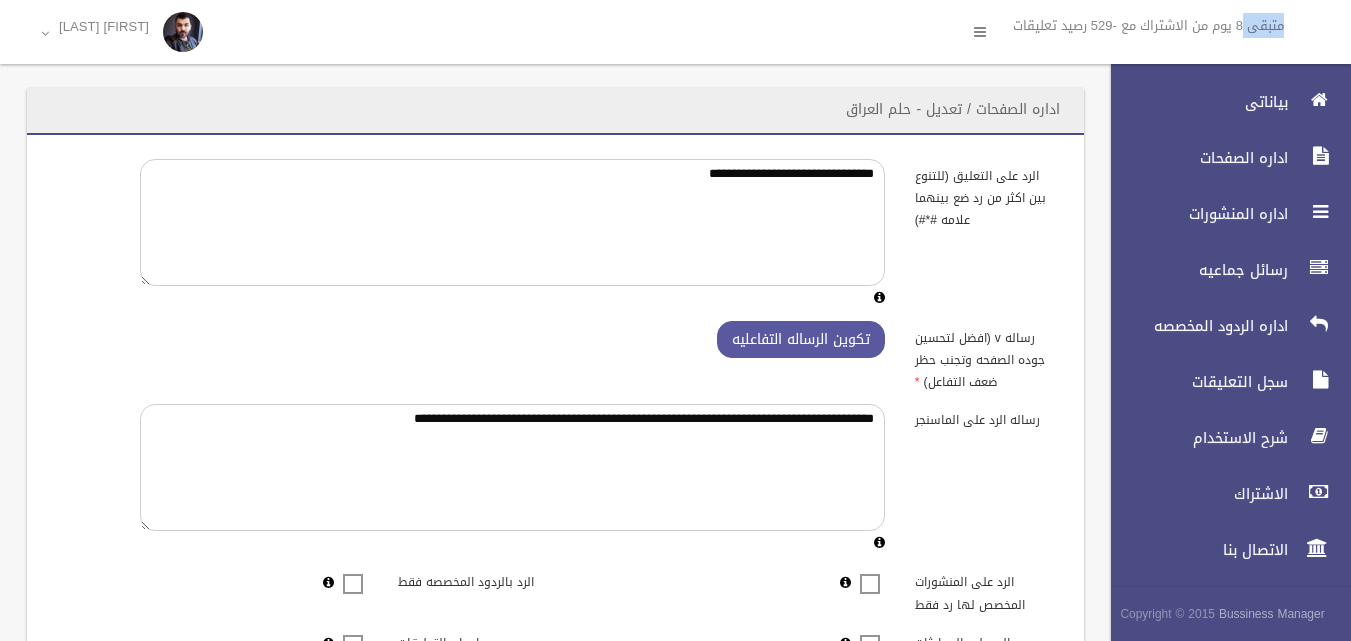 click on "متبقى 8 يوم من الاشتراك مع -529 رصيد تعليقات
احمد عصام حسين
اعادت تسجيل الصفحات
تسجيل الخروج" at bounding box center (675, 36) 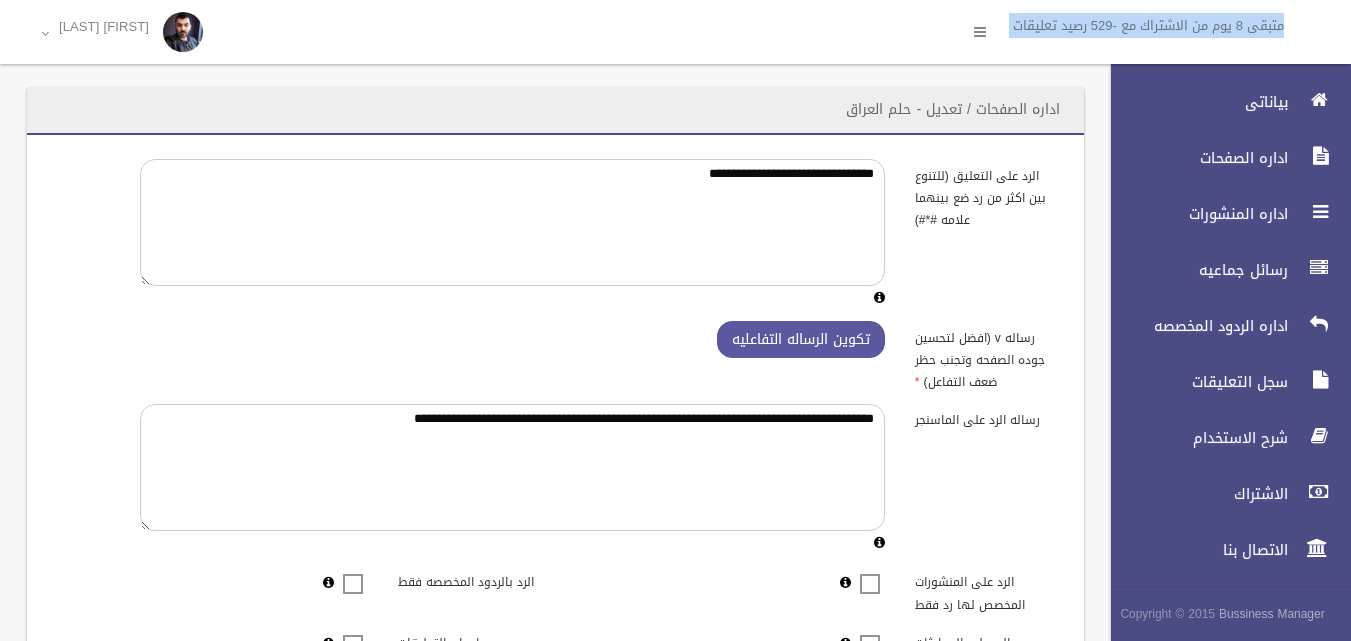 click on "متبقى 8 يوم من الاشتراك مع -529 رصيد تعليقات
احمد عصام حسين
اعادت تسجيل الصفحات
تسجيل الخروج" at bounding box center (675, 36) 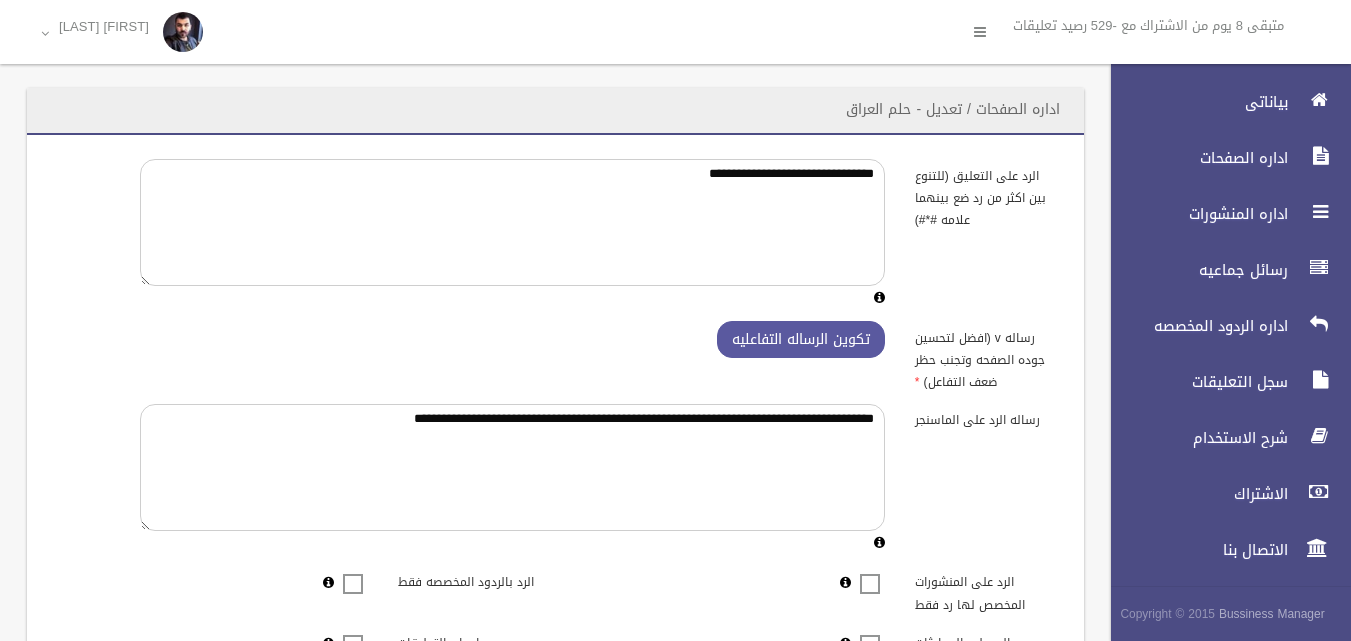 click on "متبقى 8 يوم من الاشتراك مع -529 رصيد تعليقات
احمد عصام حسين
اعادت تسجيل الصفحات
تسجيل الخروج" at bounding box center (675, 36) 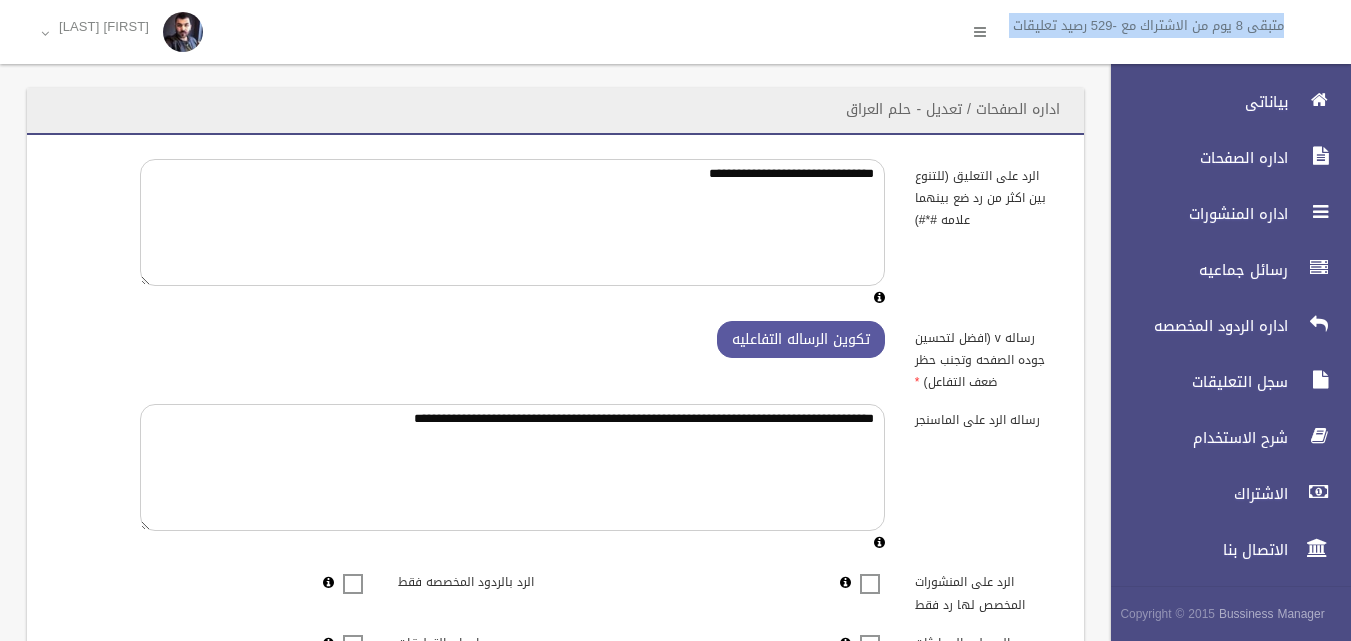 click on "متبقى 8 يوم من الاشتراك مع -529 رصيد تعليقات" at bounding box center [1156, 26] 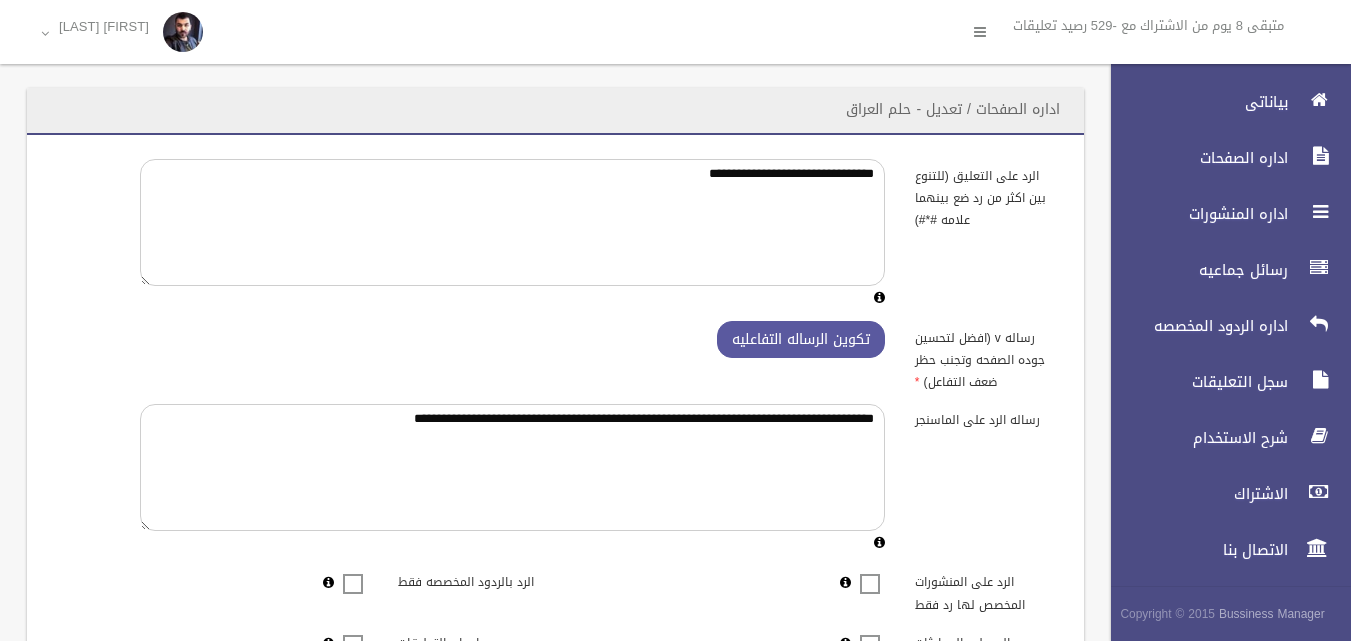 click on "متبقى 8 يوم من الاشتراك مع -529 رصيد تعليقات" at bounding box center [1137, 32] 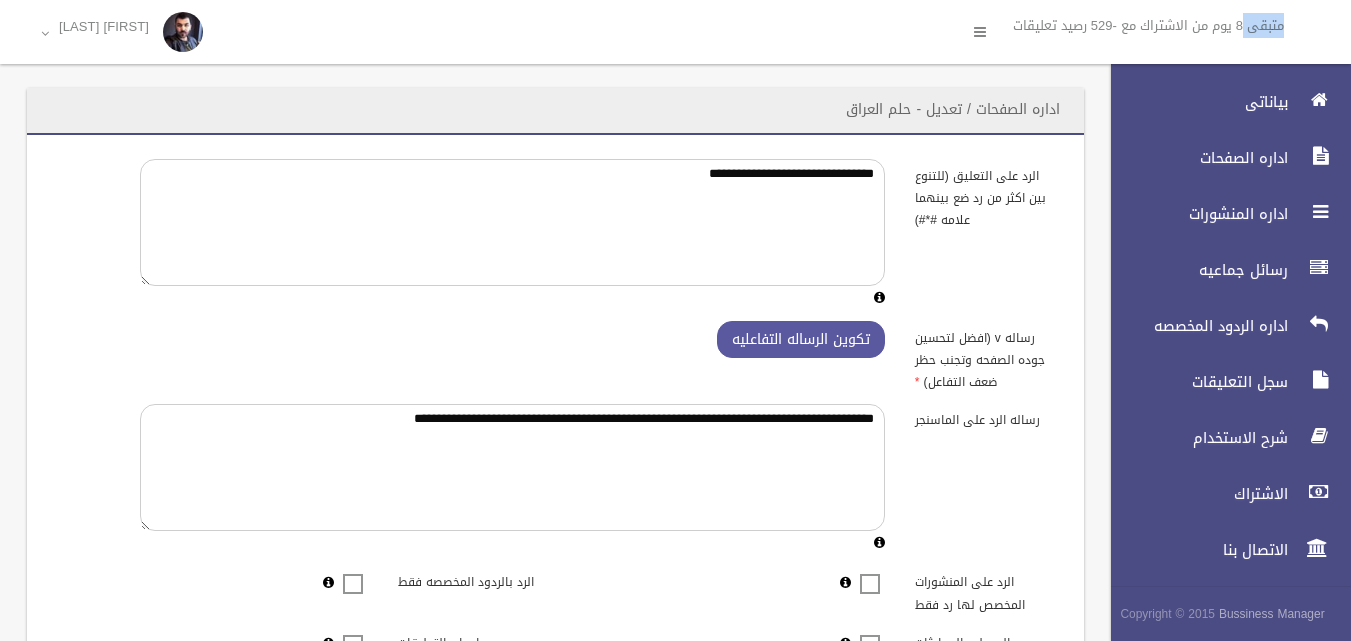 click on "متبقى 8 يوم من الاشتراك مع -529 رصيد تعليقات" at bounding box center (1137, 32) 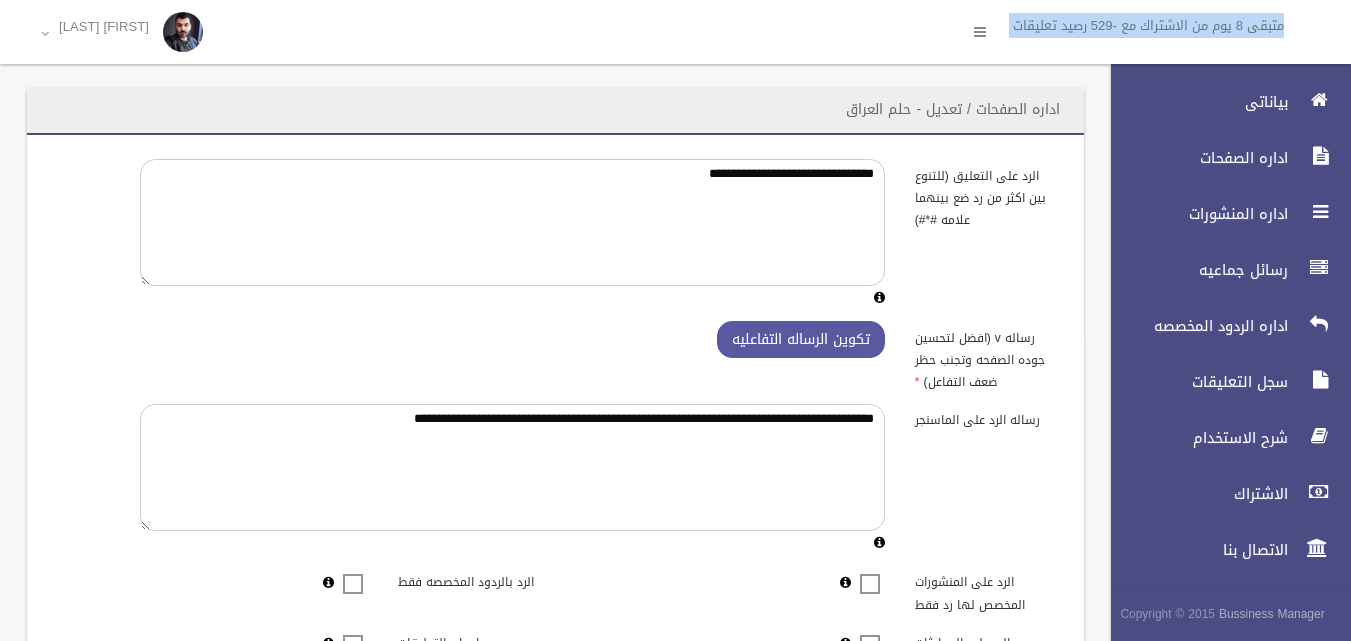 click on "متبقى 8 يوم من الاشتراك مع -529 رصيد تعليقات" at bounding box center [1137, 32] 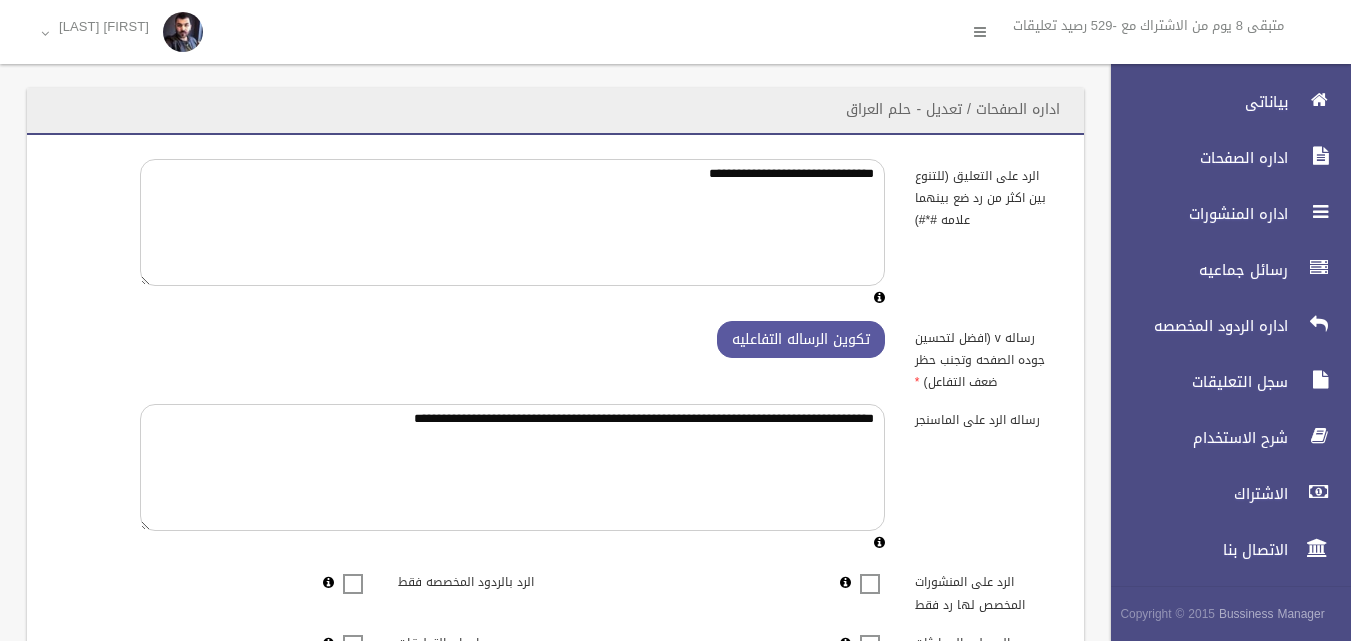 click on "متبقى 8 يوم من الاشتراك مع -529 رصيد تعليقات" at bounding box center (1137, 32) 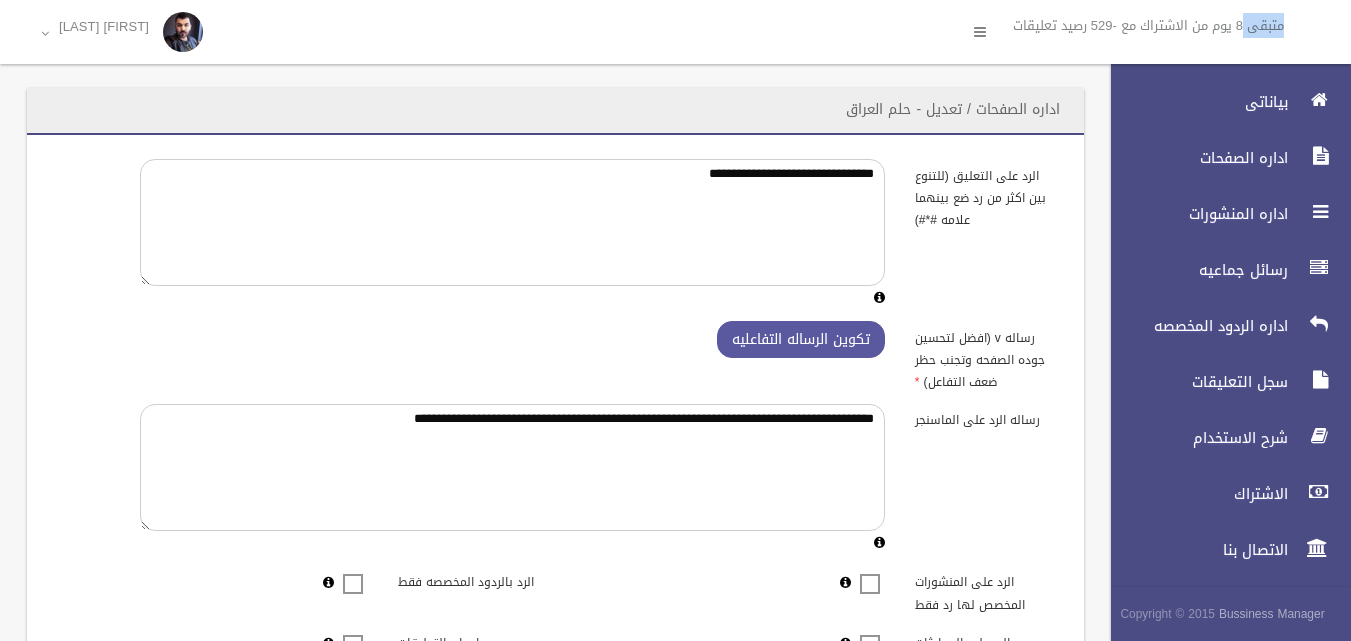 click on "متبقى 8 يوم من الاشتراك مع -529 رصيد تعليقات" at bounding box center [1137, 32] 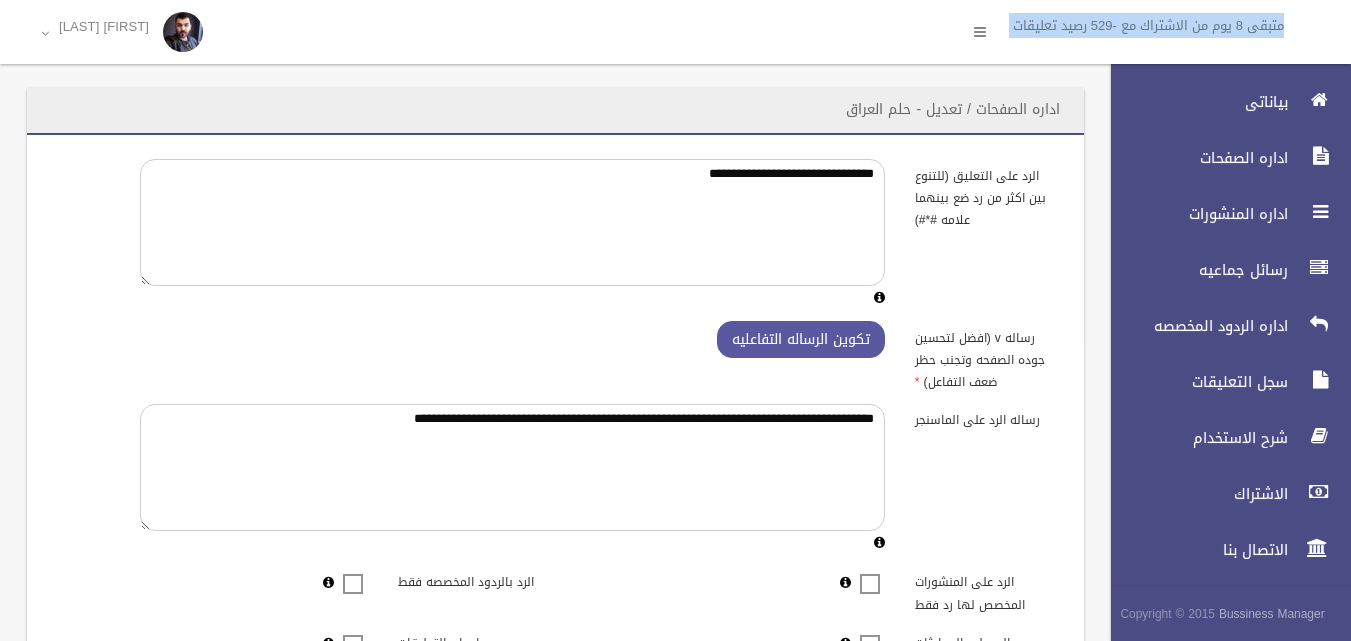 click on "متبقى 8 يوم من الاشتراك مع -529 رصيد تعليقات" at bounding box center (1137, 32) 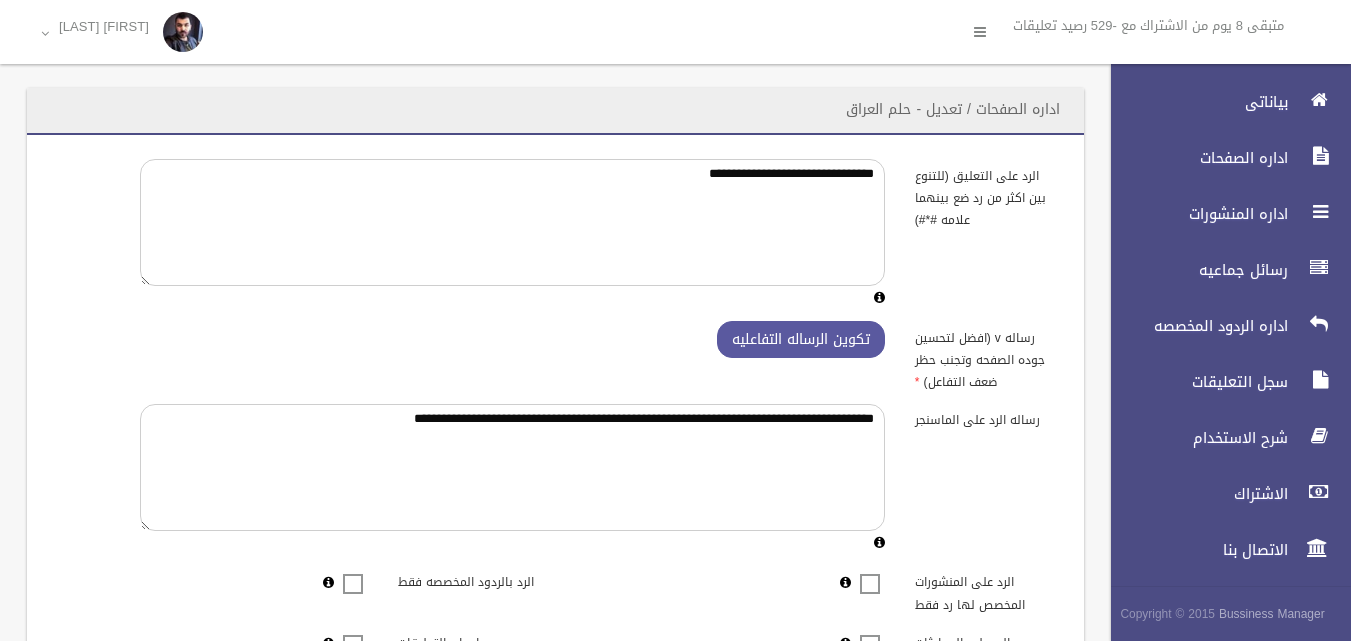 click on "متبقى 8 يوم من الاشتراك مع -529 رصيد تعليقات" at bounding box center (1137, 32) 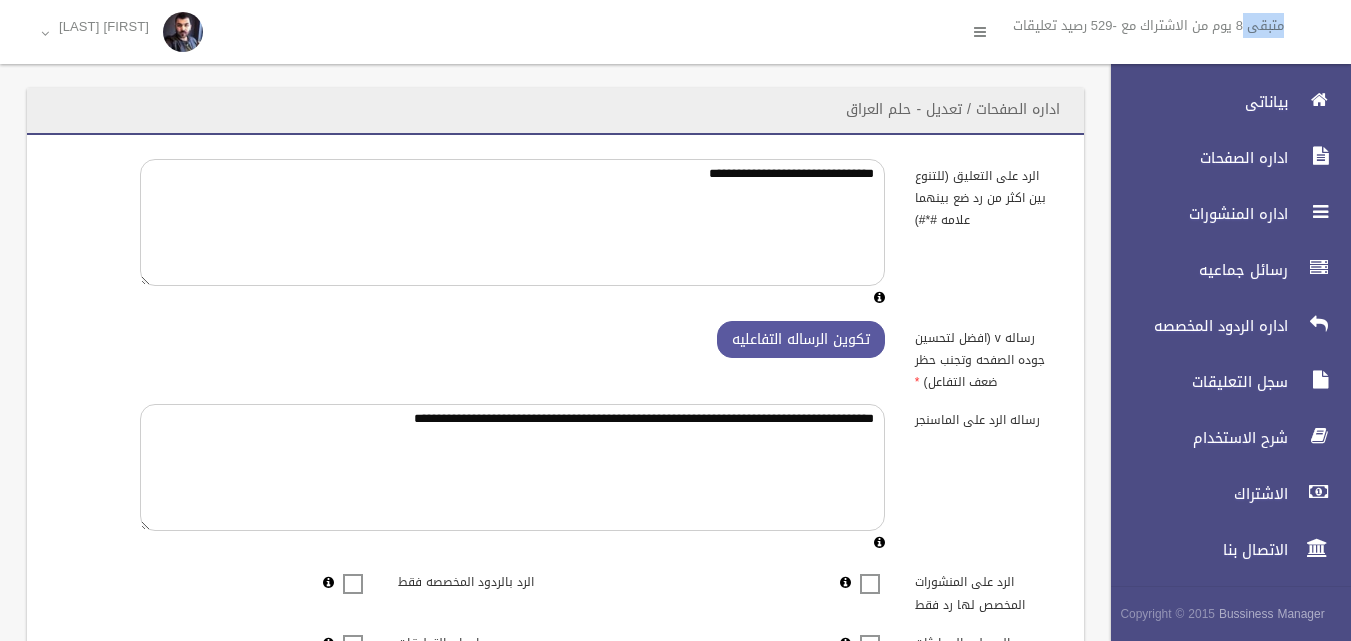 click on "متبقى 8 يوم من الاشتراك مع -529 رصيد تعليقات" at bounding box center (1137, 32) 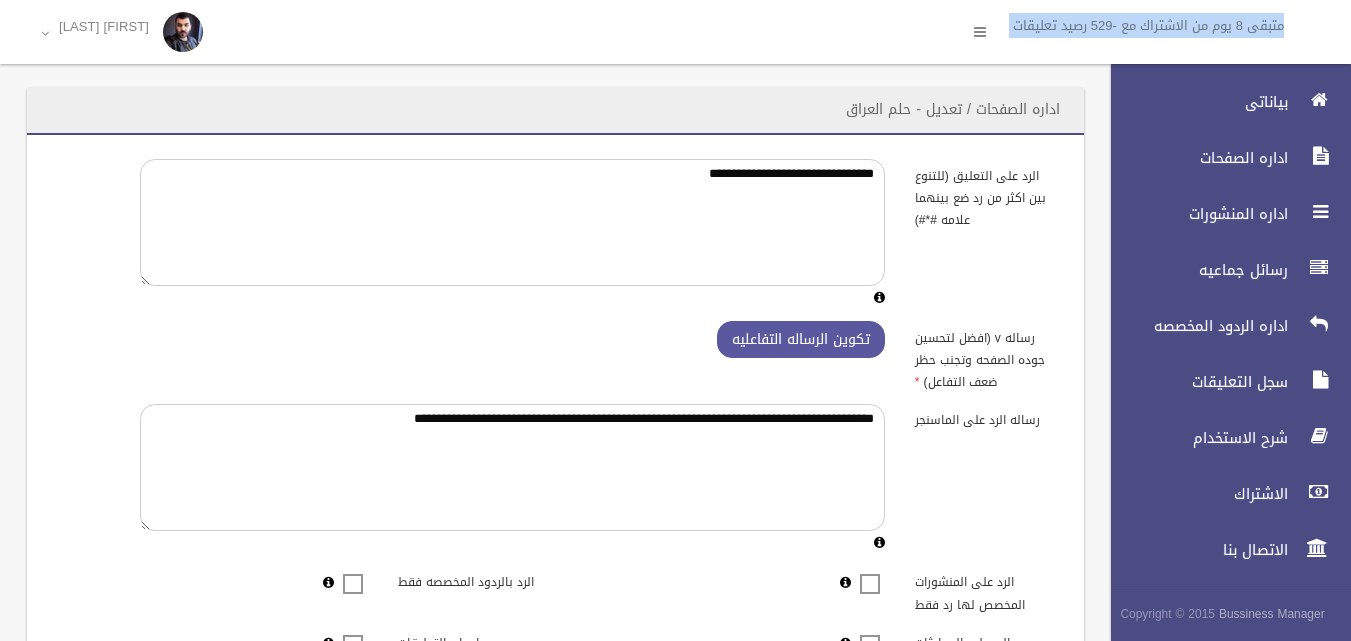 click on "متبقى 8 يوم من الاشتراك مع -529 رصيد تعليقات" at bounding box center (1137, 32) 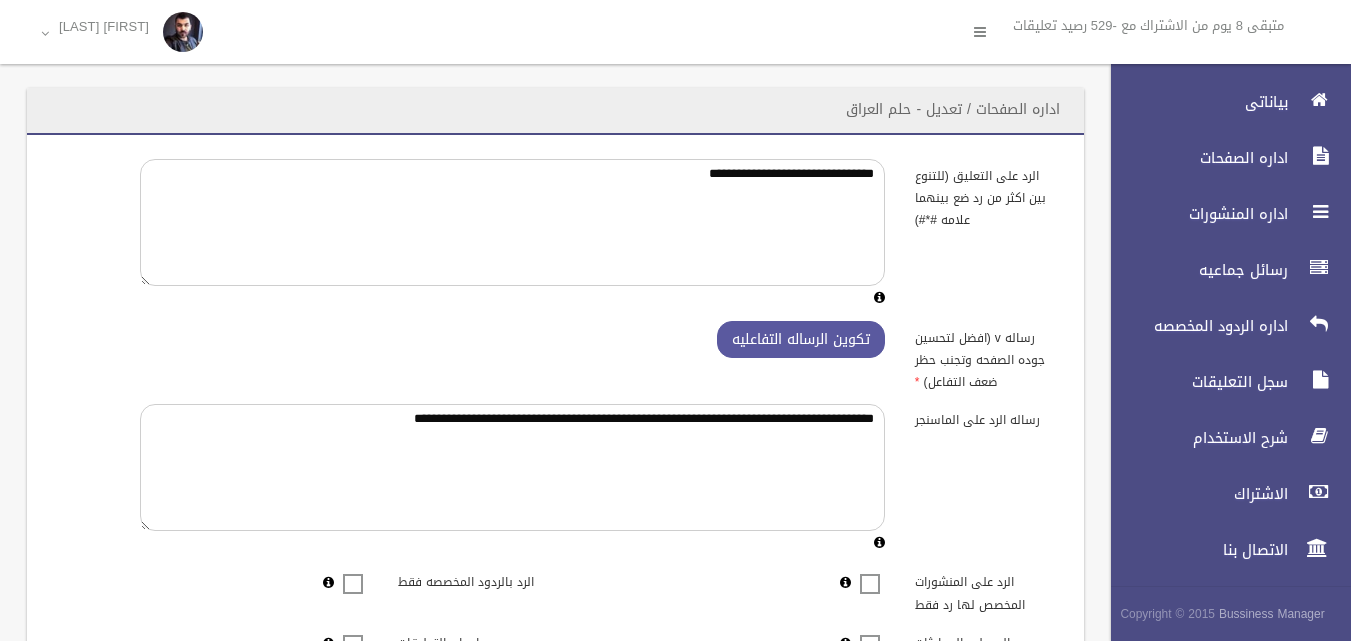 click on "متبقى 8 يوم من الاشتراك مع -529 رصيد تعليقات
احمد عصام حسين
اعادت تسجيل الصفحات
تسجيل الخروج" at bounding box center [675, 36] 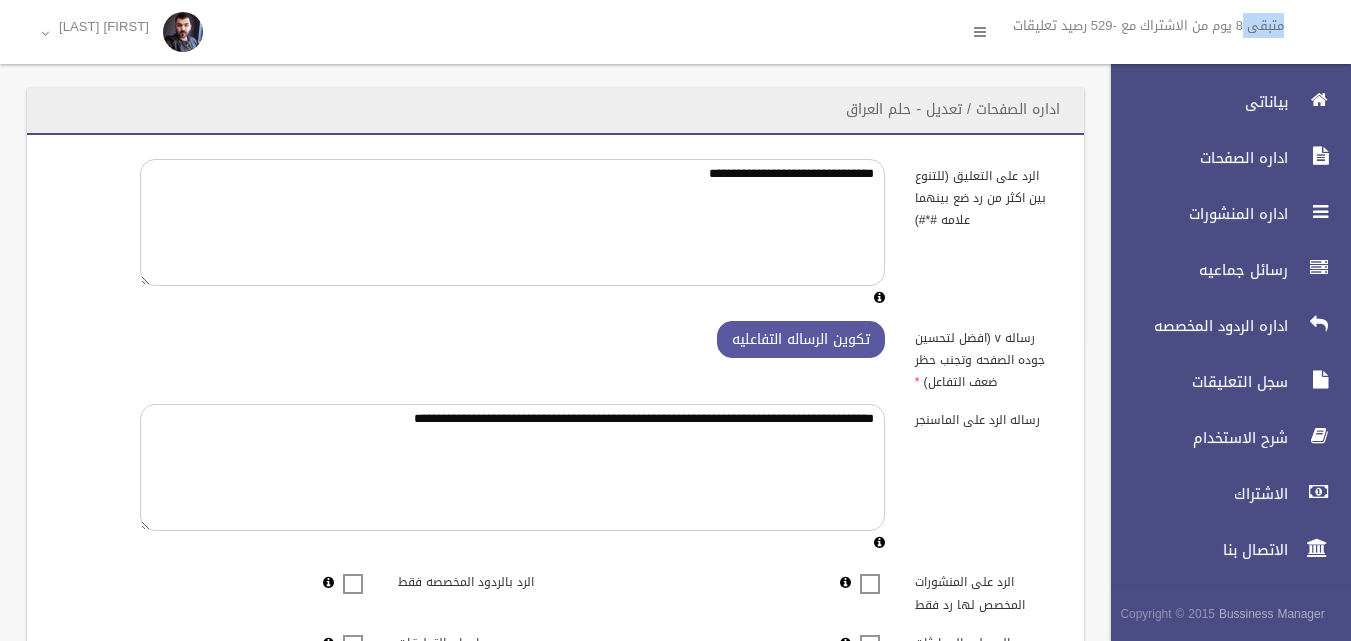 click on "متبقى 8 يوم من الاشتراك مع -529 رصيد تعليقات
احمد عصام حسين
اعادت تسجيل الصفحات
تسجيل الخروج" at bounding box center [675, 36] 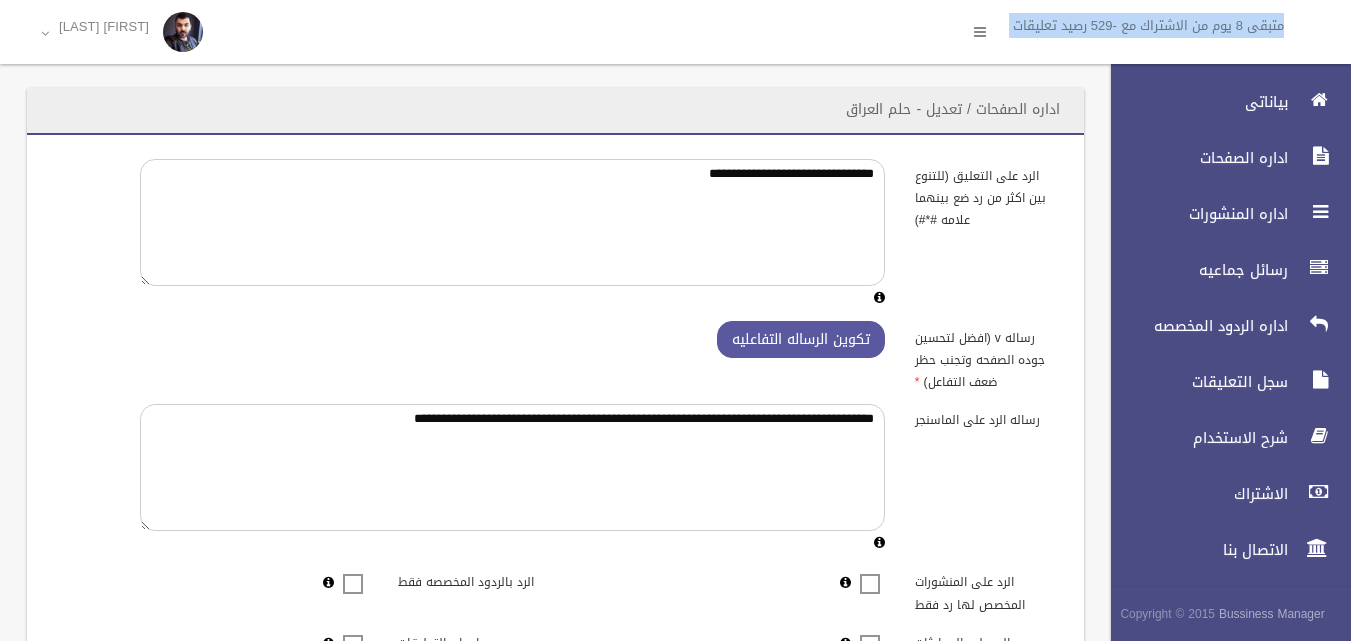 click on "متبقى 8 يوم من الاشتراك مع -529 رصيد تعليقات
احمد عصام حسين
اعادت تسجيل الصفحات
تسجيل الخروج" at bounding box center (675, 36) 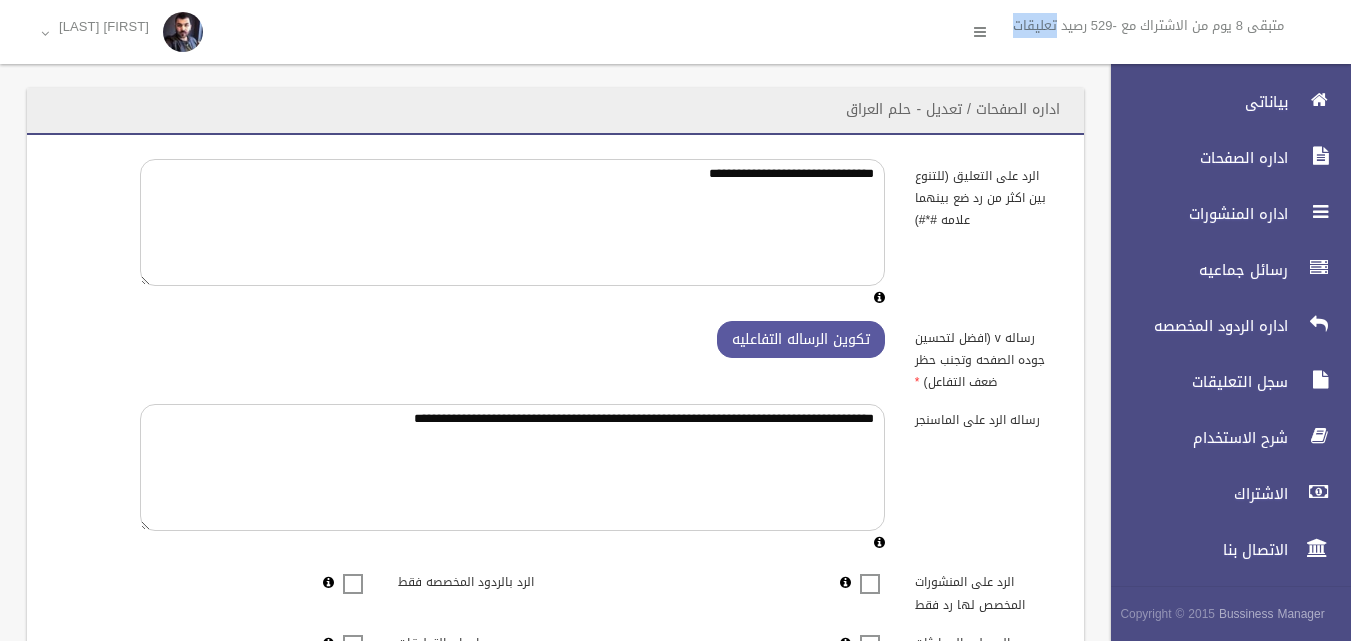 click on "متبقى 8 يوم من الاشتراك مع -529 رصيد تعليقات" at bounding box center (1156, 26) 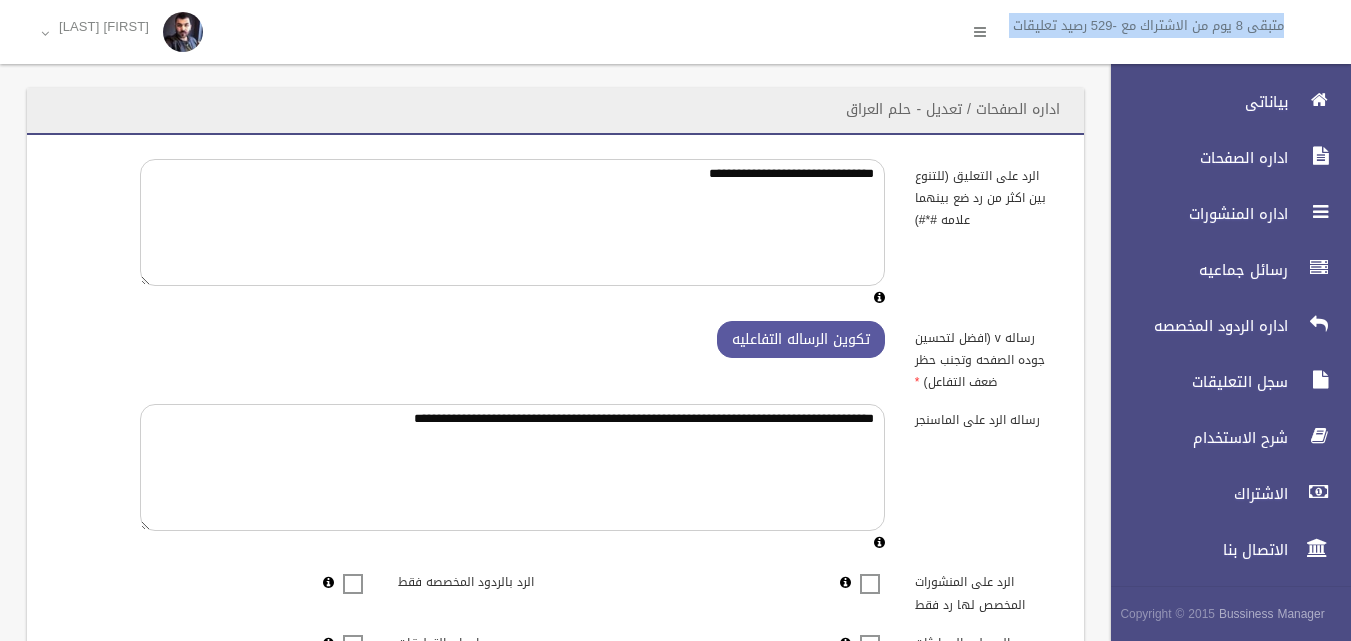 click on "متبقى 8 يوم من الاشتراك مع -529 رصيد تعليقات" at bounding box center (1156, 26) 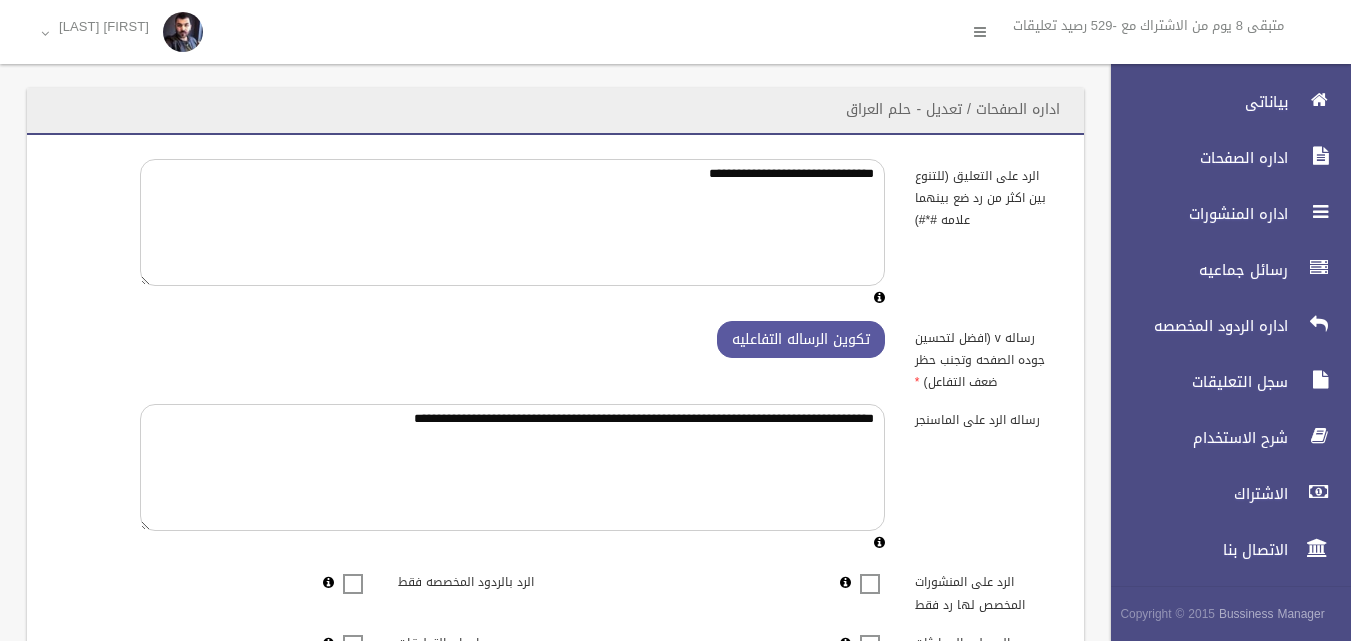 click on "متبقى 8 يوم من الاشتراك مع -529 رصيد تعليقات" at bounding box center [1137, 32] 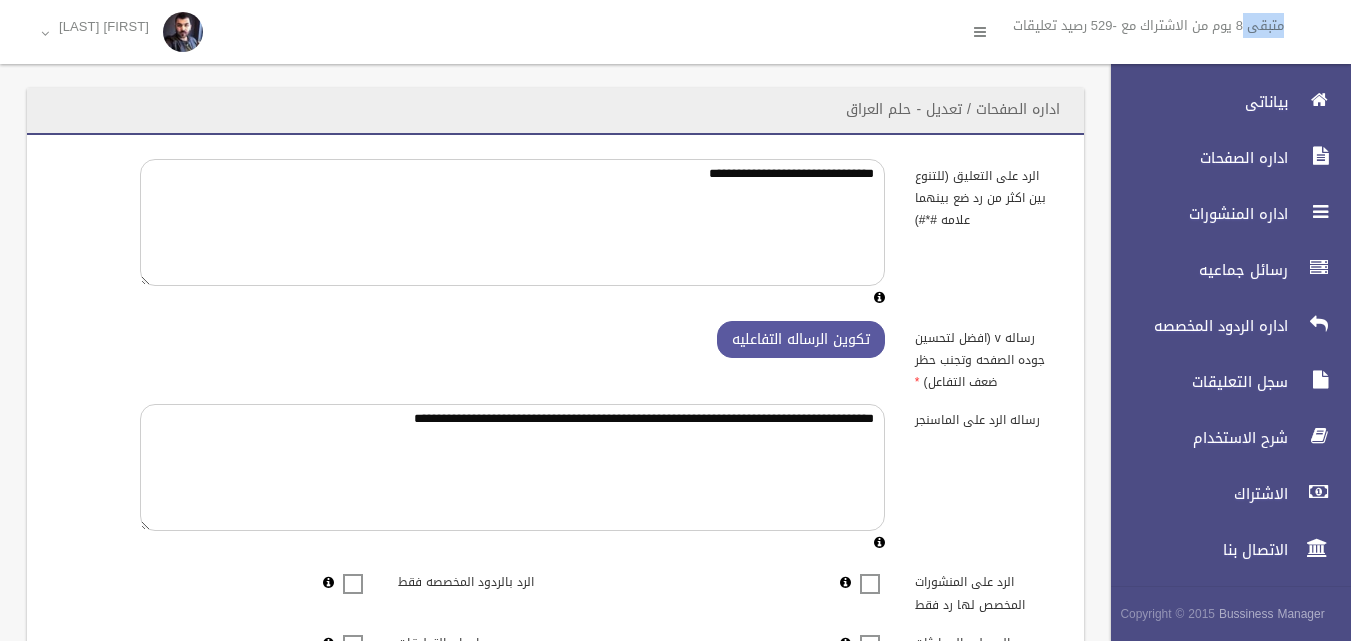 click on "متبقى 8 يوم من الاشتراك مع -529 رصيد تعليقات" at bounding box center [1137, 32] 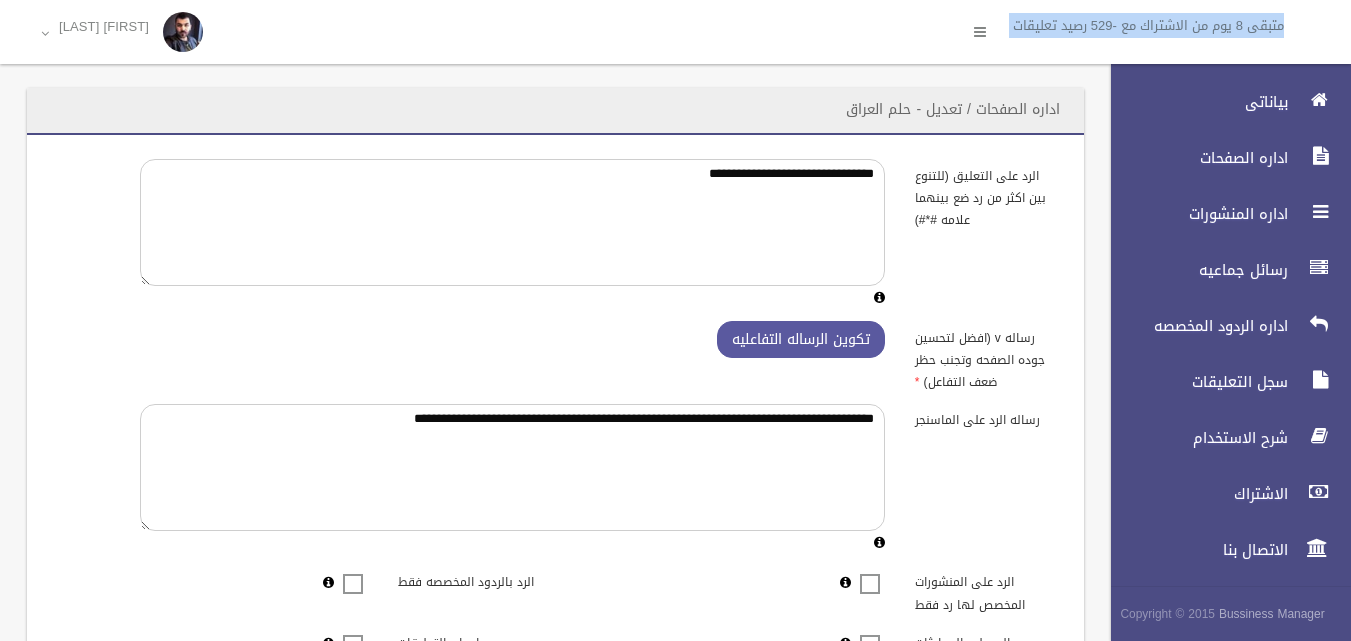 click on "متبقى 8 يوم من الاشتراك مع -529 رصيد تعليقات" at bounding box center [1137, 32] 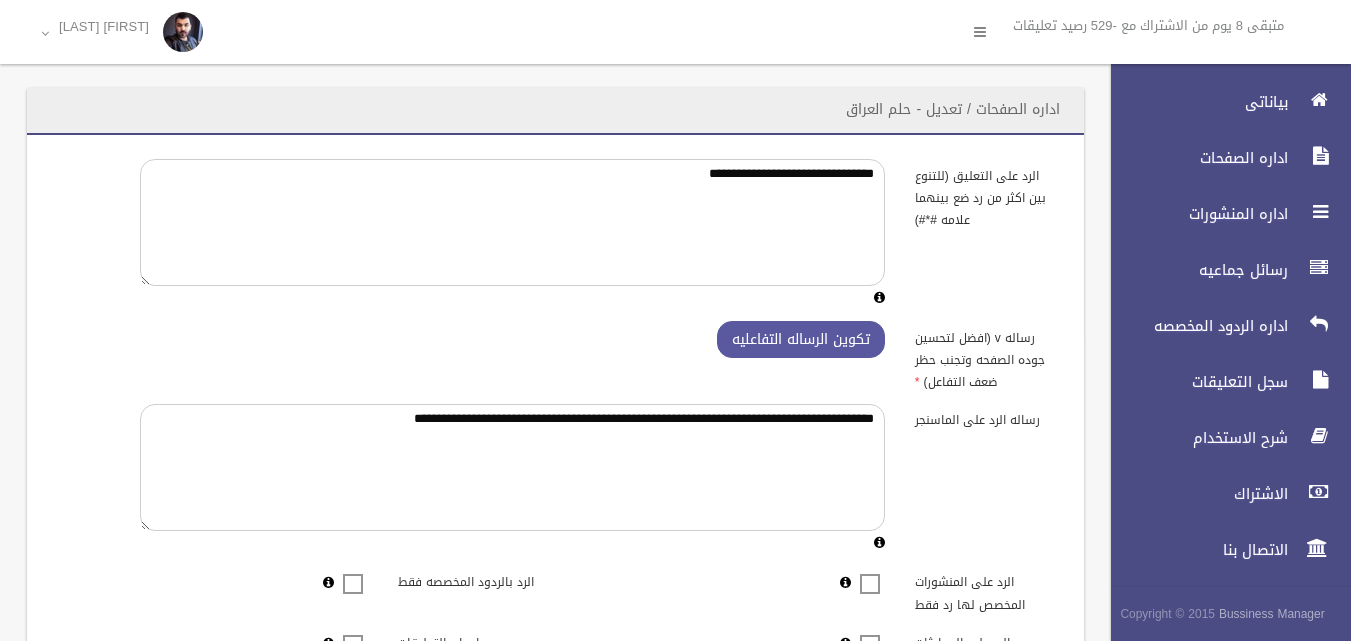 click on "متبقى 8 يوم من الاشتراك مع -529 رصيد تعليقات" at bounding box center [1137, 32] 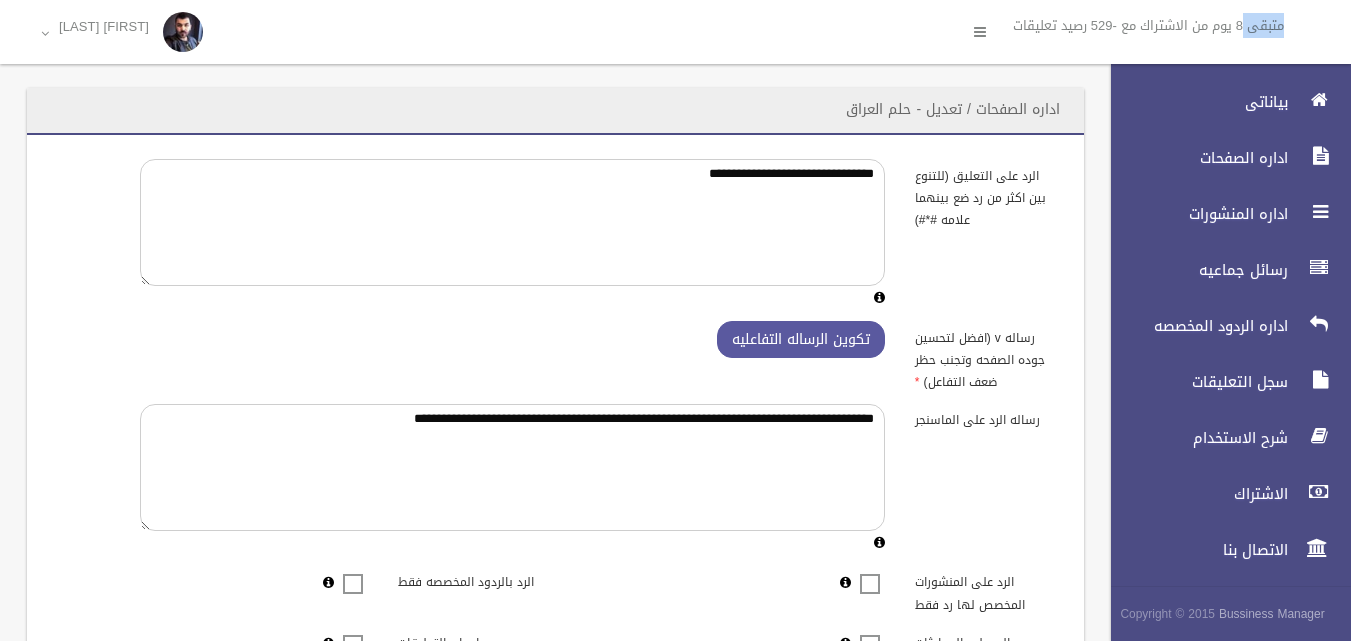 click on "متبقى 8 يوم من الاشتراك مع -529 رصيد تعليقات
احمد عصام حسين
اعادت تسجيل الصفحات
تسجيل الخروج" at bounding box center [675, 36] 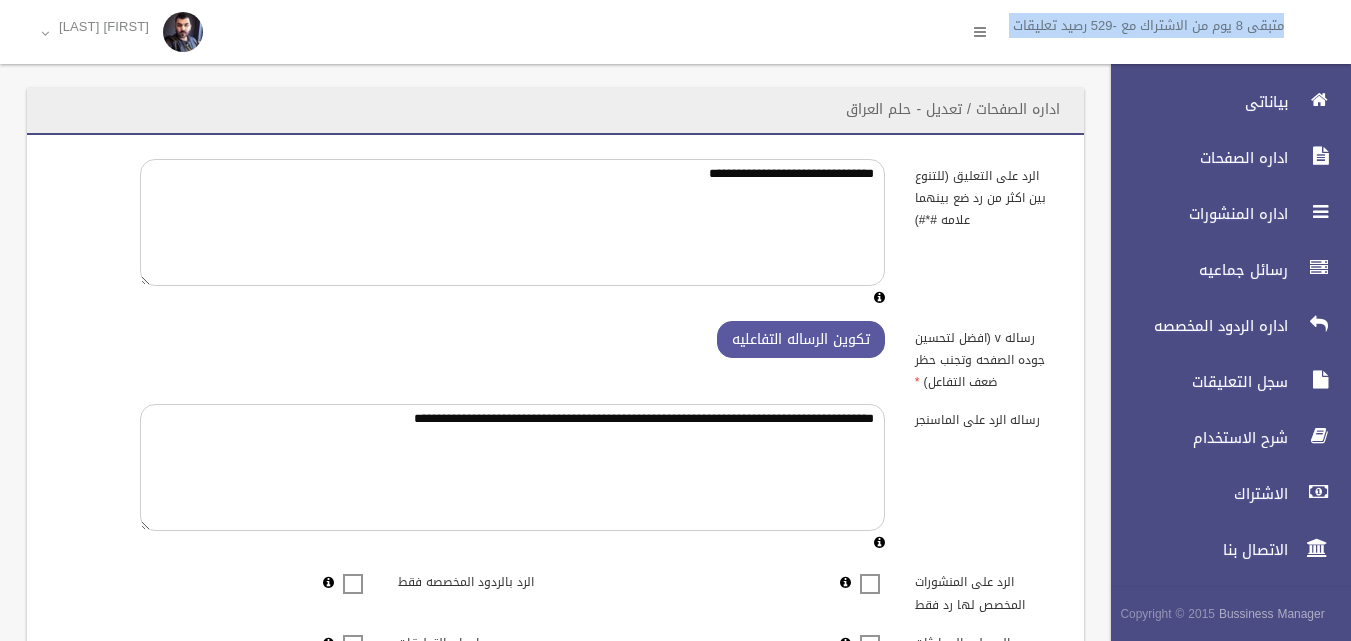 click on "متبقى 8 يوم من الاشتراك مع -529 رصيد تعليقات
احمد عصام حسين
اعادت تسجيل الصفحات
تسجيل الخروج" at bounding box center [675, 36] 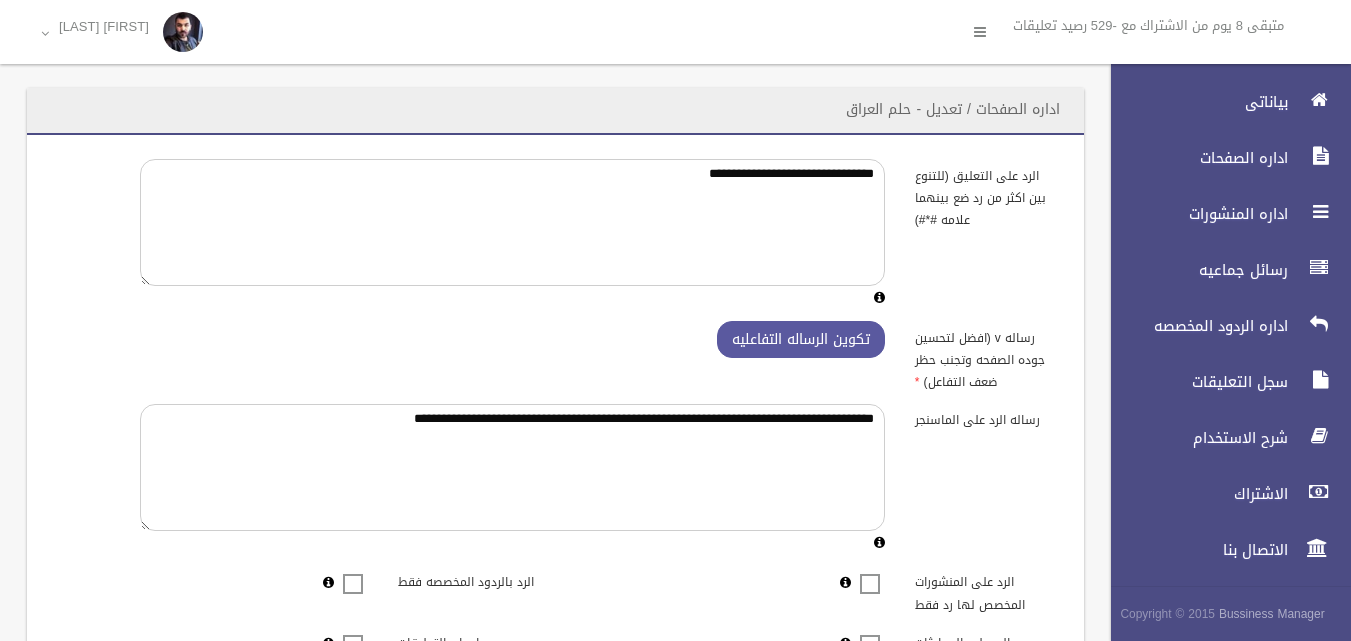 click on "متبقى 8 يوم من الاشتراك مع -529 رصيد تعليقات
احمد عصام حسين
اعادت تسجيل الصفحات
تسجيل الخروج" at bounding box center (675, 36) 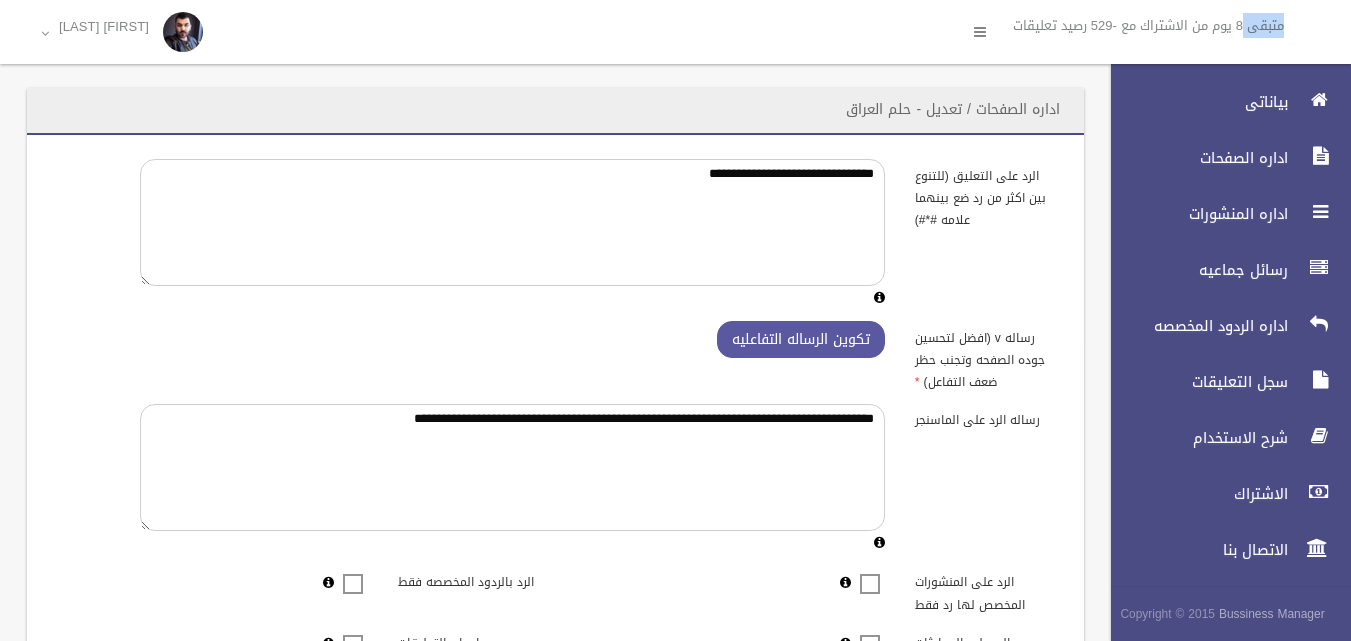 click on "متبقى 8 يوم من الاشتراك مع -529 رصيد تعليقات
احمد عصام حسين
اعادت تسجيل الصفحات
تسجيل الخروج" at bounding box center (675, 36) 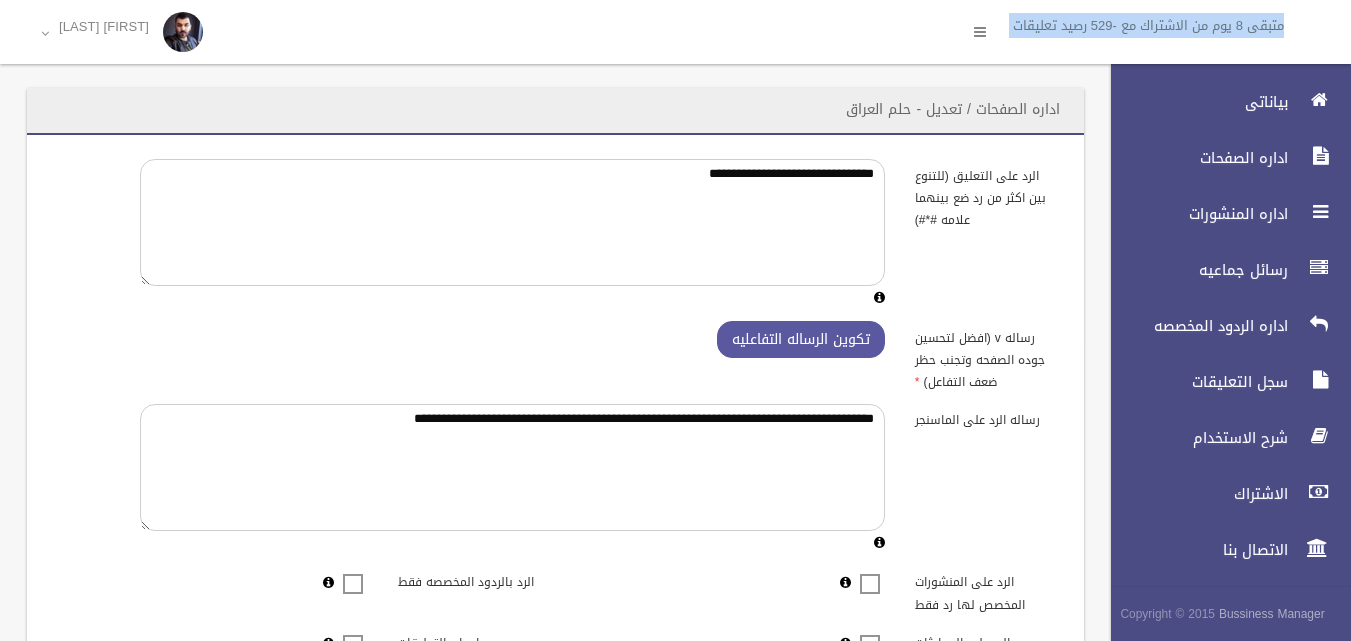 click on "متبقى 8 يوم من الاشتراك مع -529 رصيد تعليقات
احمد عصام حسين
اعادت تسجيل الصفحات
تسجيل الخروج" at bounding box center [675, 36] 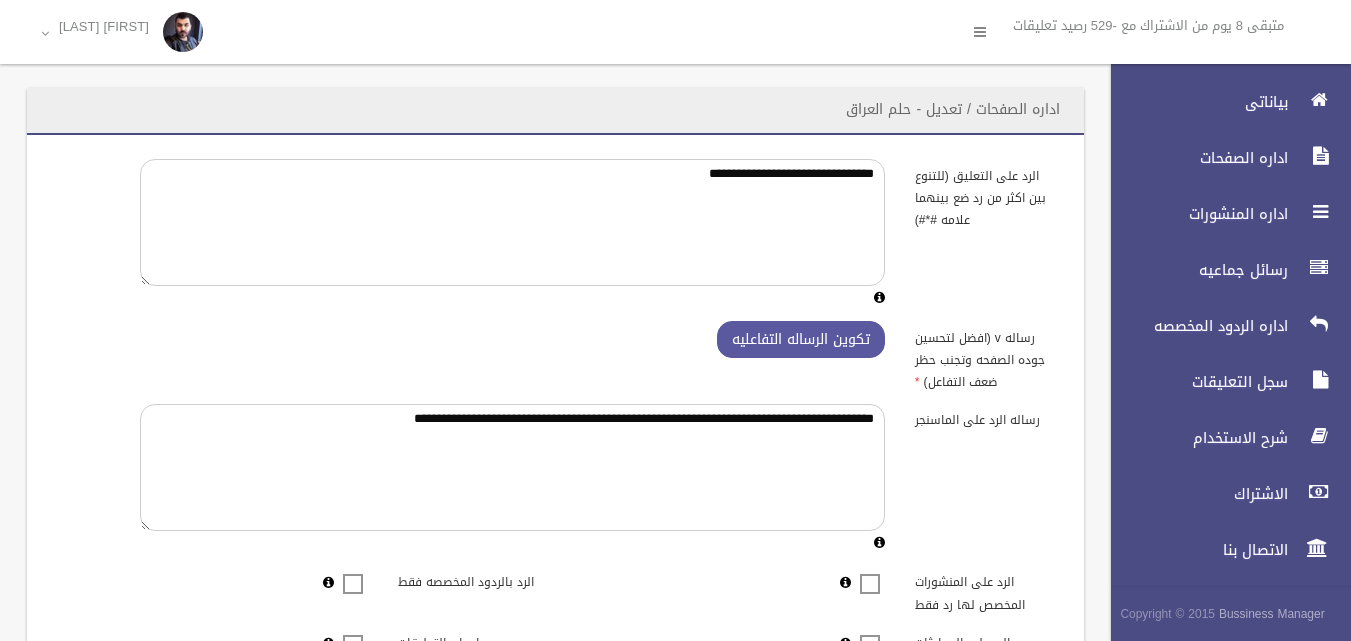 click on "متبقى 8 يوم من الاشتراك مع -529 رصيد تعليقات
احمد عصام حسين
اعادت تسجيل الصفحات
تسجيل الخروج" at bounding box center (675, 36) 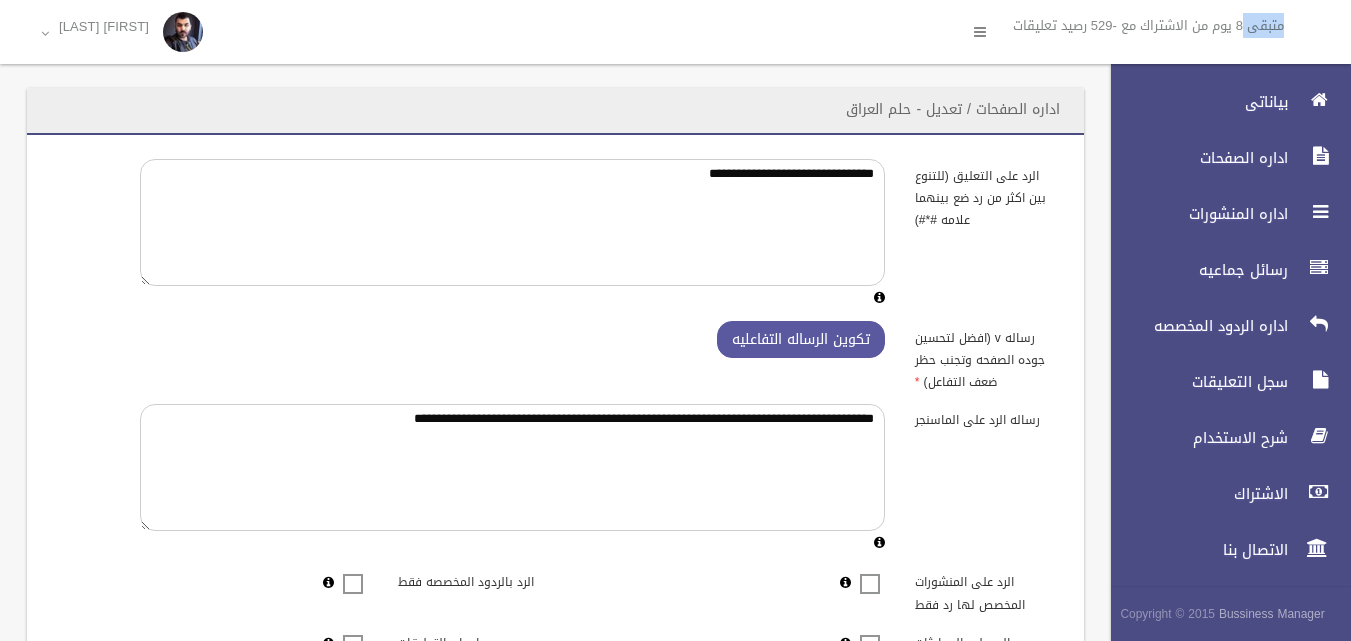 click on "متبقى 8 يوم من الاشتراك مع -529 رصيد تعليقات
احمد عصام حسين
اعادت تسجيل الصفحات
تسجيل الخروج" at bounding box center [675, 36] 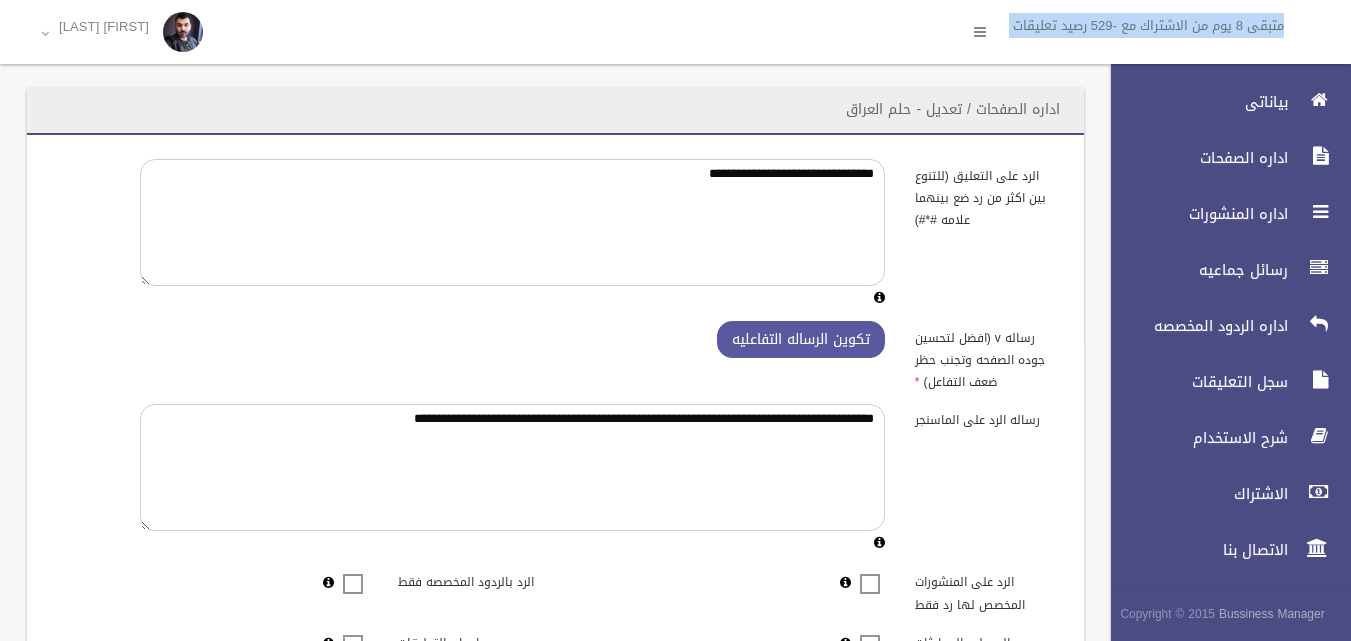 click on "متبقى 8 يوم من الاشتراك مع -529 رصيد تعليقات
احمد عصام حسين
اعادت تسجيل الصفحات
تسجيل الخروج" at bounding box center (675, 36) 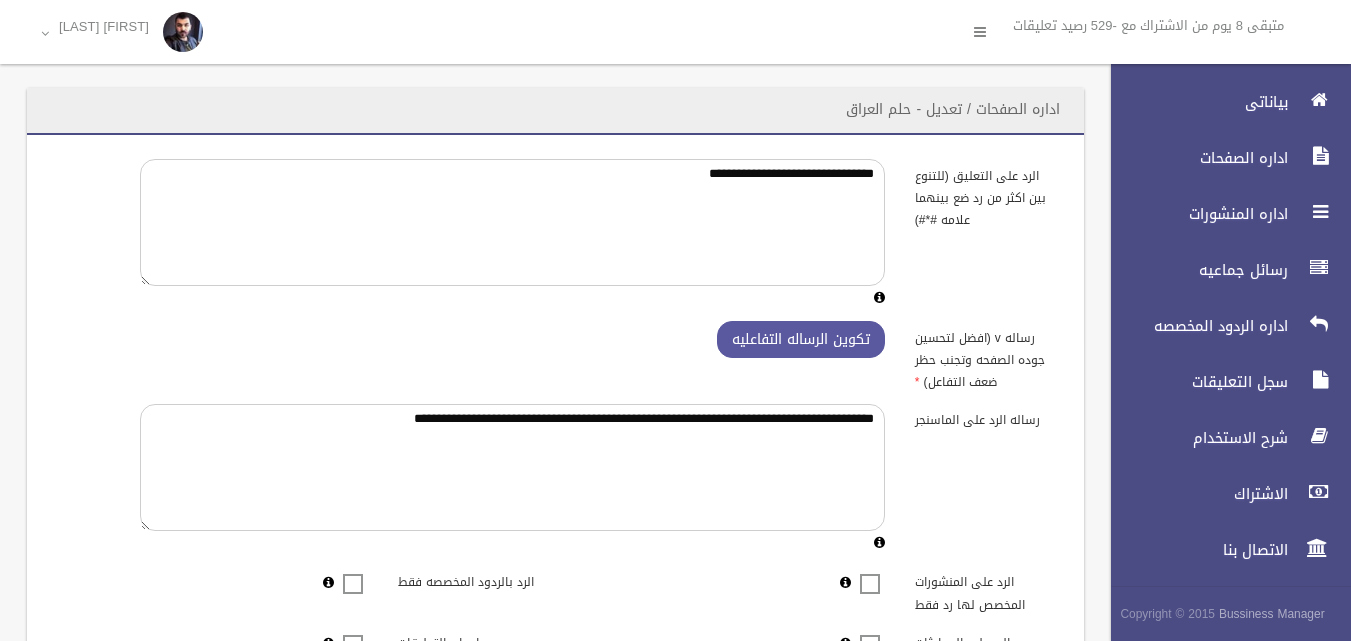 click on "متبقى 8 يوم من الاشتراك مع -529 رصيد تعليقات
احمد عصام حسين
اعادت تسجيل الصفحات
تسجيل الخروج" at bounding box center (675, 36) 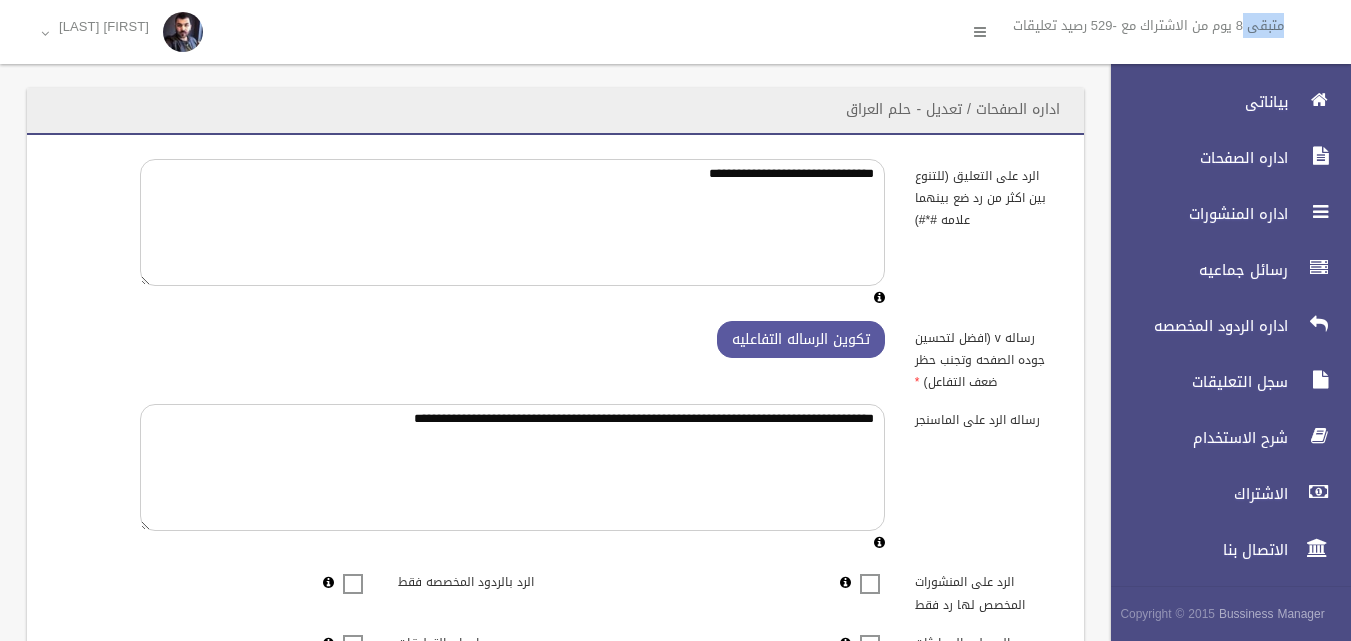 click on "متبقى 8 يوم من الاشتراك مع -529 رصيد تعليقات
احمد عصام حسين
اعادت تسجيل الصفحات
تسجيل الخروج" at bounding box center (675, 36) 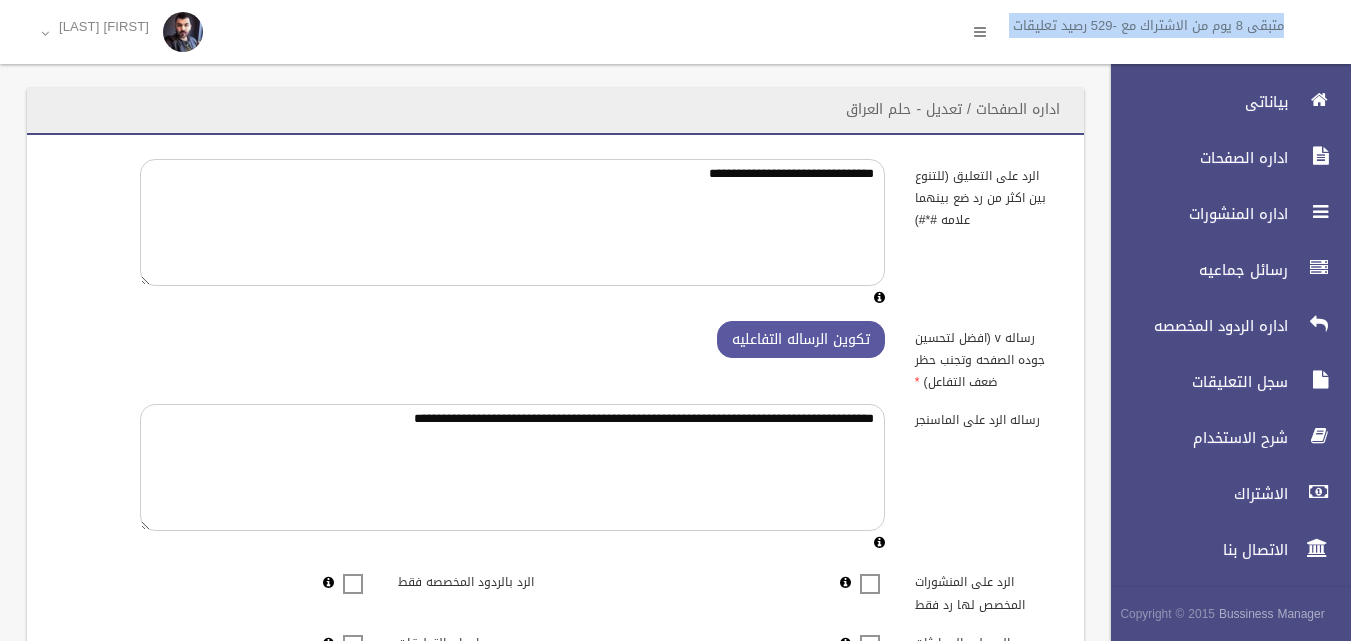 click on "متبقى 8 يوم من الاشتراك مع -529 رصيد تعليقات
احمد عصام حسين
اعادت تسجيل الصفحات
تسجيل الخروج" at bounding box center (675, 36) 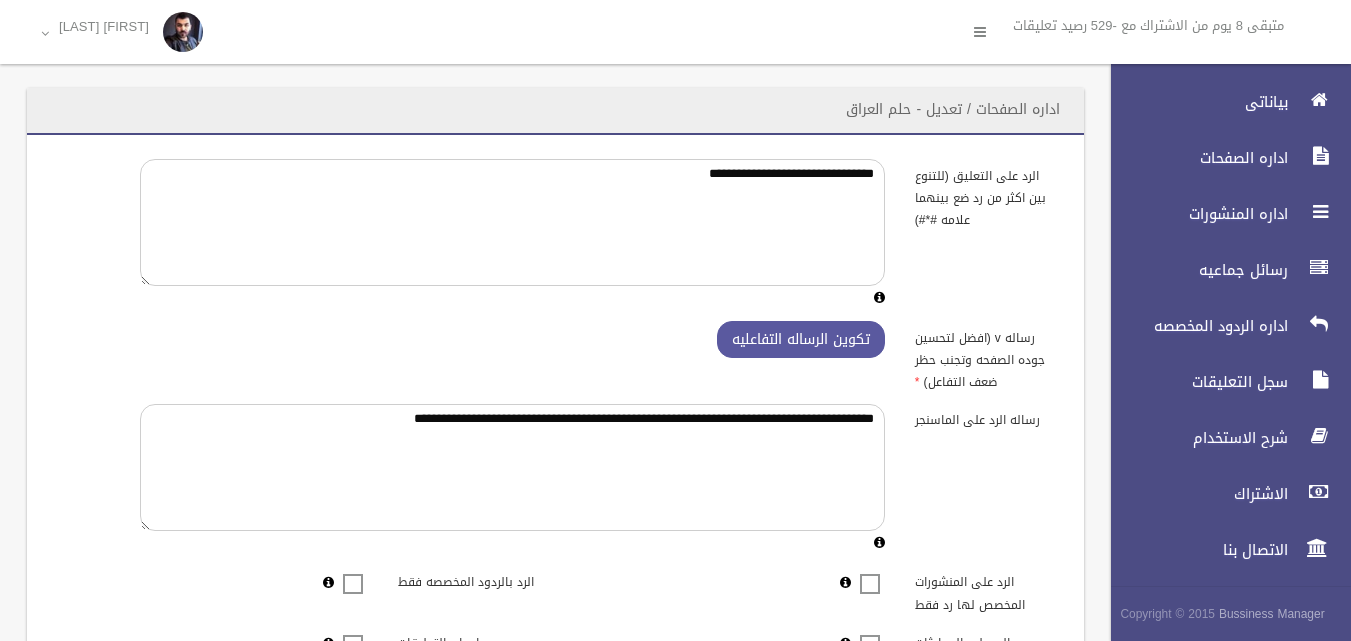 click on "متبقى 8 يوم من الاشتراك مع -529 رصيد تعليقات
احمد عصام حسين
اعادت تسجيل الصفحات
تسجيل الخروج" at bounding box center [675, 36] 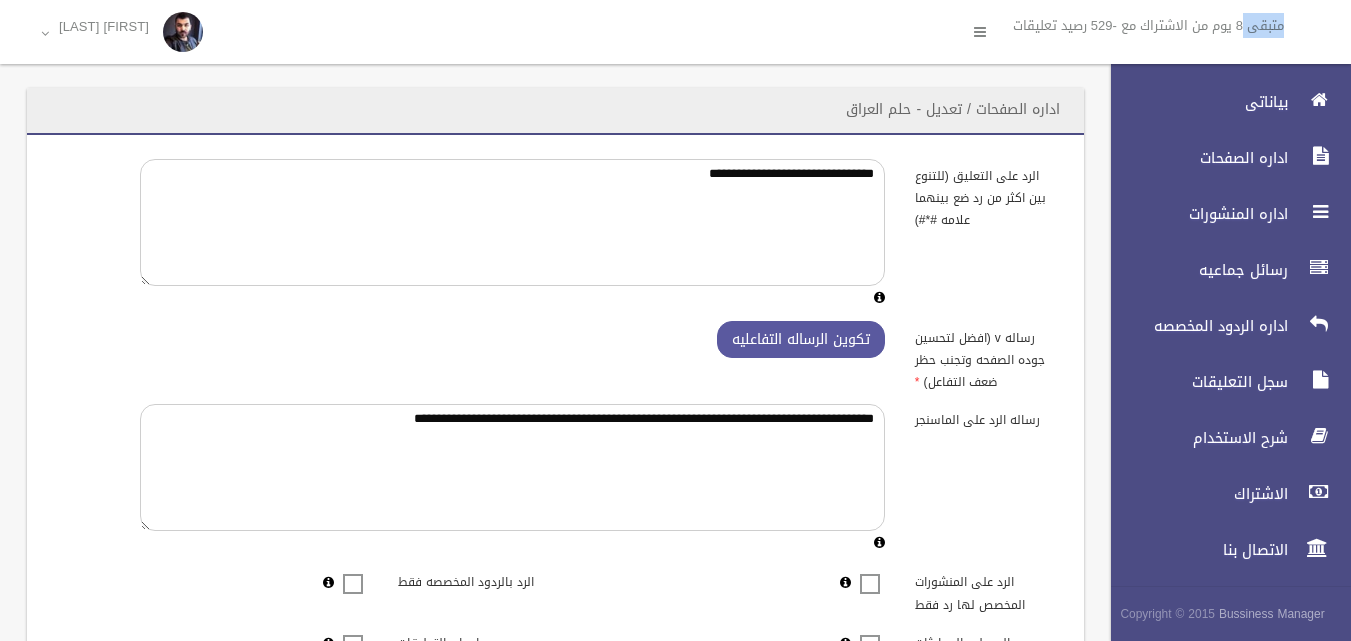 click on "متبقى 8 يوم من الاشتراك مع -529 رصيد تعليقات
احمد عصام حسين
اعادت تسجيل الصفحات
تسجيل الخروج" at bounding box center [675, 36] 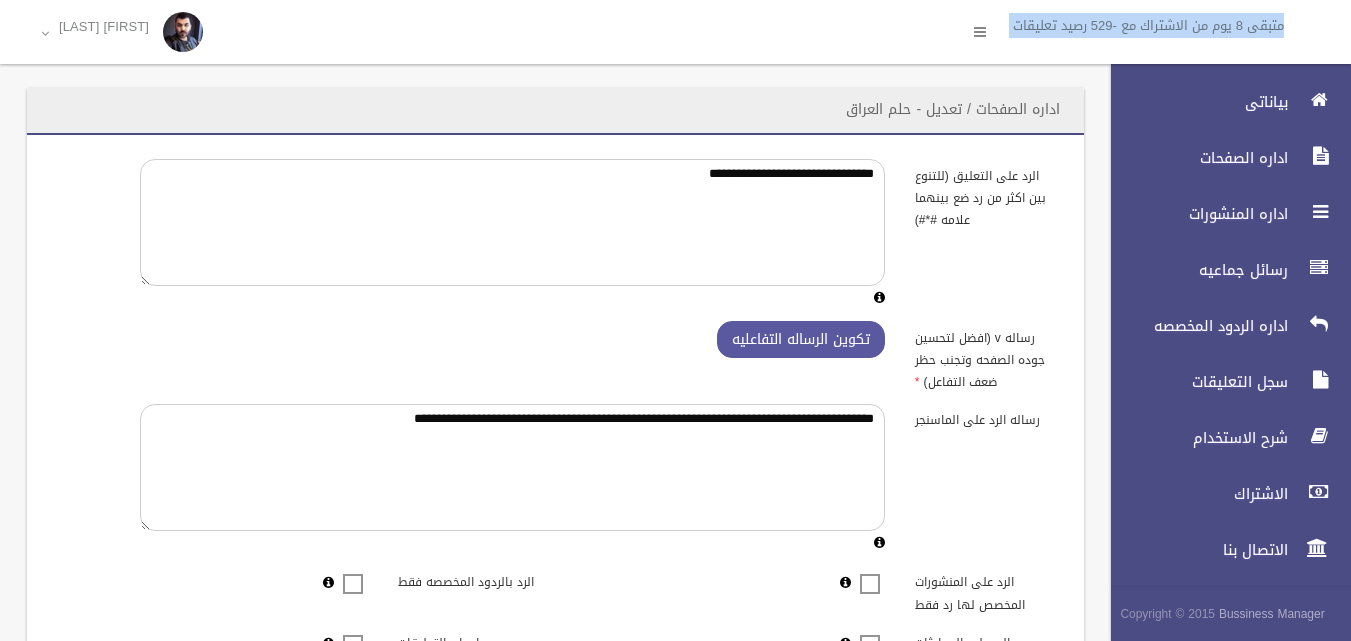 click on "متبقى 8 يوم من الاشتراك مع -529 رصيد تعليقات
احمد عصام حسين
اعادت تسجيل الصفحات
تسجيل الخروج" at bounding box center (675, 36) 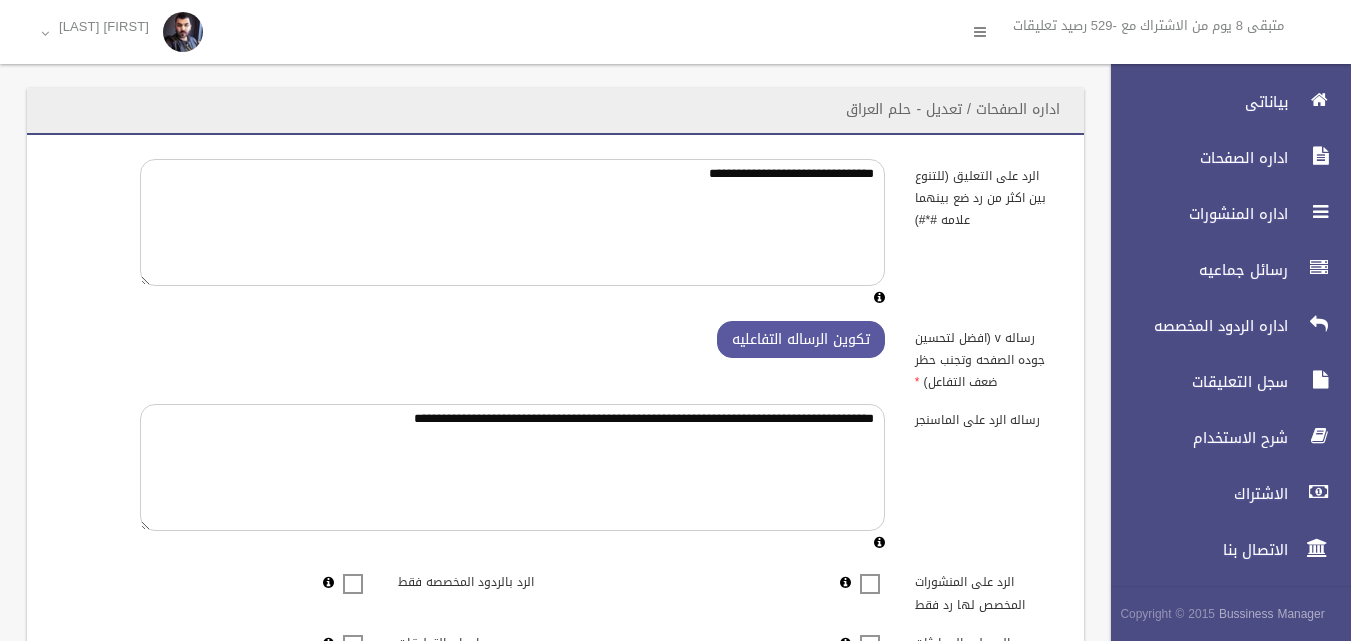 click on "متبقى 8 يوم من الاشتراك مع -529 رصيد تعليقات
احمد عصام حسين
اعادت تسجيل الصفحات
تسجيل الخروج" at bounding box center [675, 36] 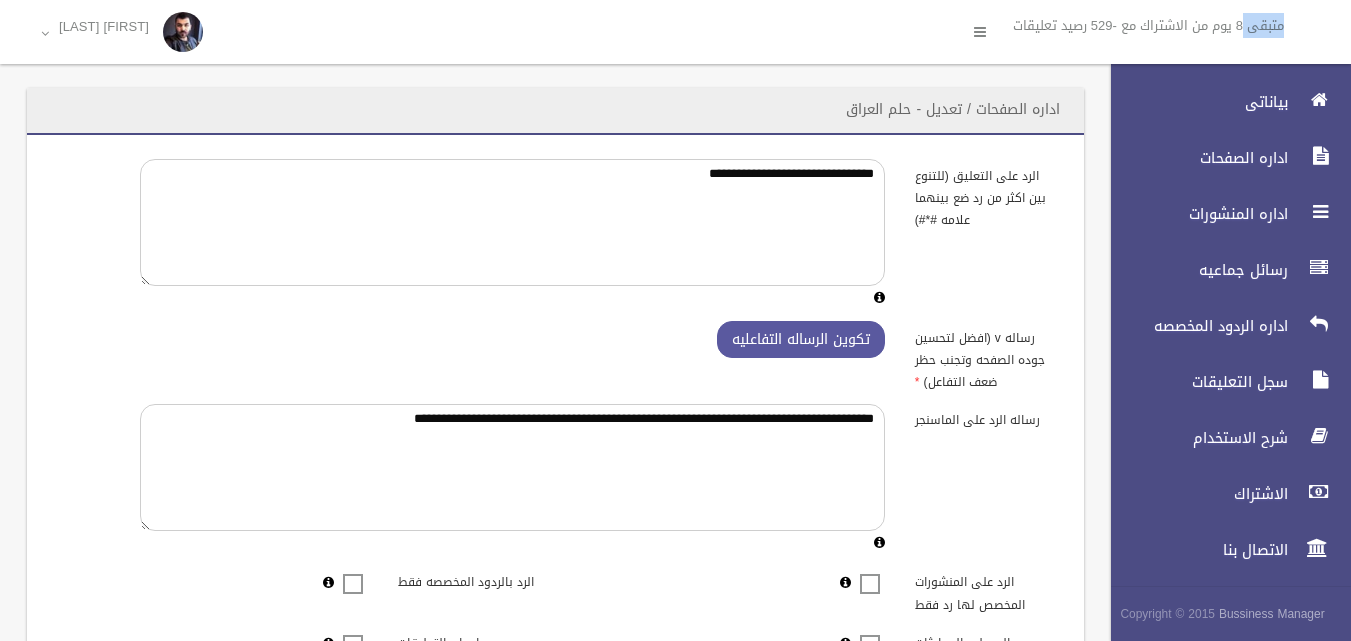 click on "متبقى 8 يوم من الاشتراك مع -529 رصيد تعليقات
احمد عصام حسين
اعادت تسجيل الصفحات
تسجيل الخروج" at bounding box center (675, 36) 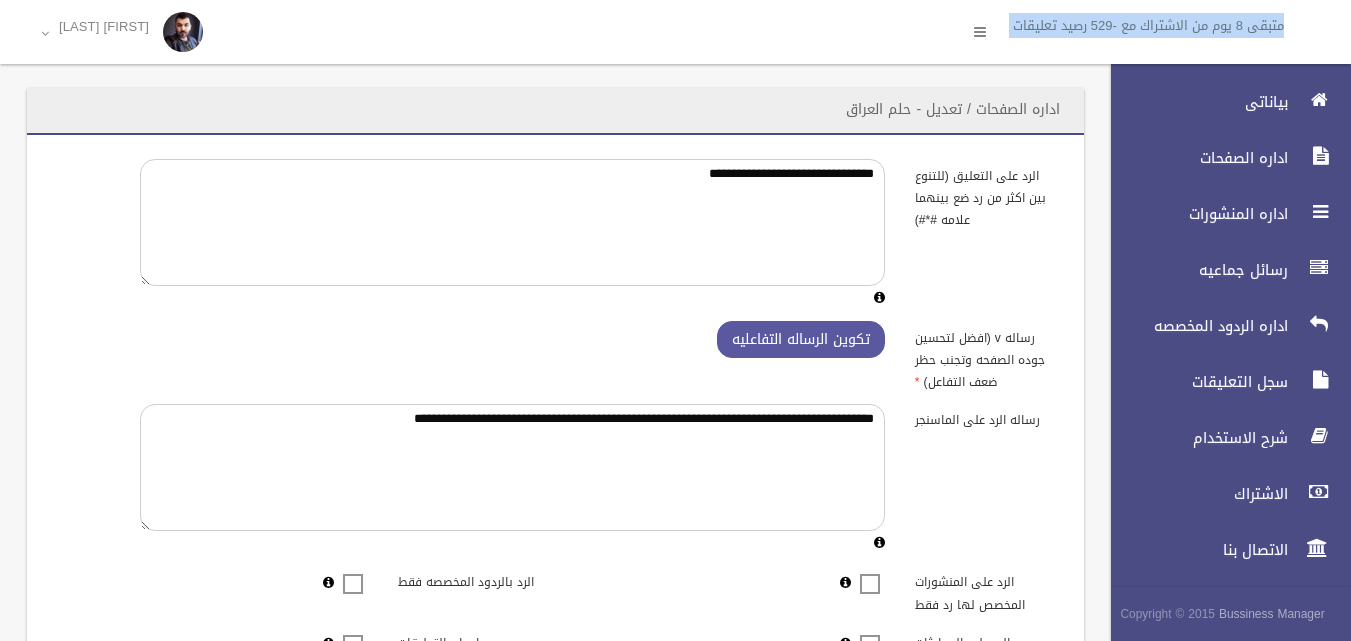 click on "متبقى 8 يوم من الاشتراك مع -529 رصيد تعليقات
احمد عصام حسين
اعادت تسجيل الصفحات
تسجيل الخروج" at bounding box center [675, 36] 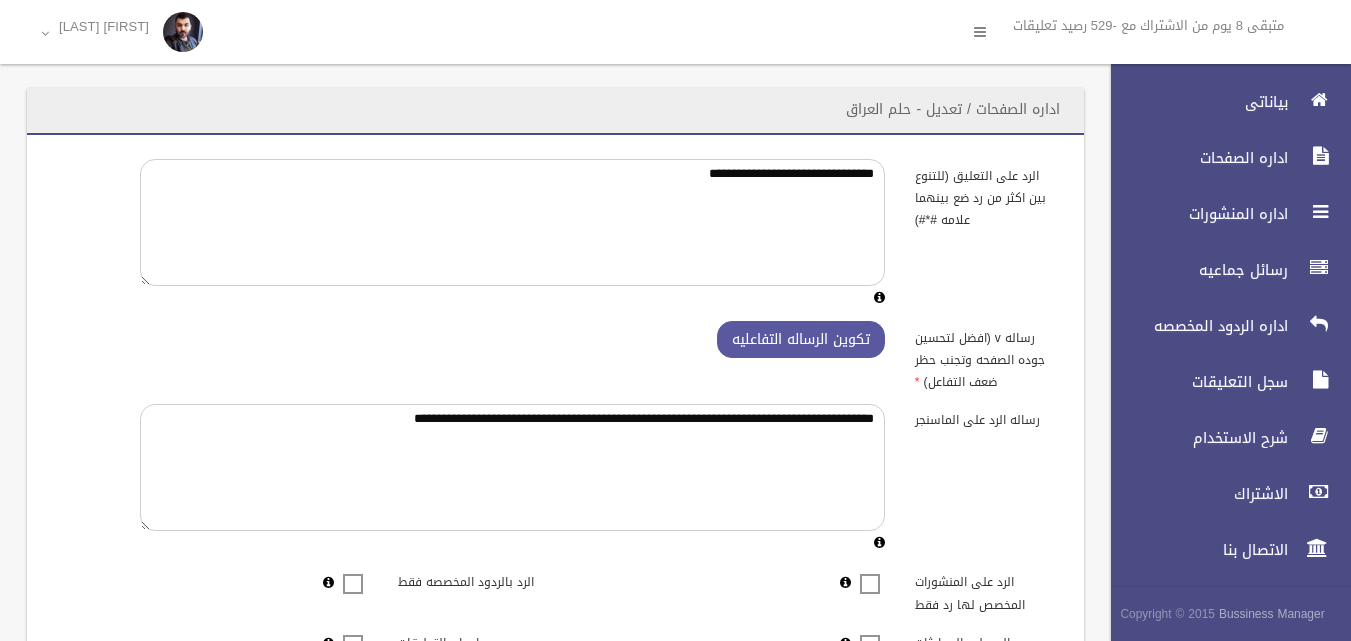 click on "متبقى 8 يوم من الاشتراك مع -529 رصيد تعليقات
احمد عصام حسين
اعادت تسجيل الصفحات
تسجيل الخروج" at bounding box center [675, 36] 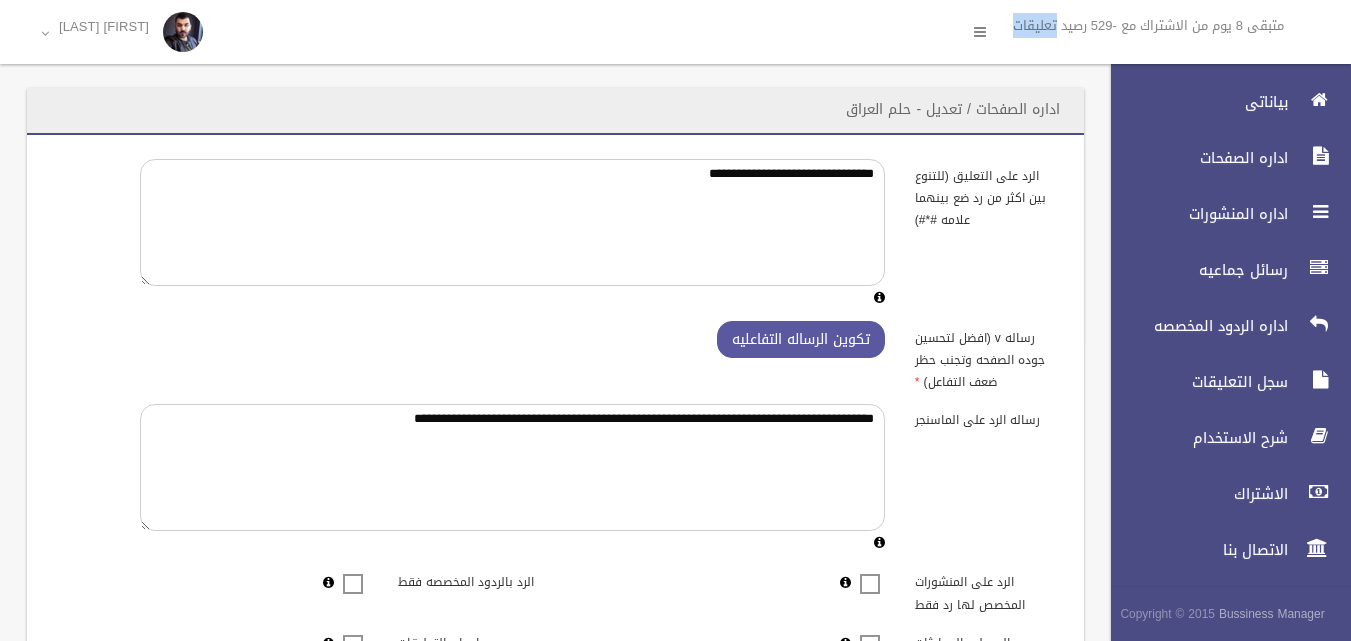 click on "متبقى 8 يوم من الاشتراك مع -529 رصيد تعليقات" at bounding box center [1156, 26] 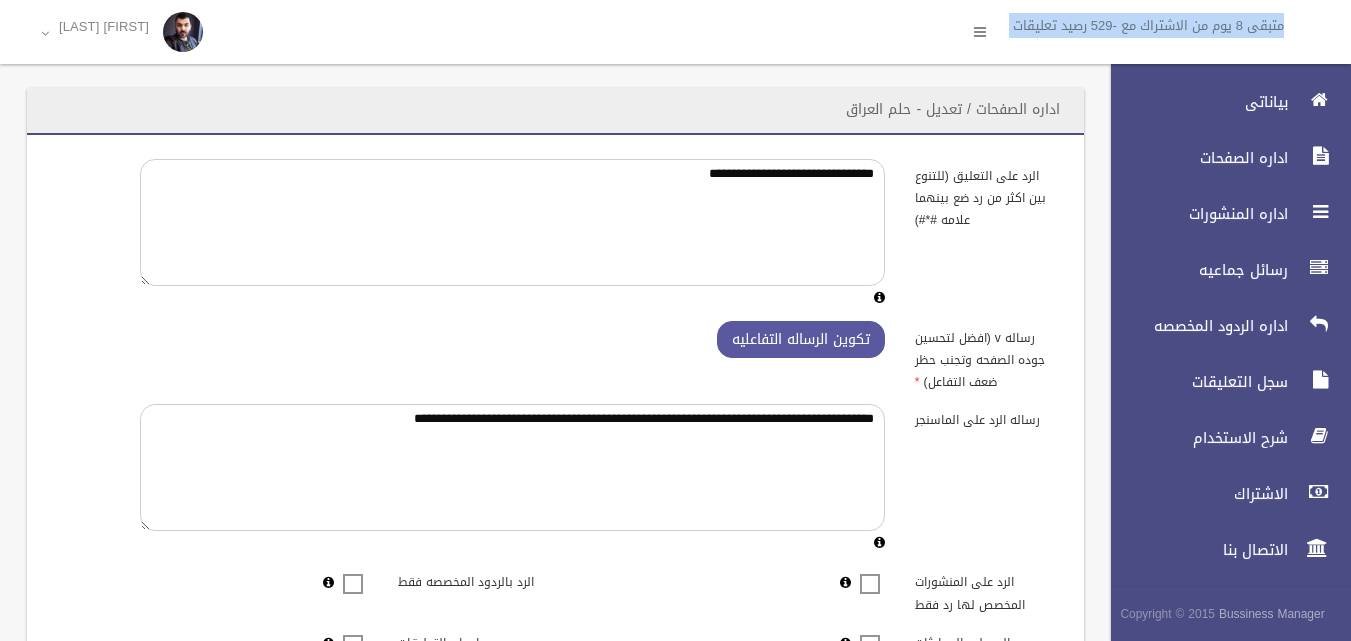 click on "متبقى 8 يوم من الاشتراك مع -529 رصيد تعليقات" at bounding box center [1156, 26] 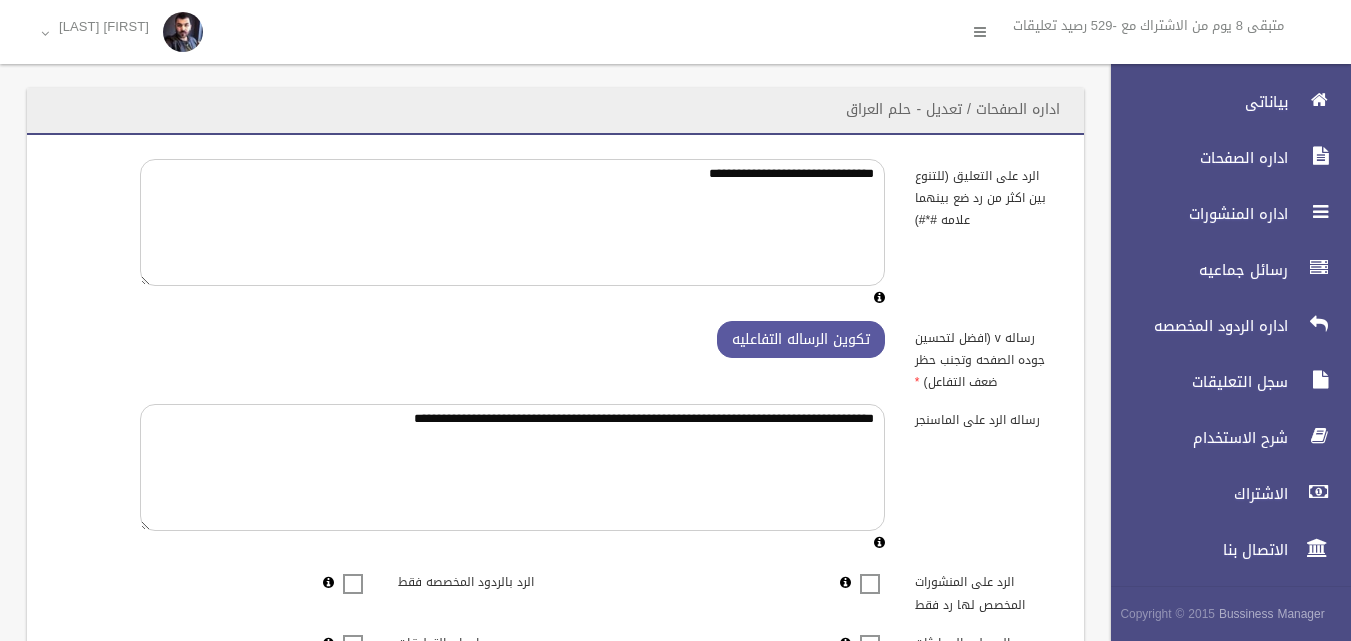 click on "متبقى 8 يوم من الاشتراك مع -529 رصيد تعليقات" at bounding box center [1156, 26] 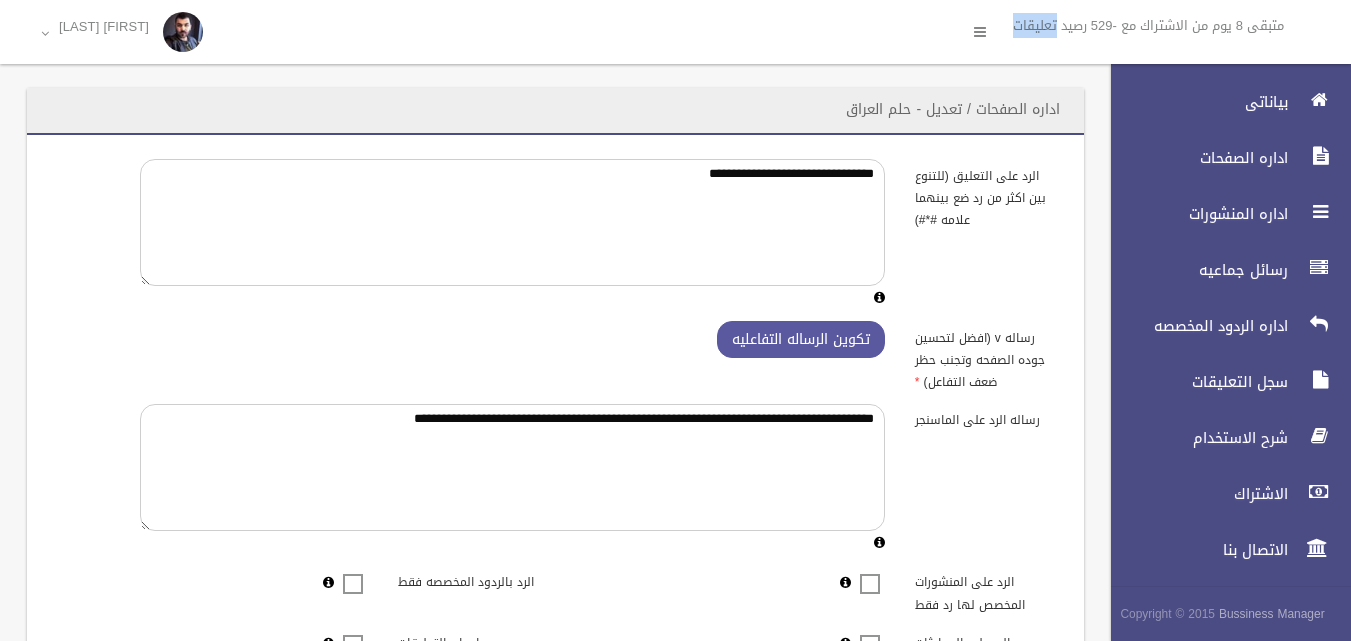 click on "متبقى 8 يوم من الاشتراك مع -529 رصيد تعليقات" at bounding box center [1156, 26] 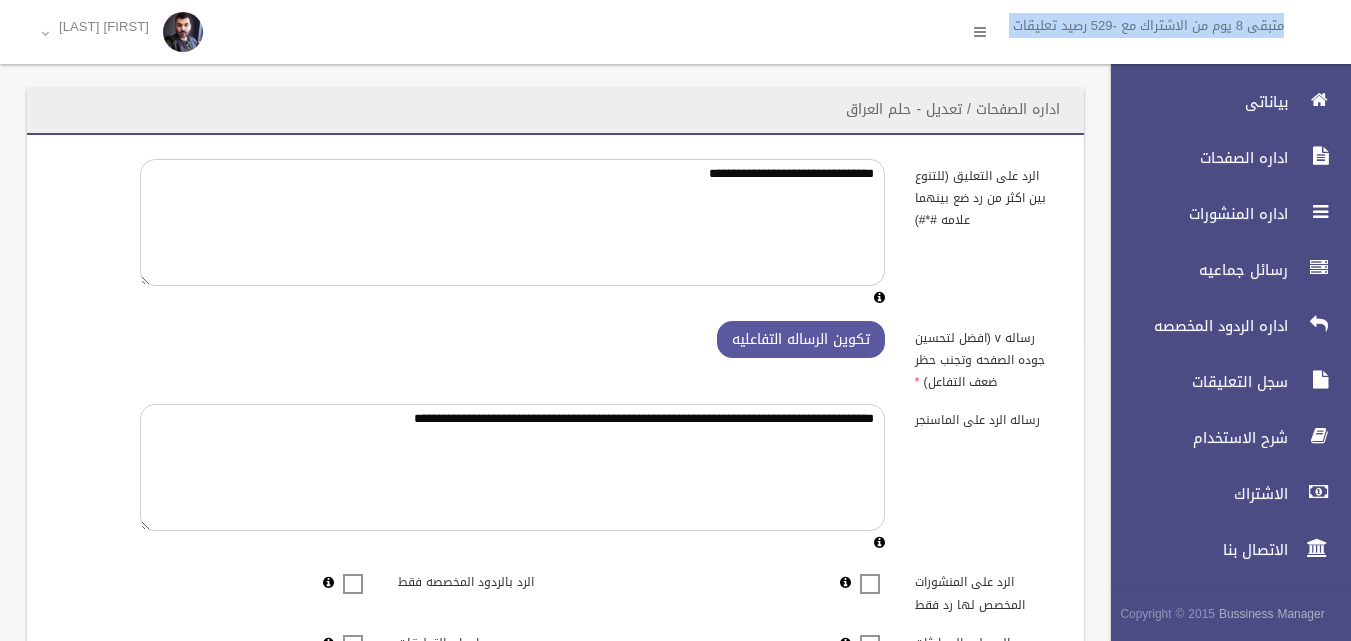 click on "متبقى 8 يوم من الاشتراك مع -529 رصيد تعليقات" at bounding box center (1156, 26) 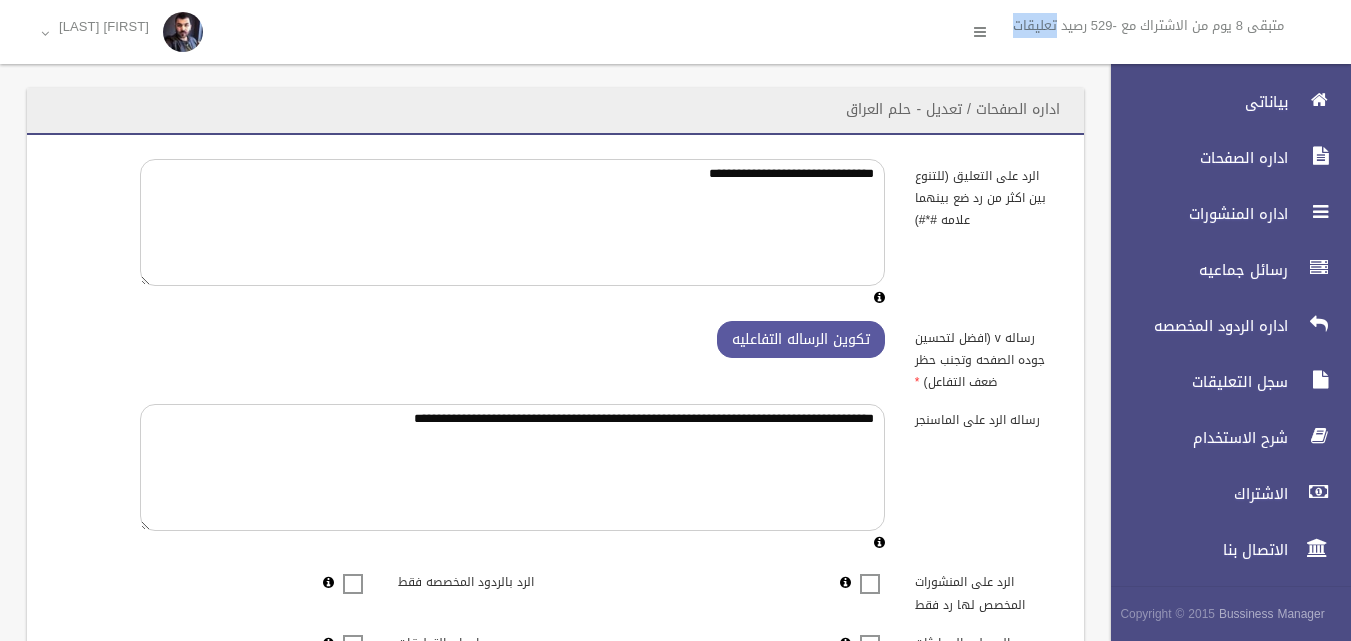click on "متبقى 8 يوم من الاشتراك مع -529 رصيد تعليقات" at bounding box center [1156, 26] 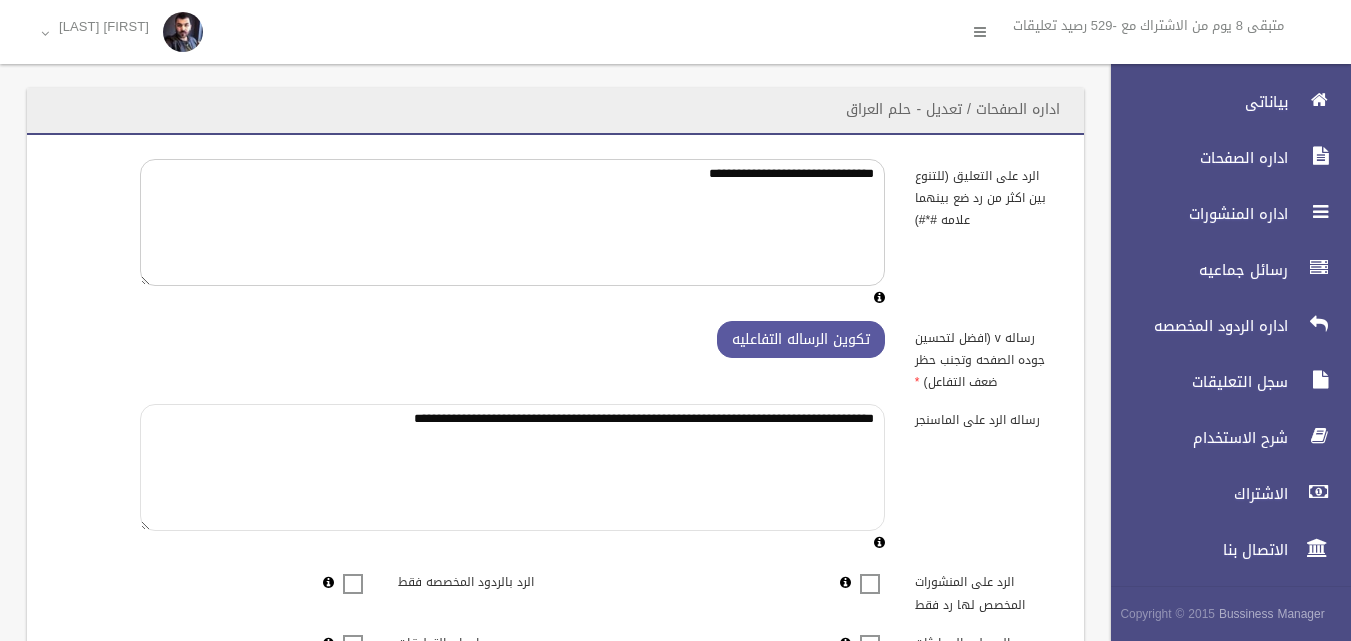 click on "**********" at bounding box center (512, 467) 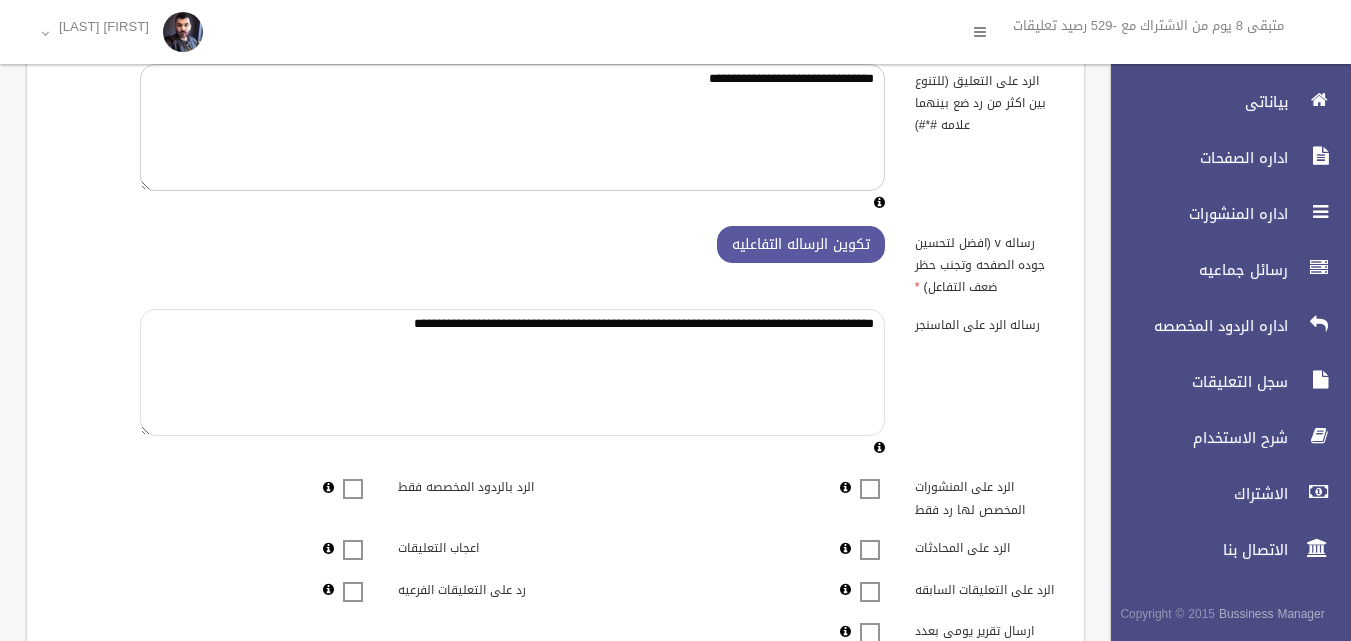 scroll, scrollTop: 100, scrollLeft: 0, axis: vertical 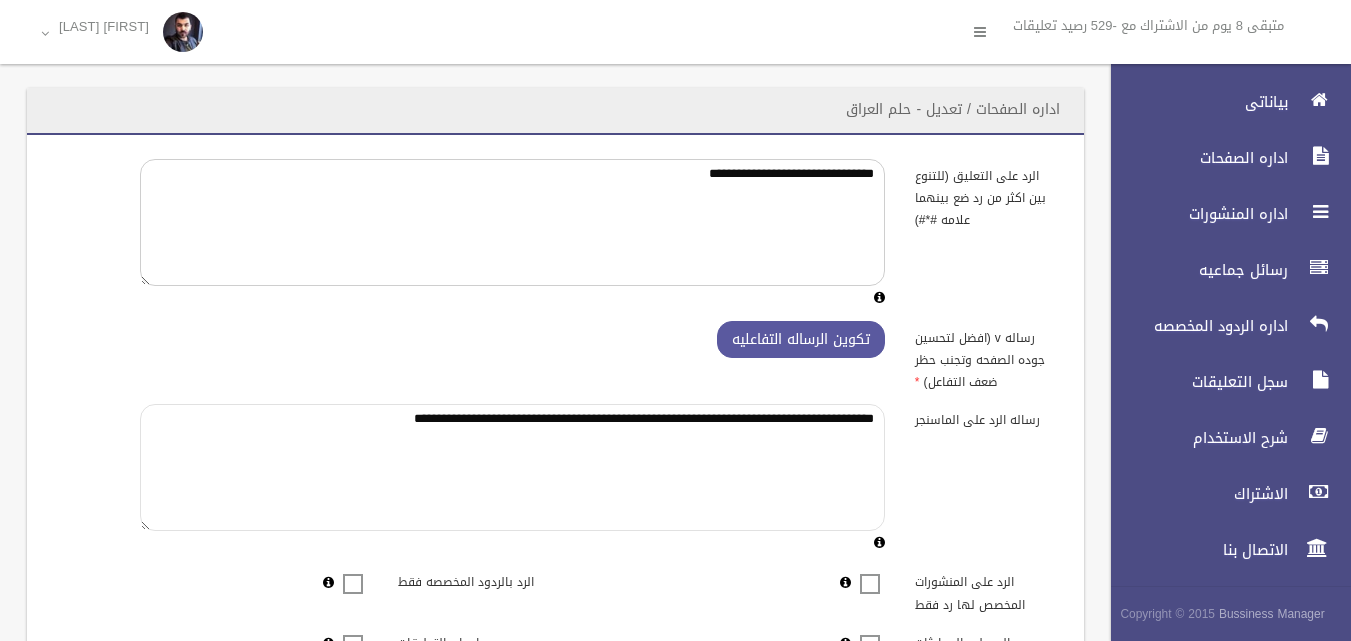 drag, startPoint x: 646, startPoint y: 420, endPoint x: 715, endPoint y: 427, distance: 69.354164 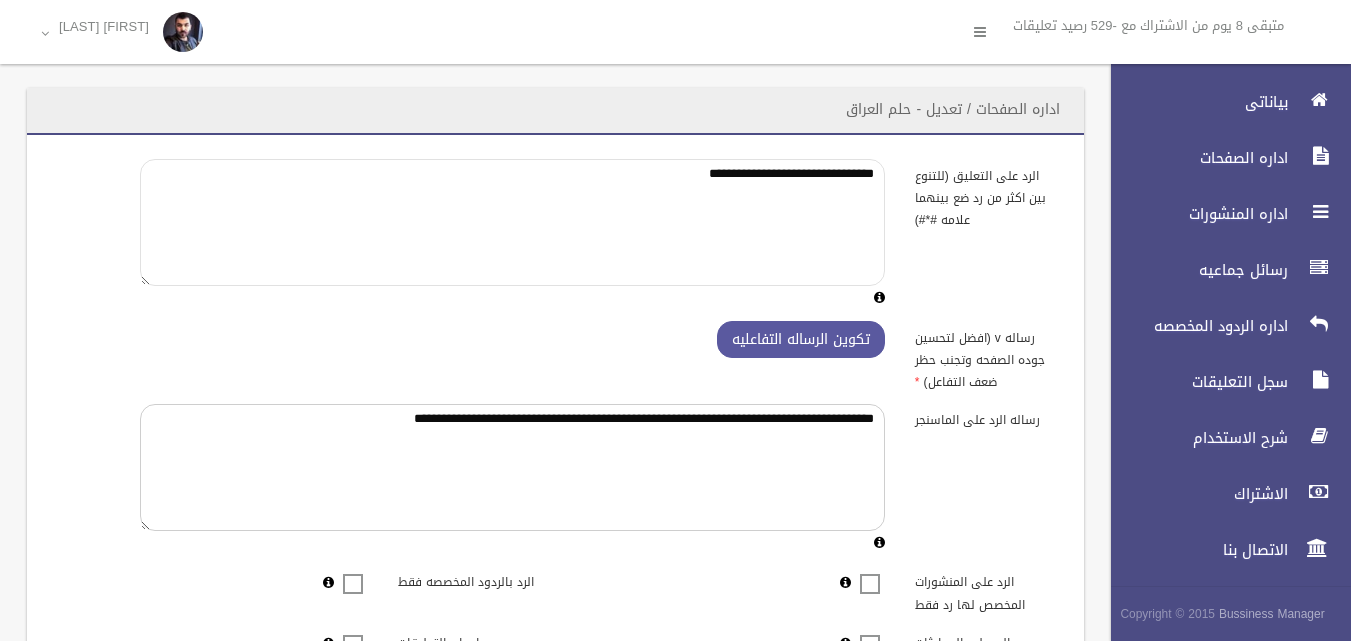 click on "**********" at bounding box center [512, 222] 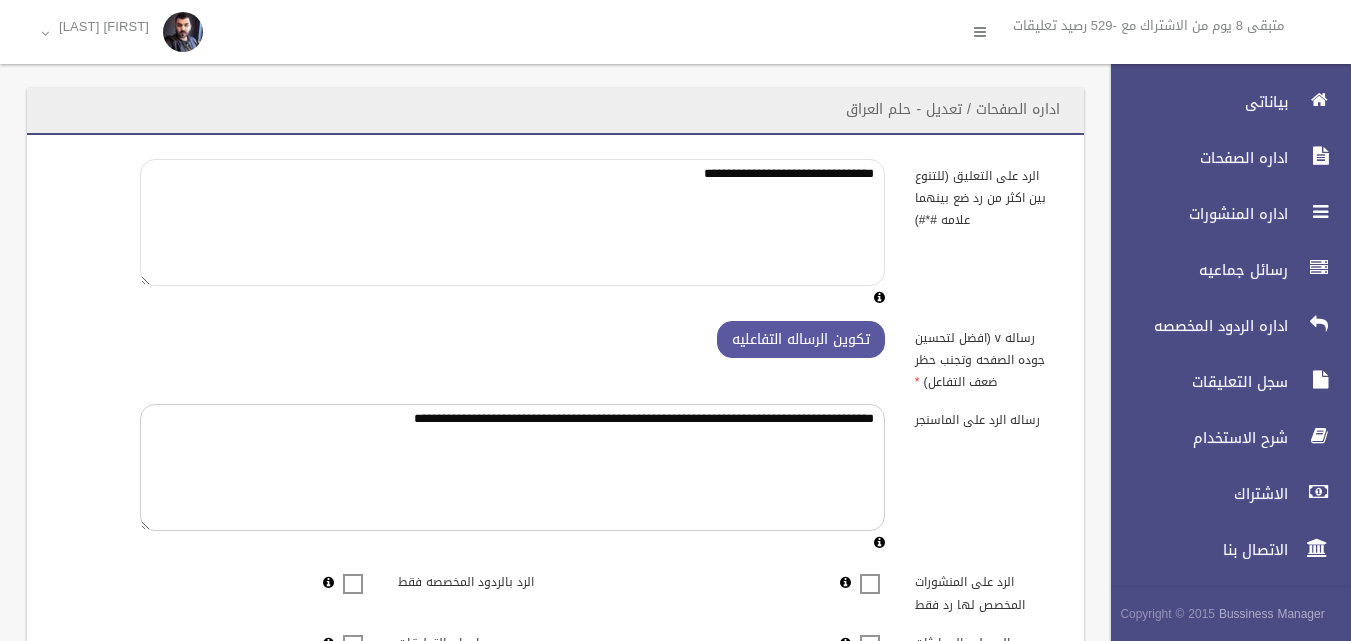 paste on "**********" 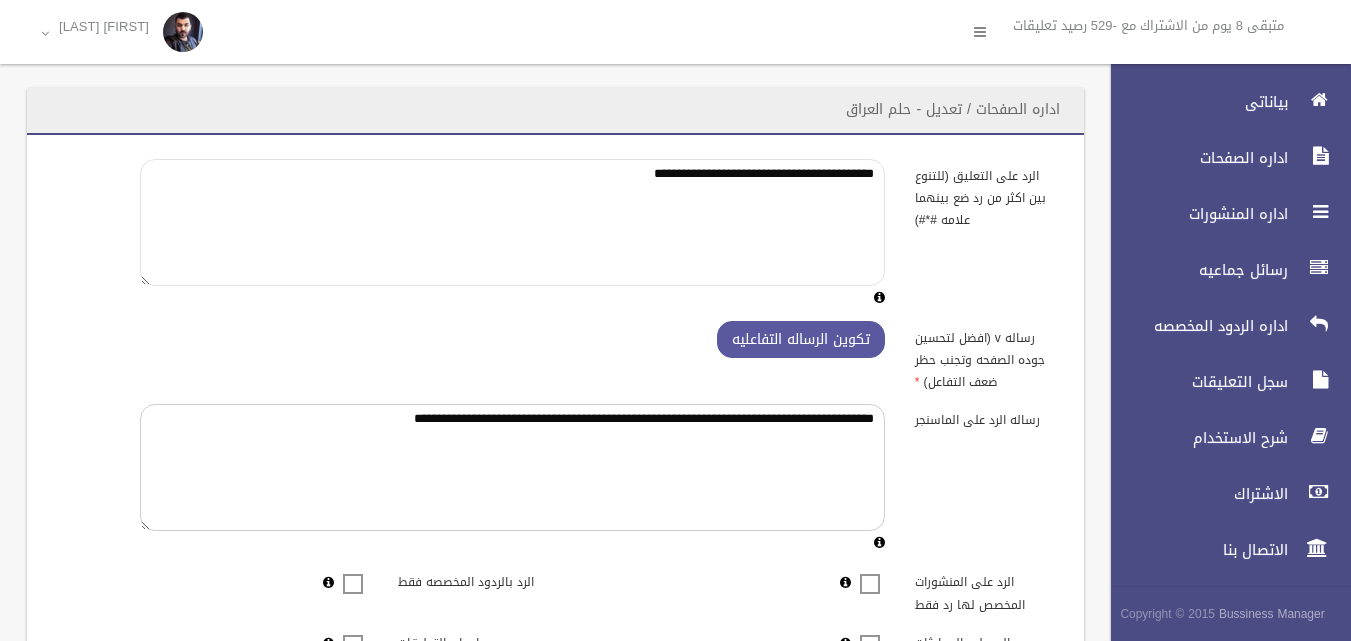 click on "**********" at bounding box center (512, 222) 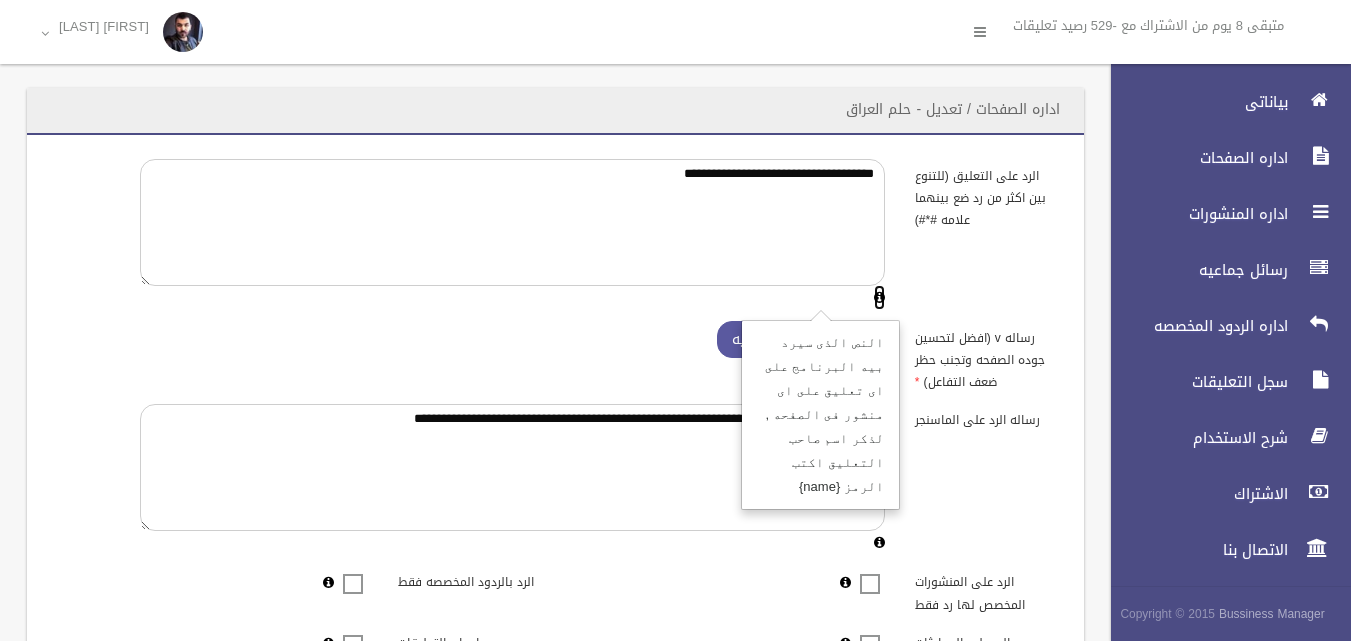 click at bounding box center [879, 297] 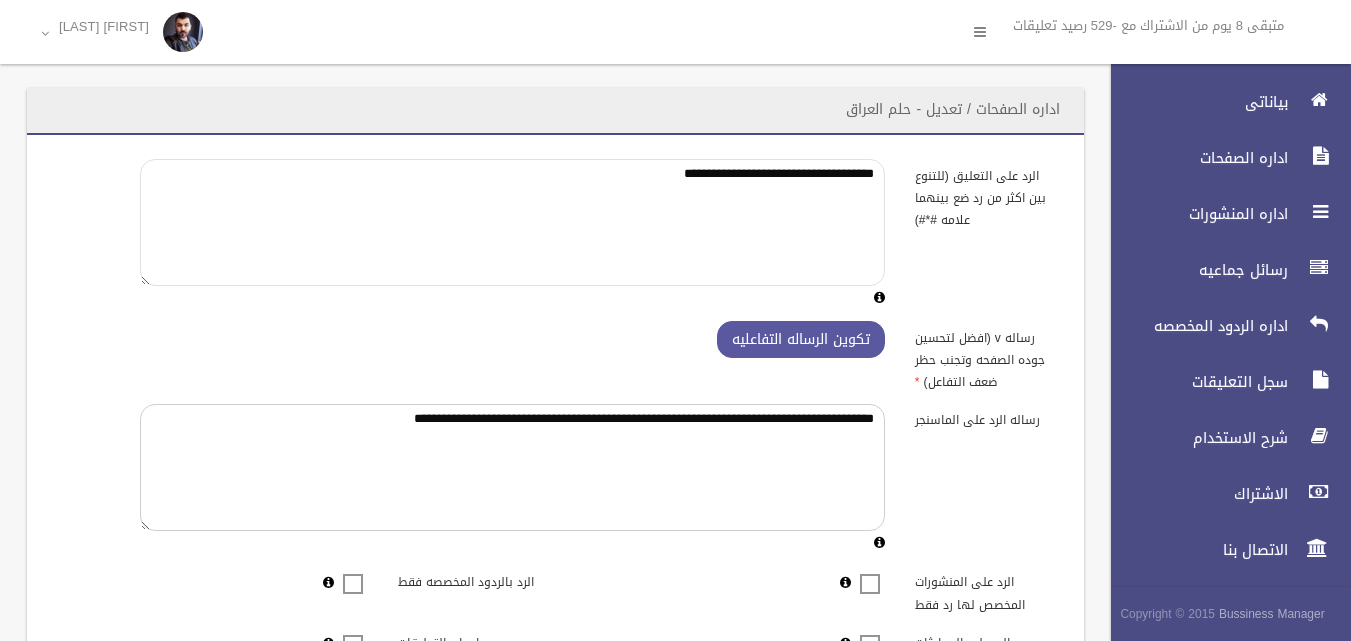 click on "**********" at bounding box center [512, 222] 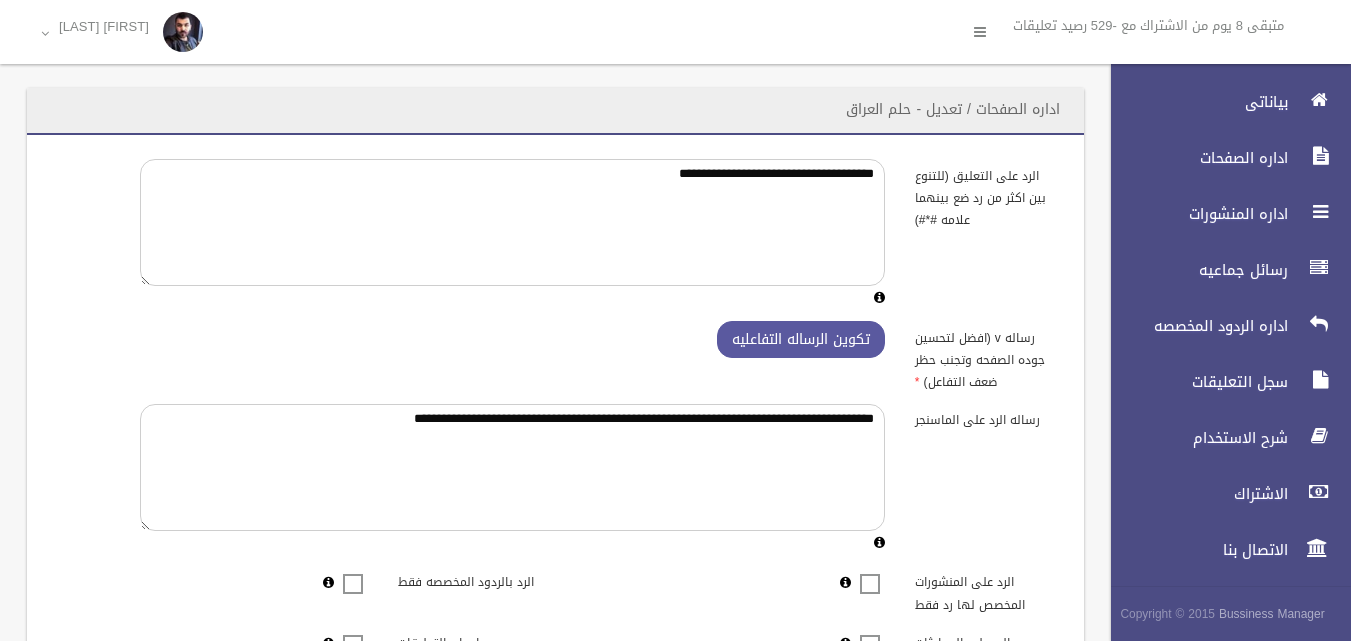 click on "**********" at bounding box center (512, 234) 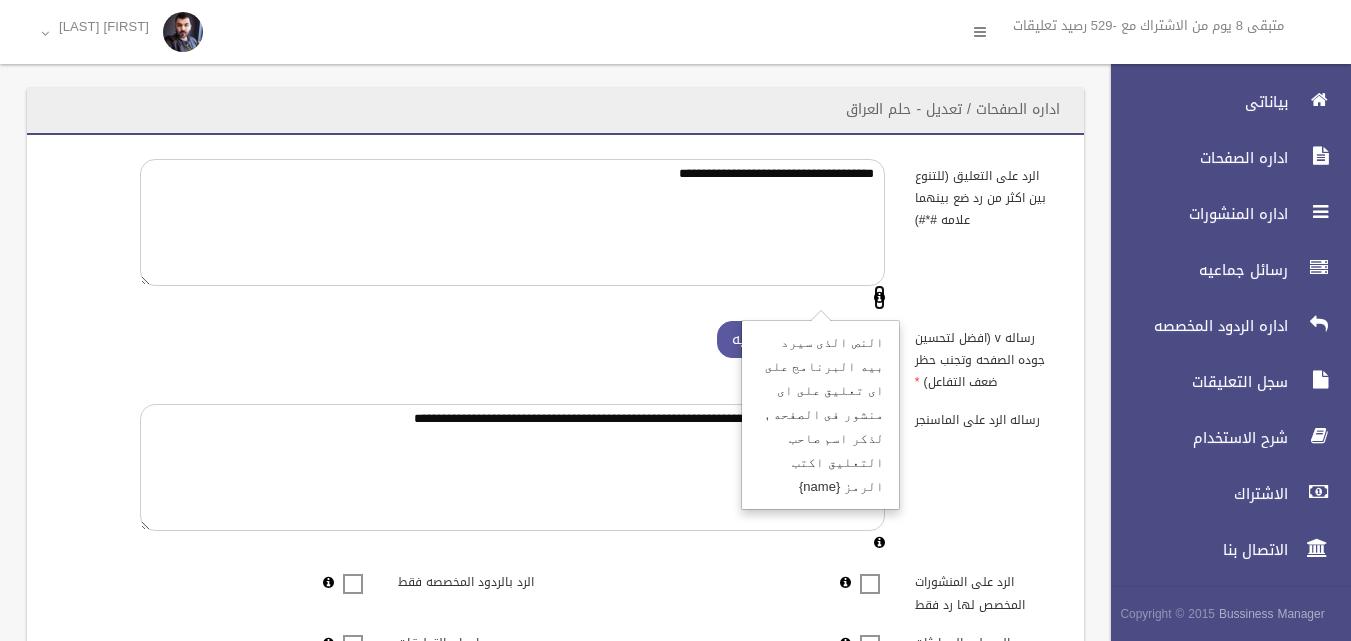 click at bounding box center [879, 297] 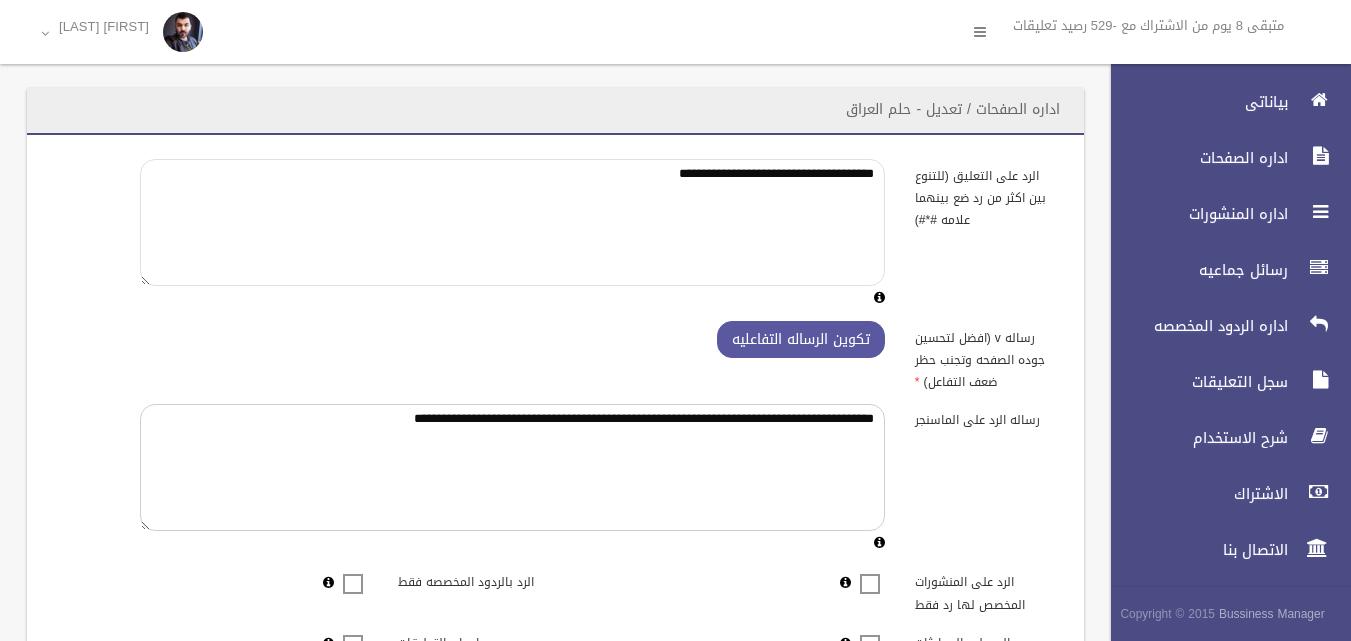 click on "**********" at bounding box center [512, 222] 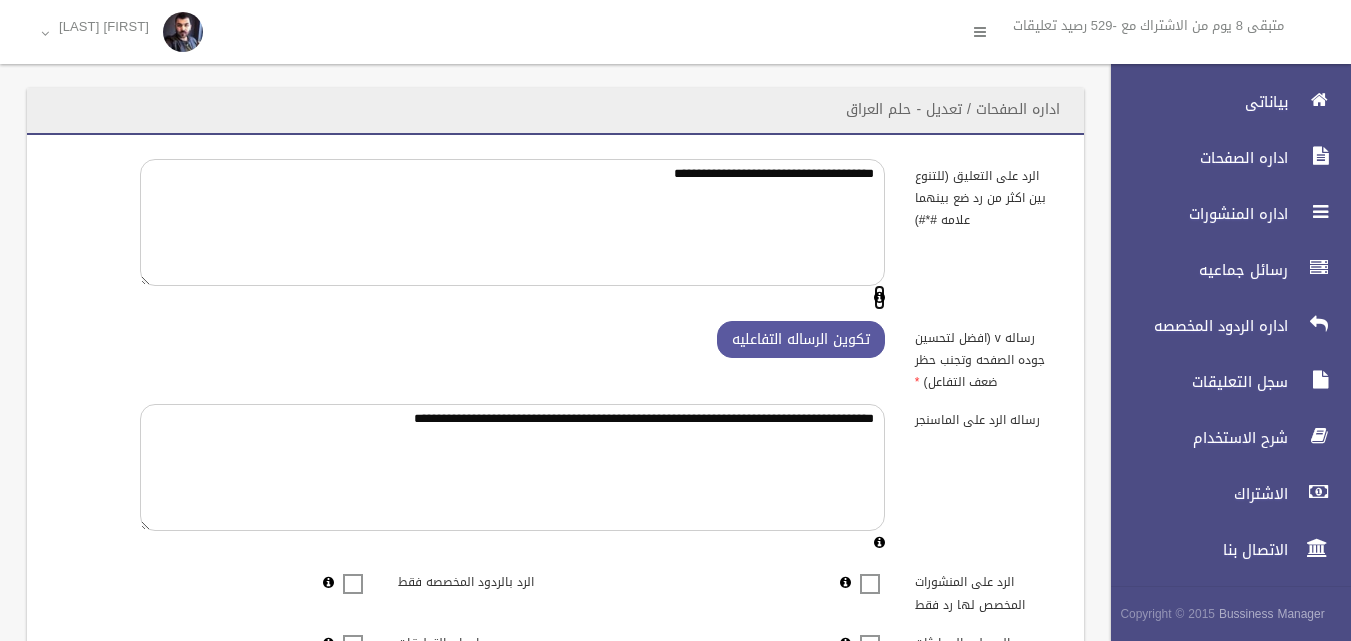 click at bounding box center (879, 297) 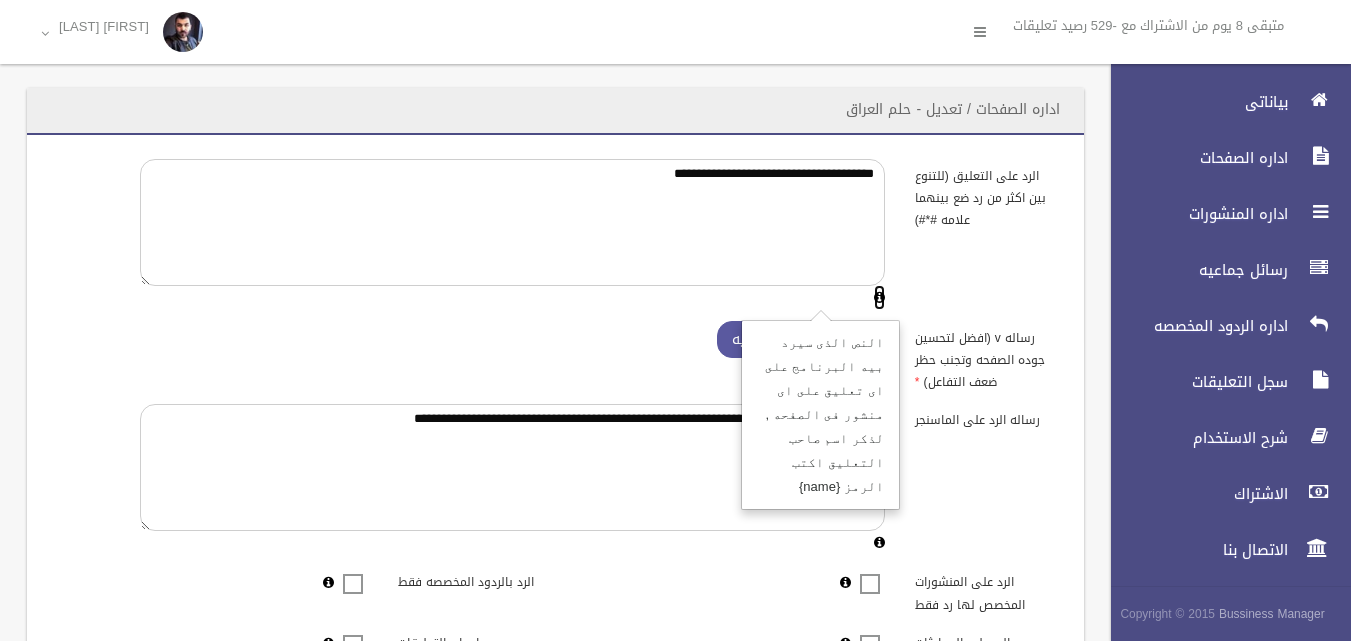 click at bounding box center [879, 297] 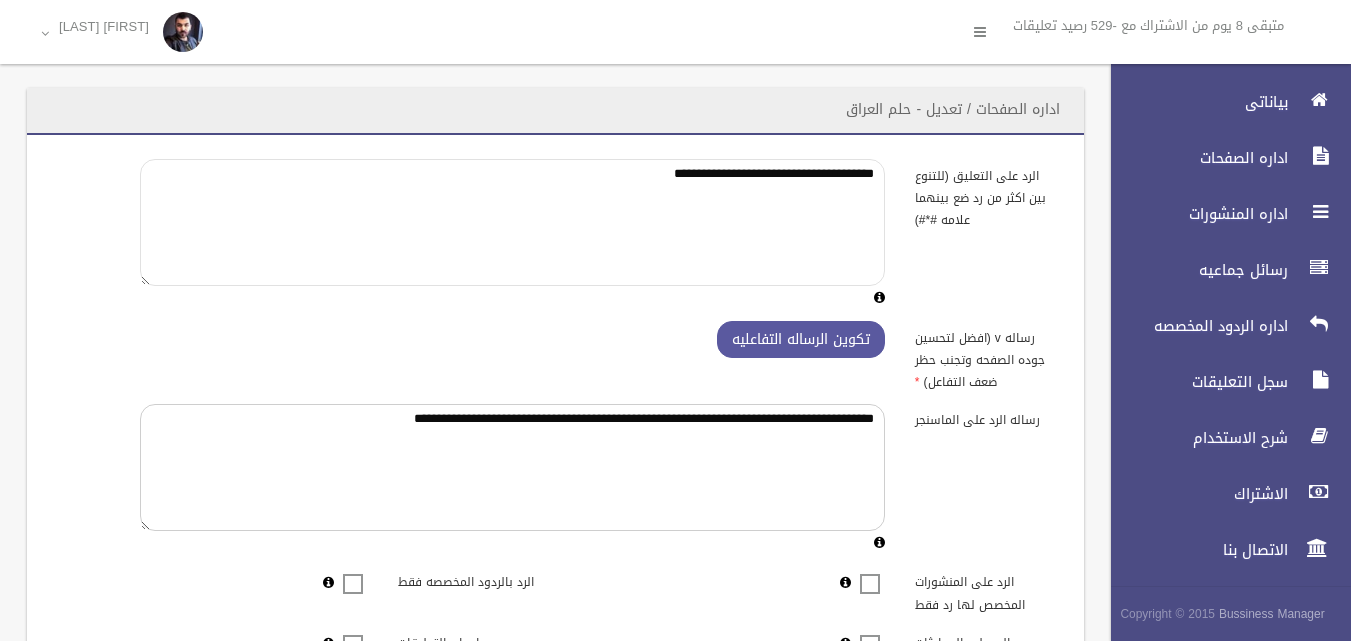 click on "**********" at bounding box center [512, 222] 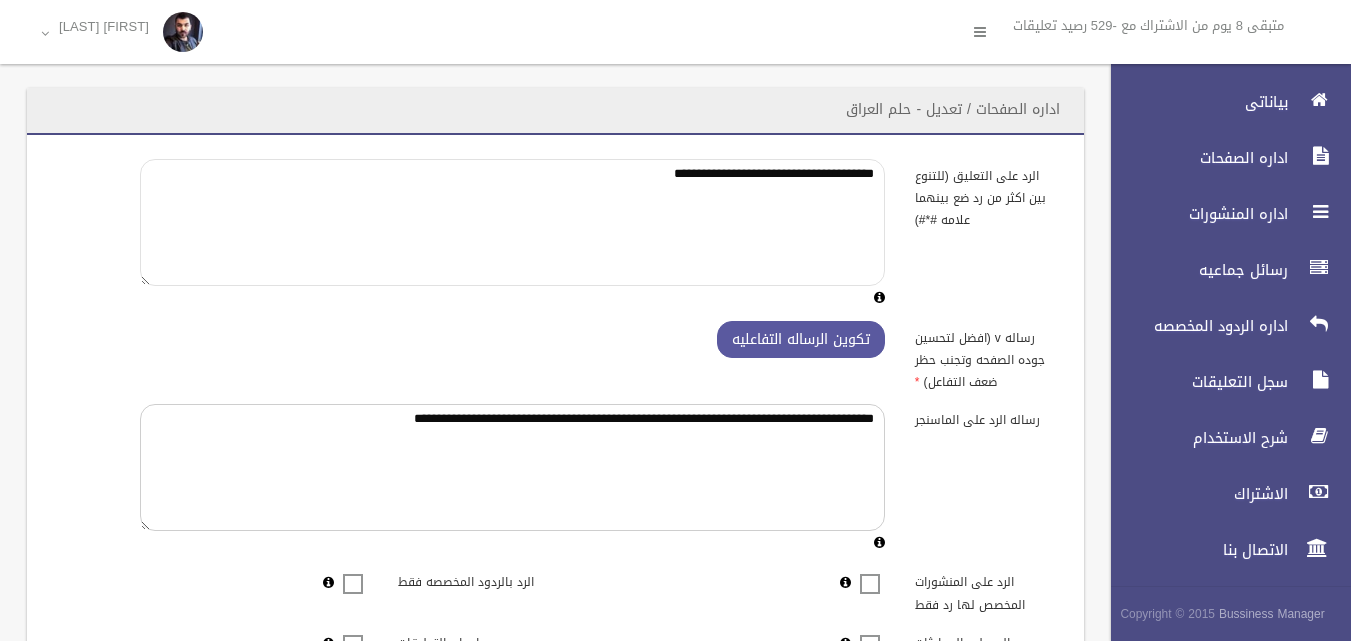 click on "**********" at bounding box center (512, 222) 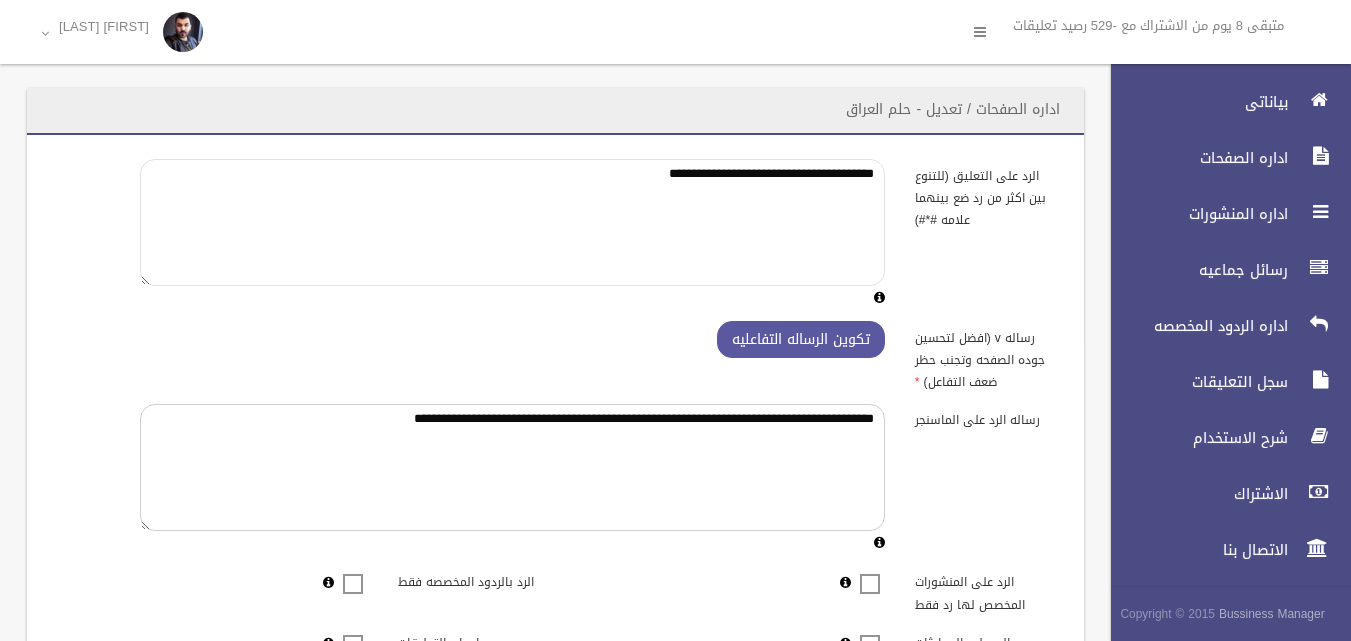 type on "**********" 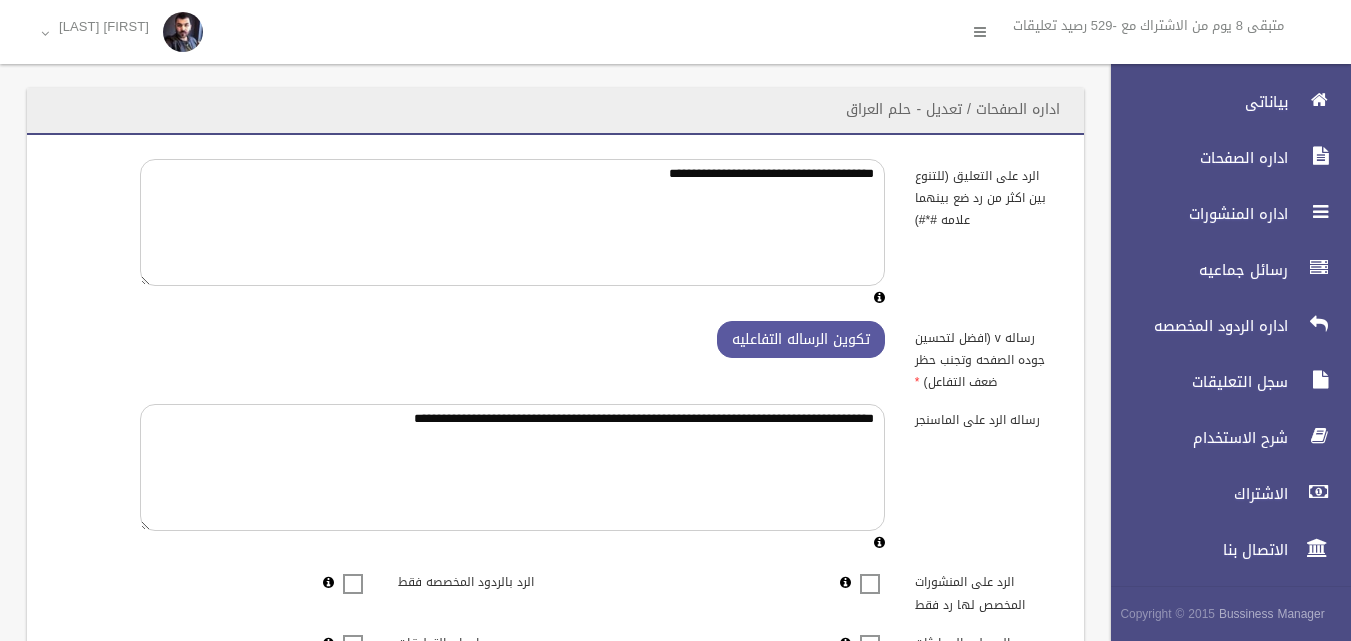 click on "**********" at bounding box center (555, 618) 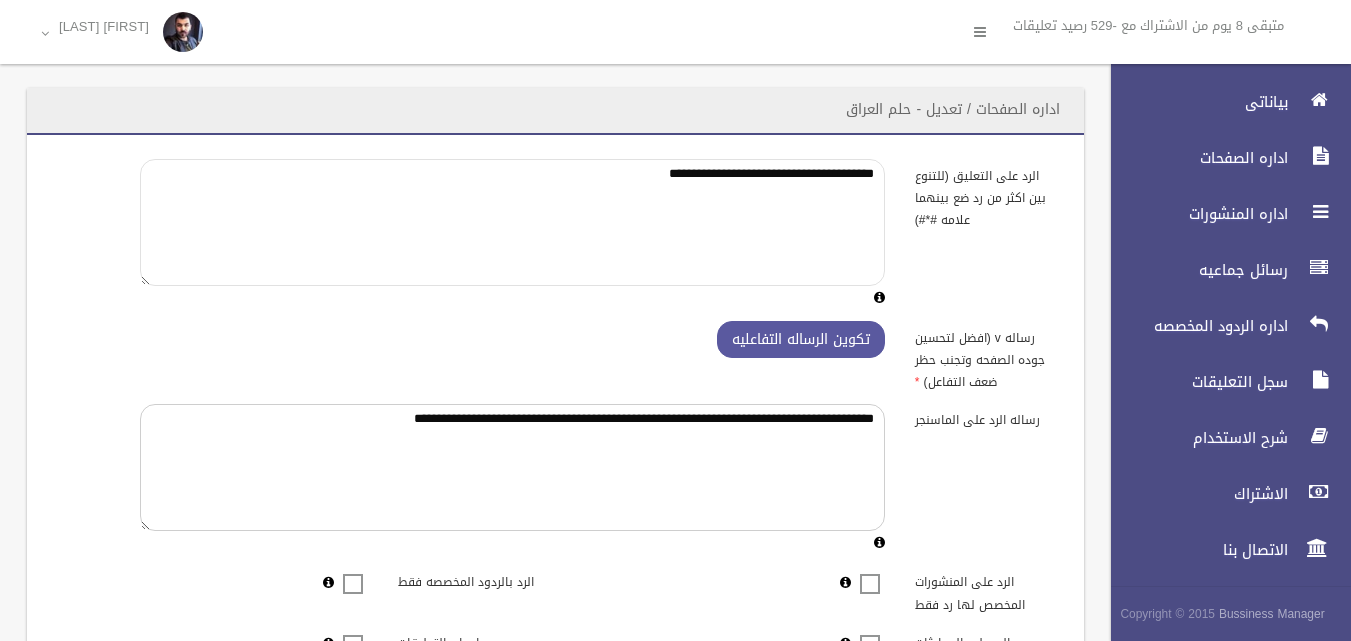 click on "**********" at bounding box center [512, 222] 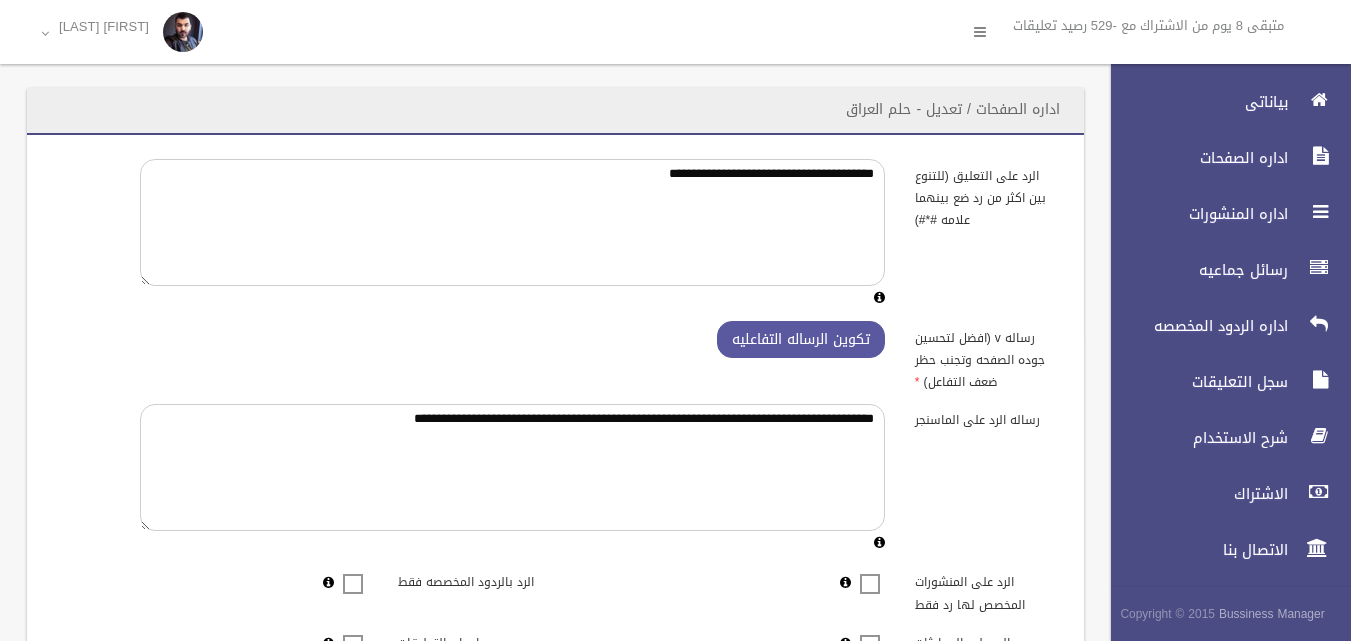 click on "**********" at bounding box center [555, 618] 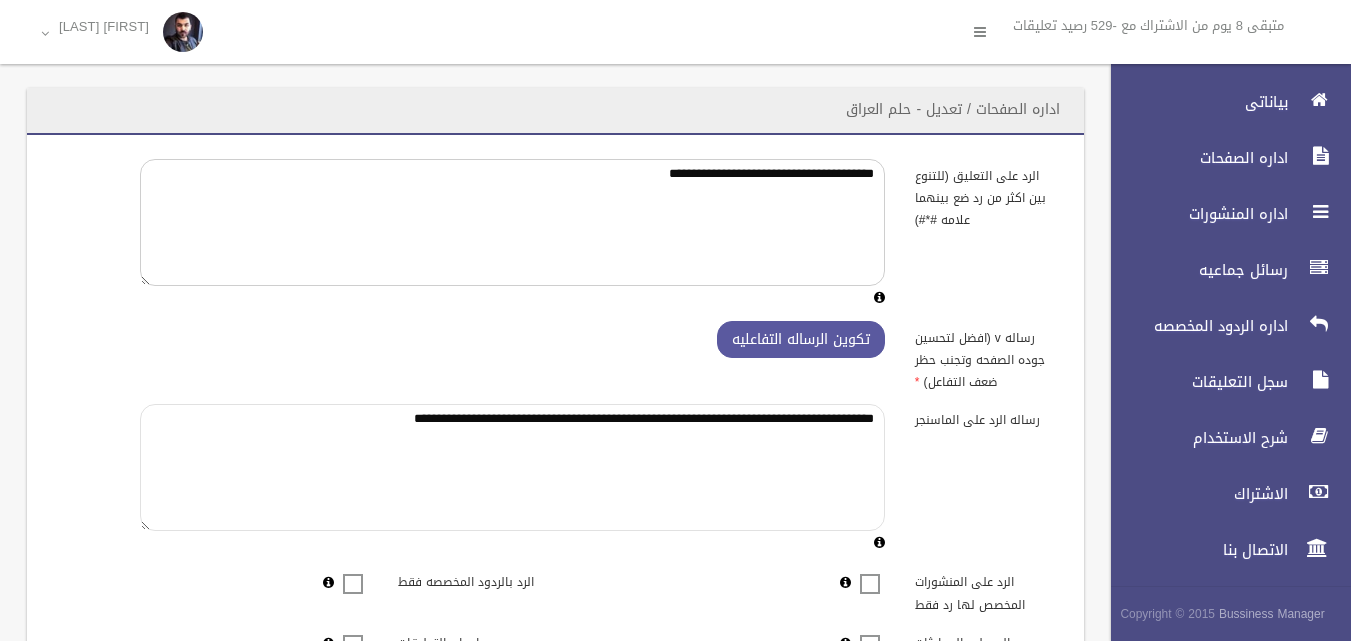click on "**********" at bounding box center [512, 467] 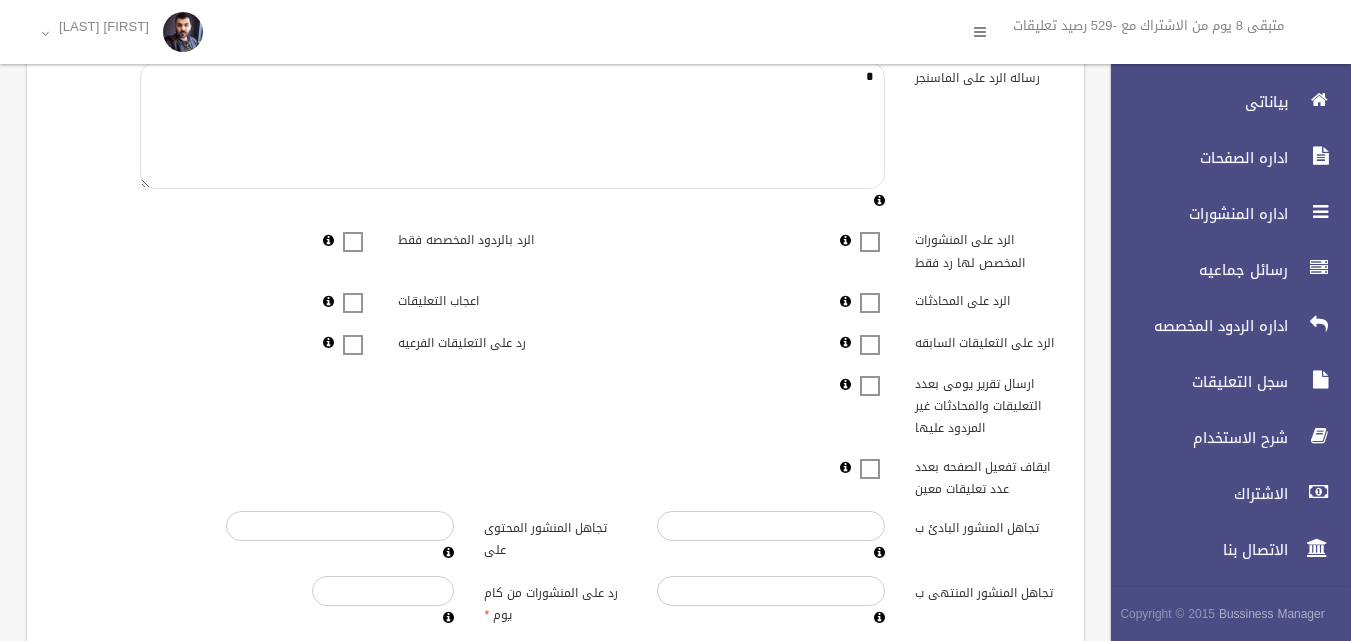 scroll, scrollTop: 400, scrollLeft: 0, axis: vertical 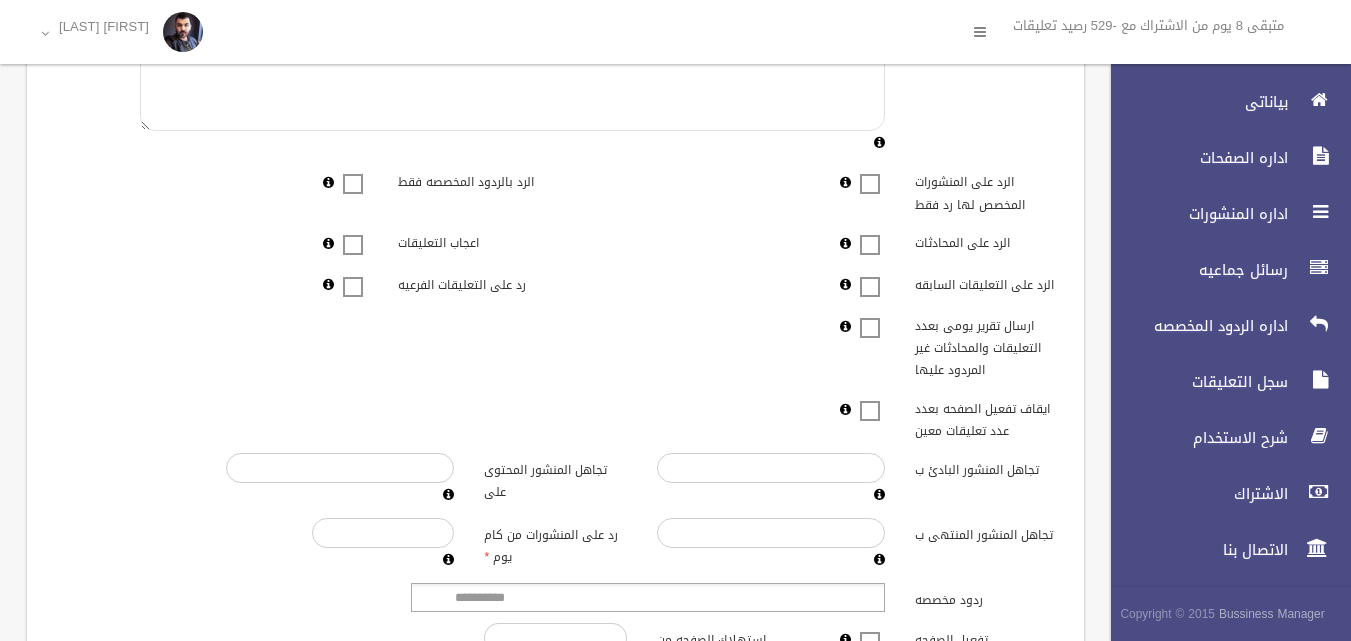 type 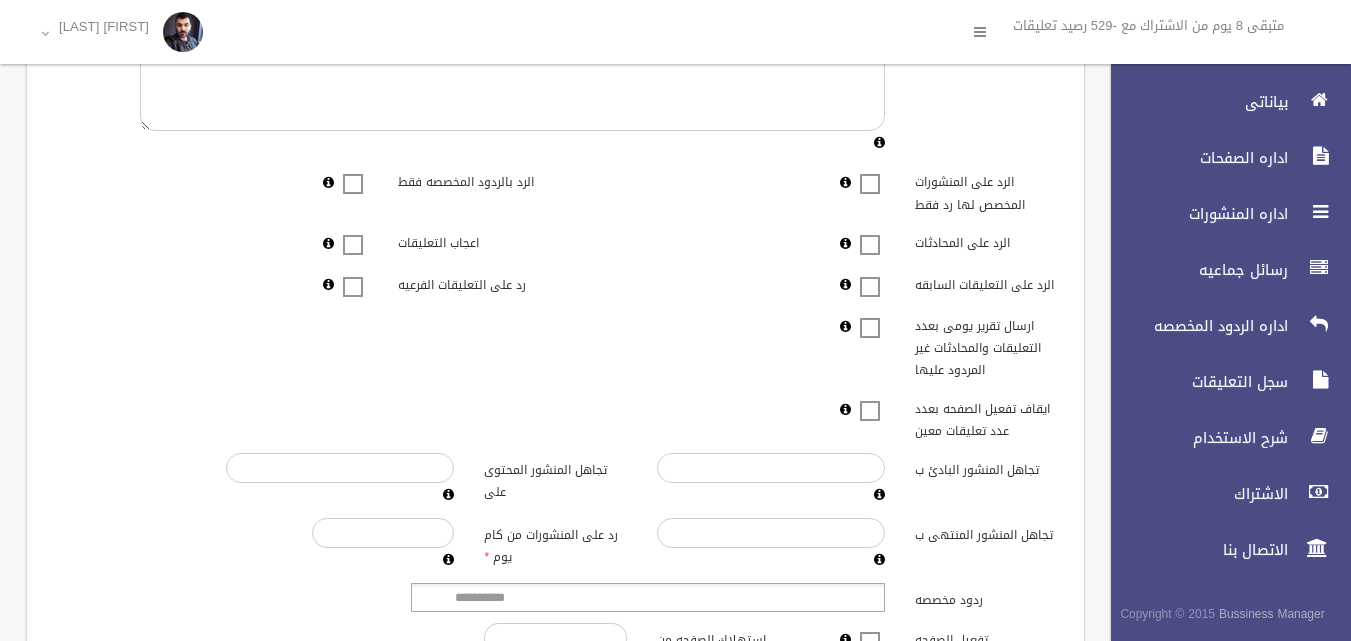 click at bounding box center [870, 398] 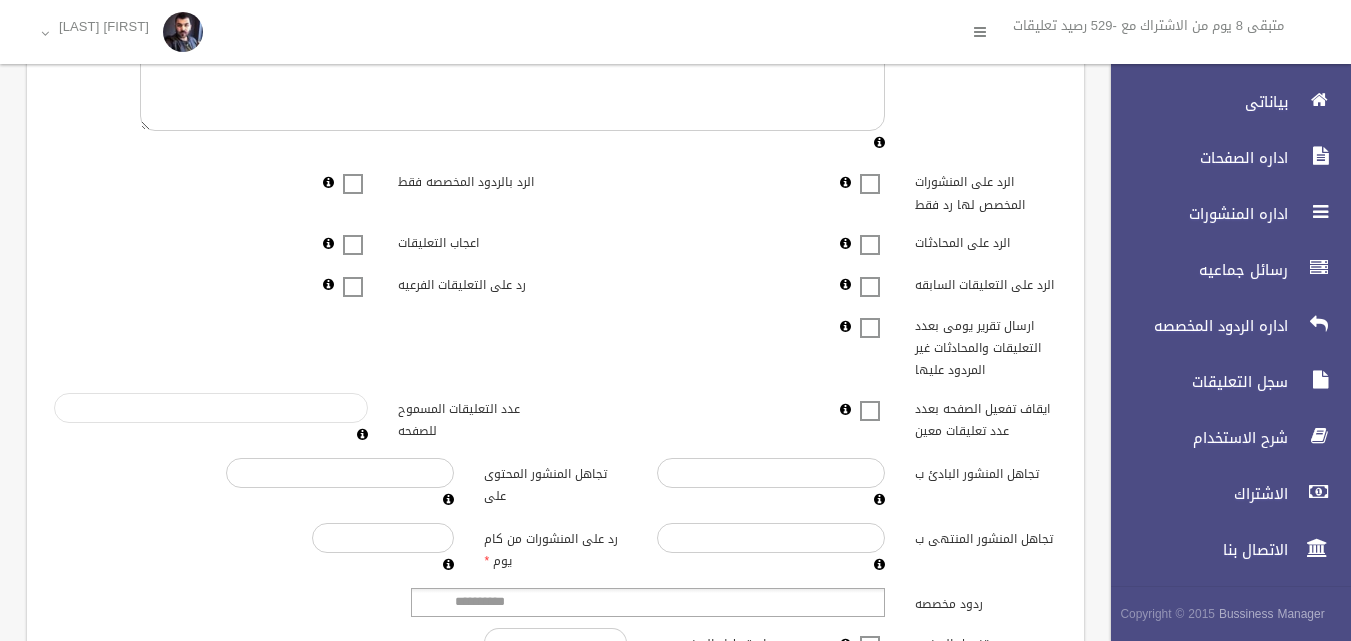 drag, startPoint x: 345, startPoint y: 403, endPoint x: 336, endPoint y: 408, distance: 10.29563 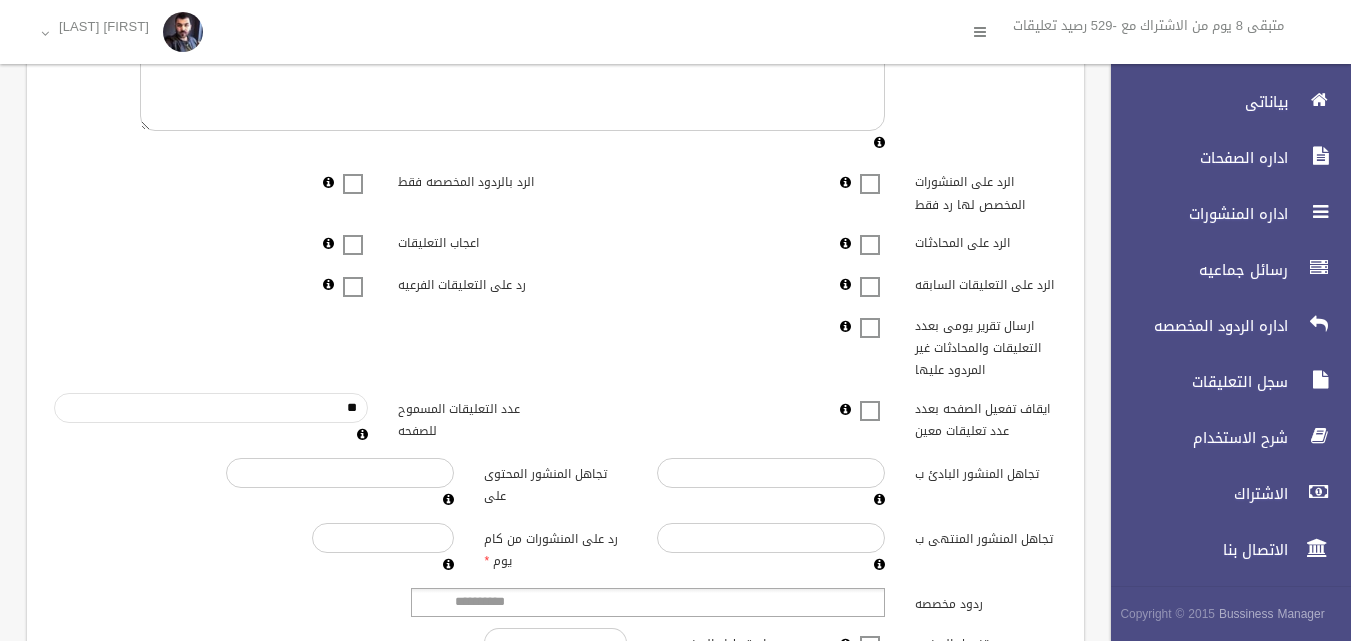 type on "**" 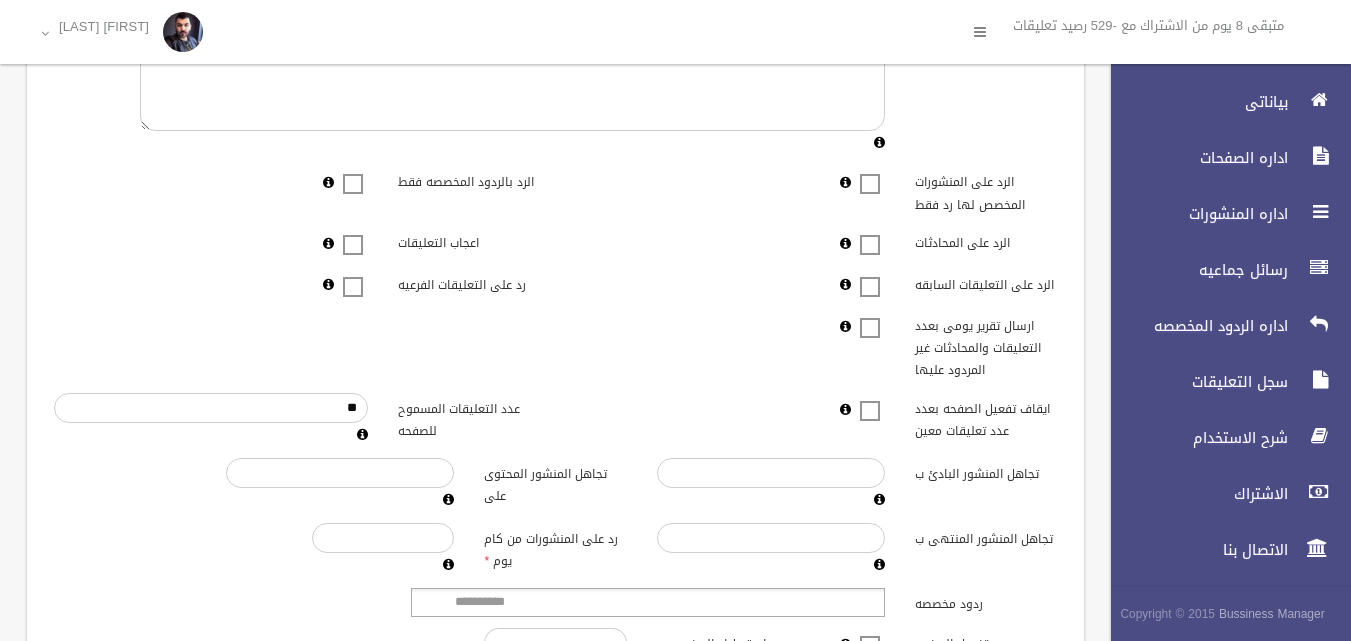 click on "عدد التعليقات المسموح للصفحه" at bounding box center (469, 418) 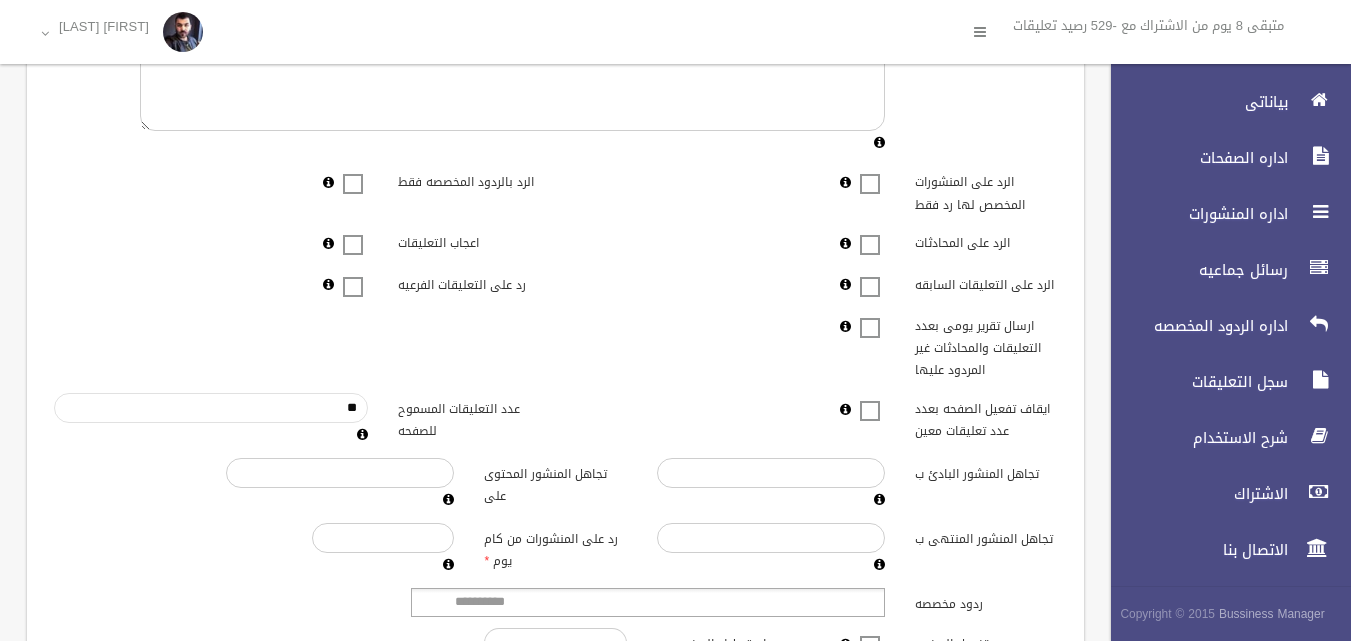 click on "**" at bounding box center (211, 408) 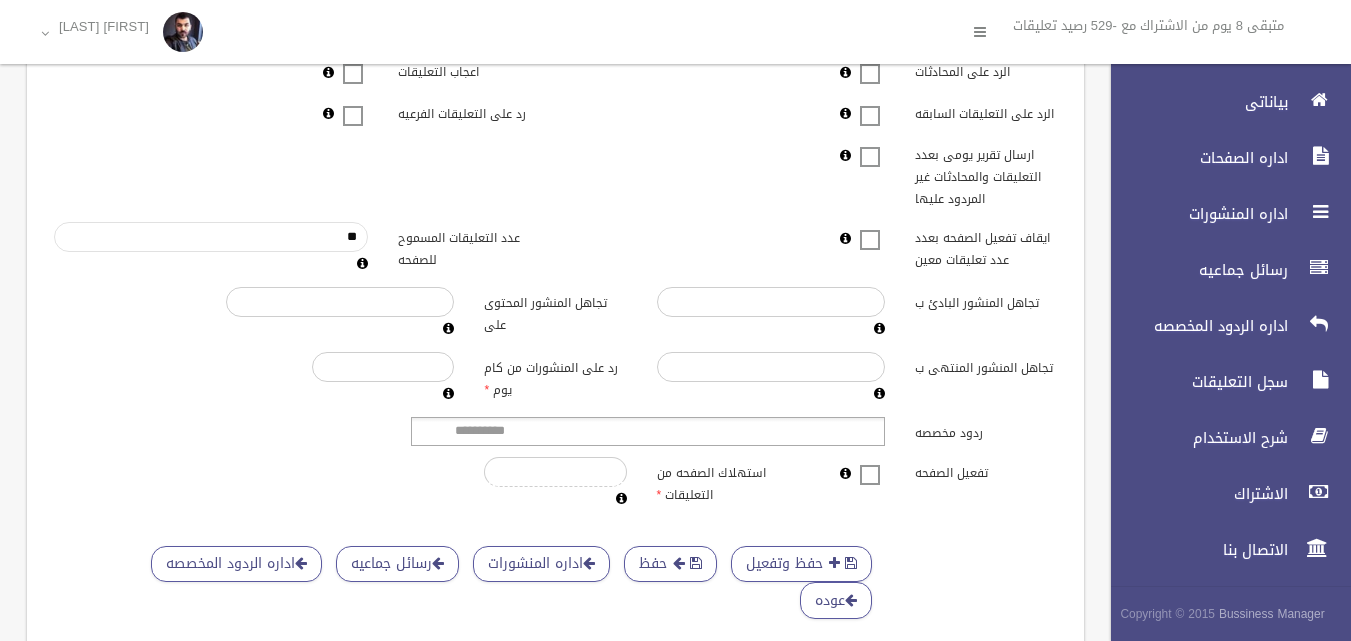 scroll, scrollTop: 600, scrollLeft: 0, axis: vertical 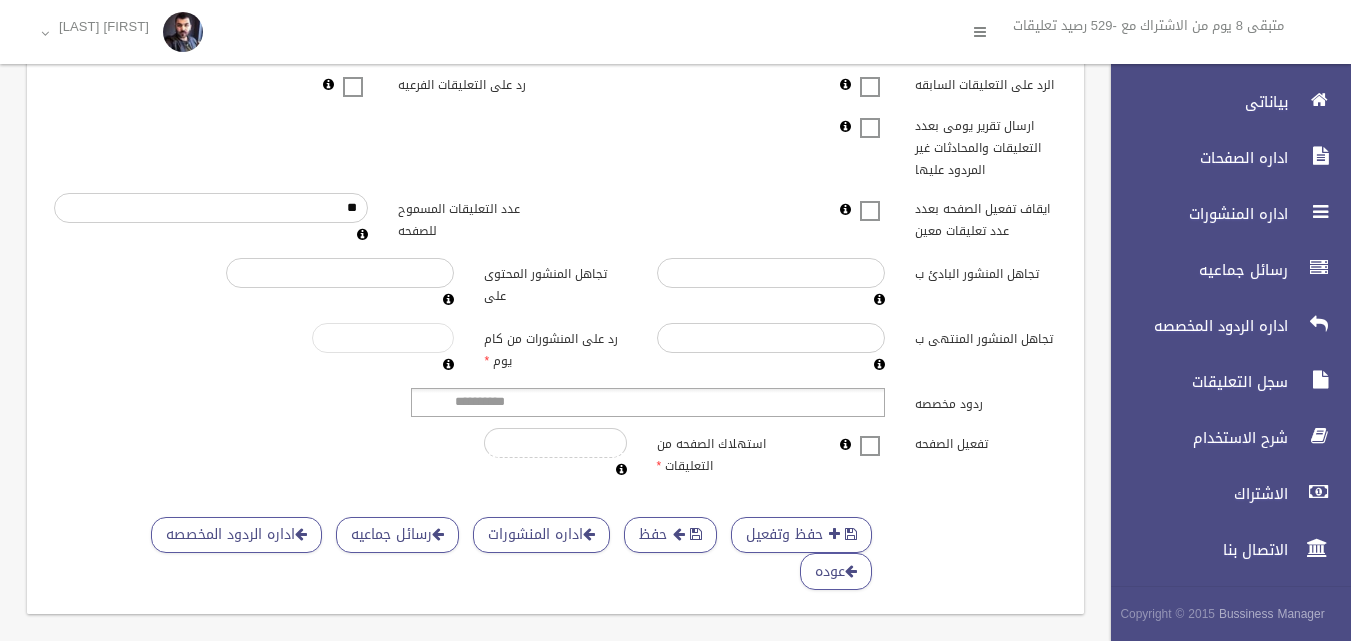 drag, startPoint x: 395, startPoint y: 342, endPoint x: 511, endPoint y: 329, distance: 116.72617 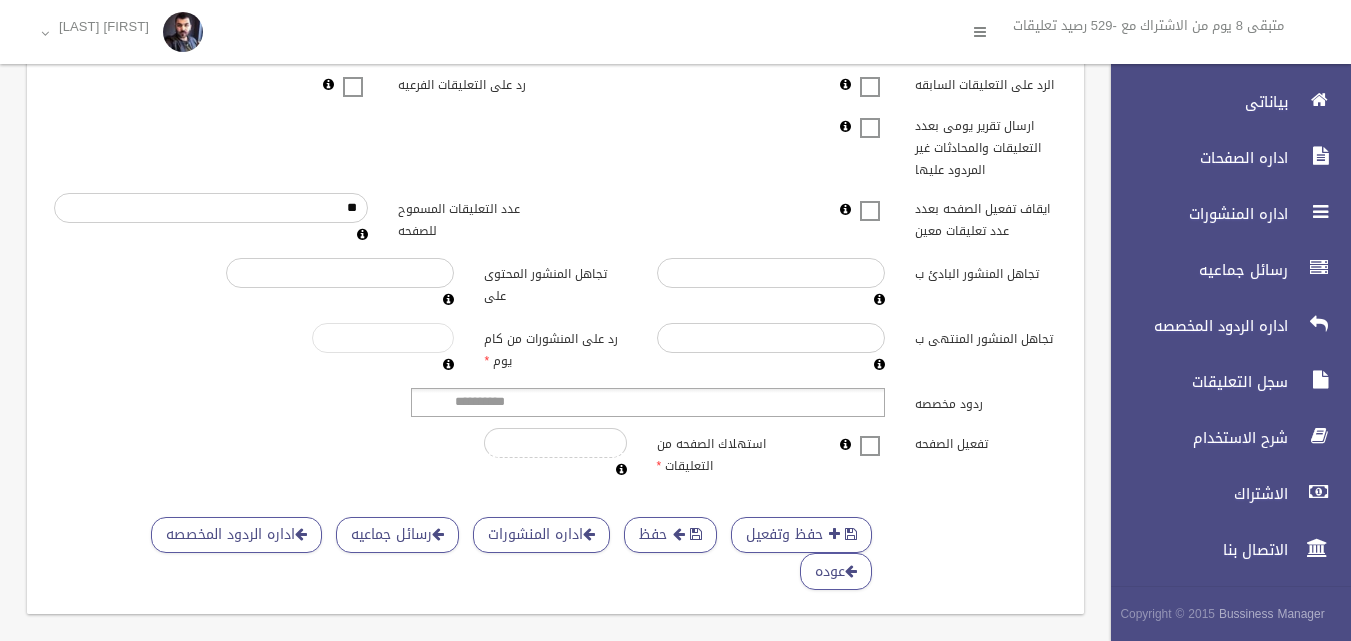 type on "**" 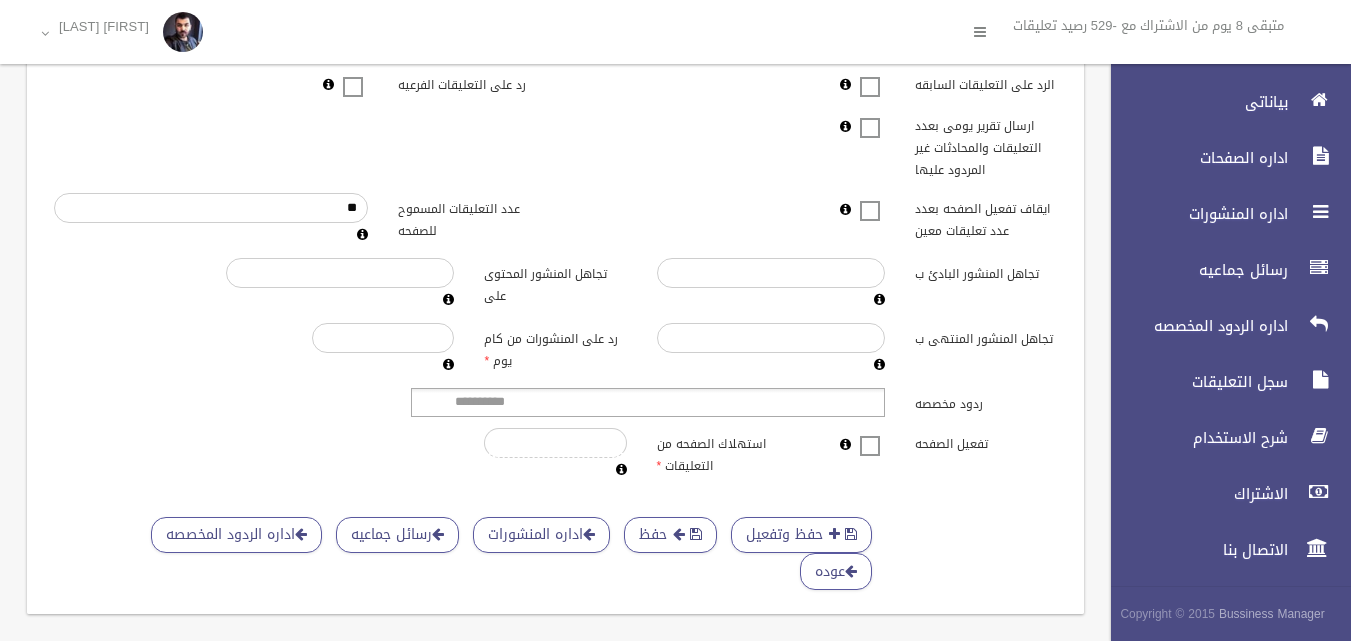 click on "رد على المنشورات من كام يوم" at bounding box center [555, 348] 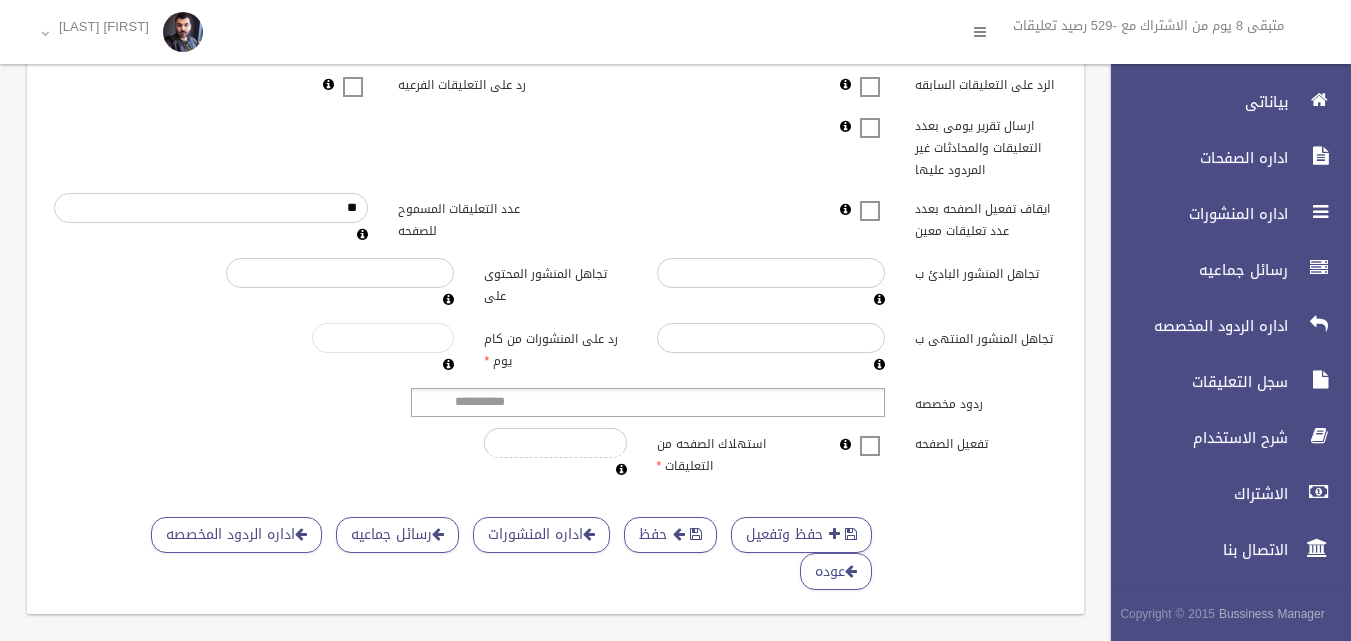 click on "**" at bounding box center (383, 338) 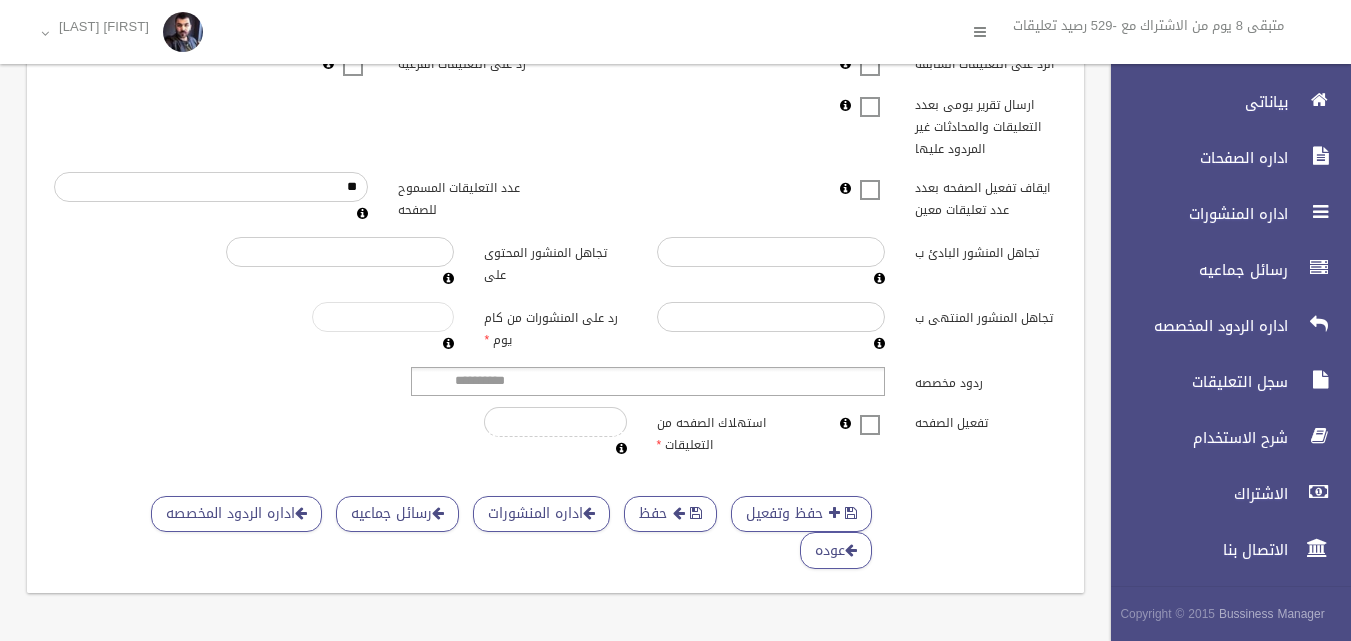 scroll, scrollTop: 636, scrollLeft: 0, axis: vertical 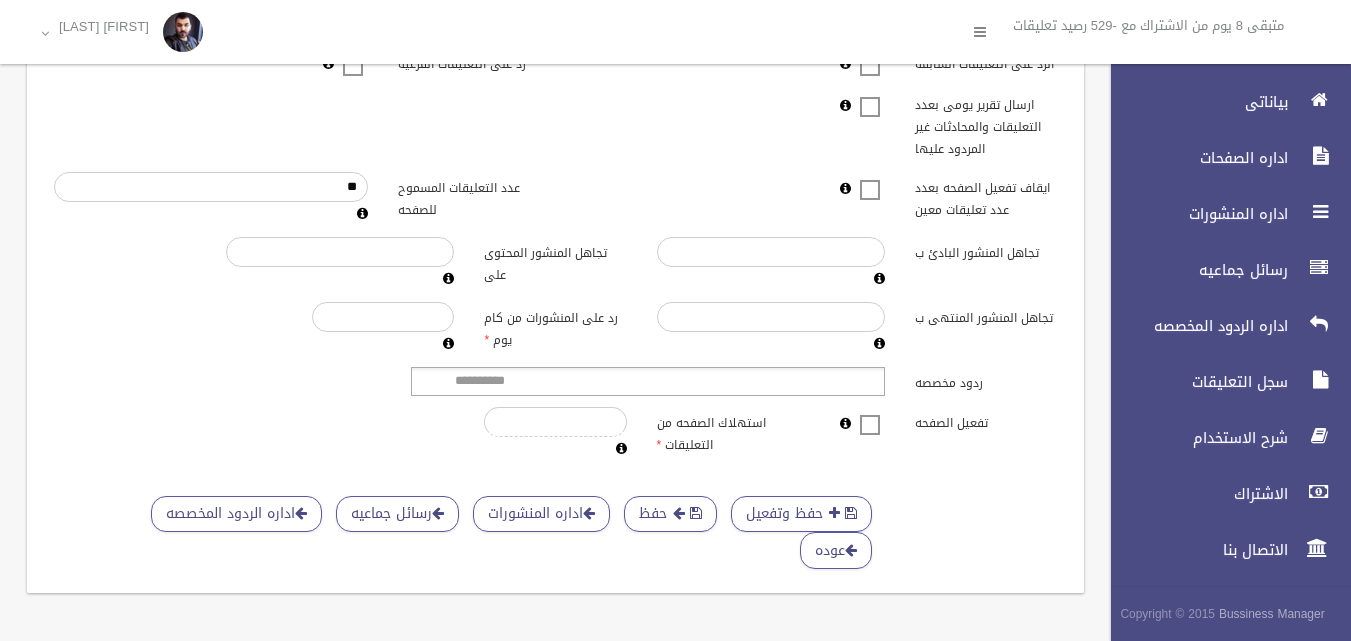 click at bounding box center (870, 412) 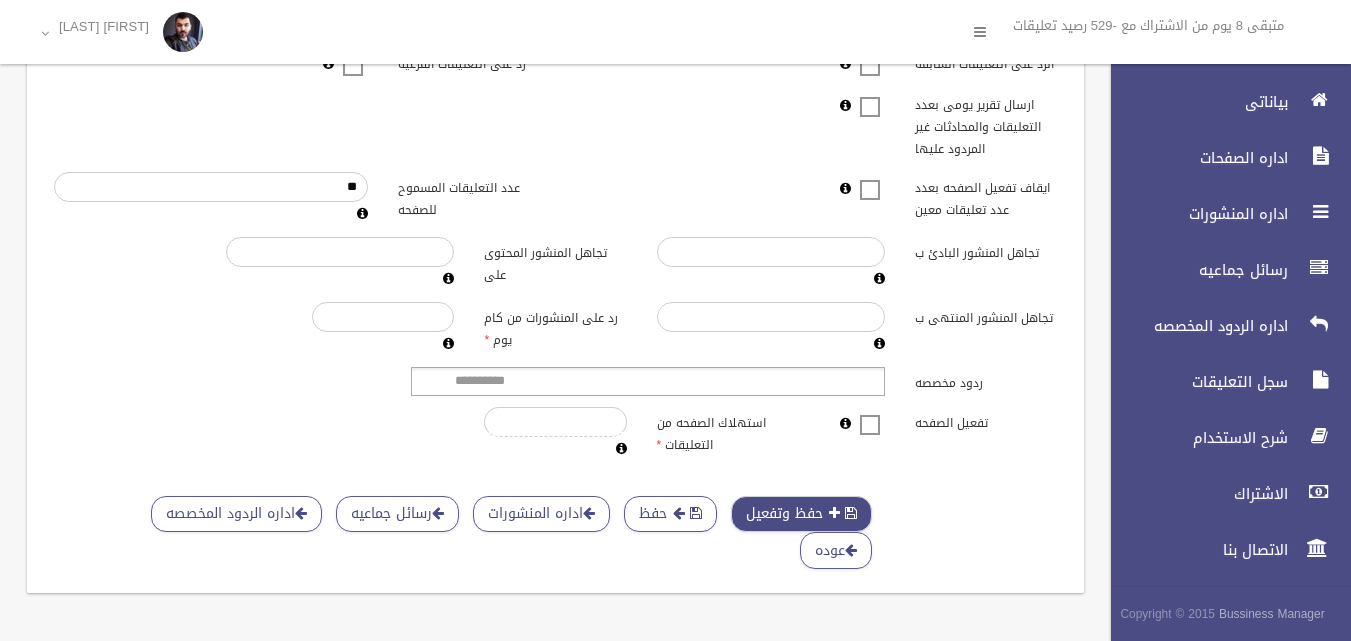 click on "حفظ وتفعيل" at bounding box center (801, 514) 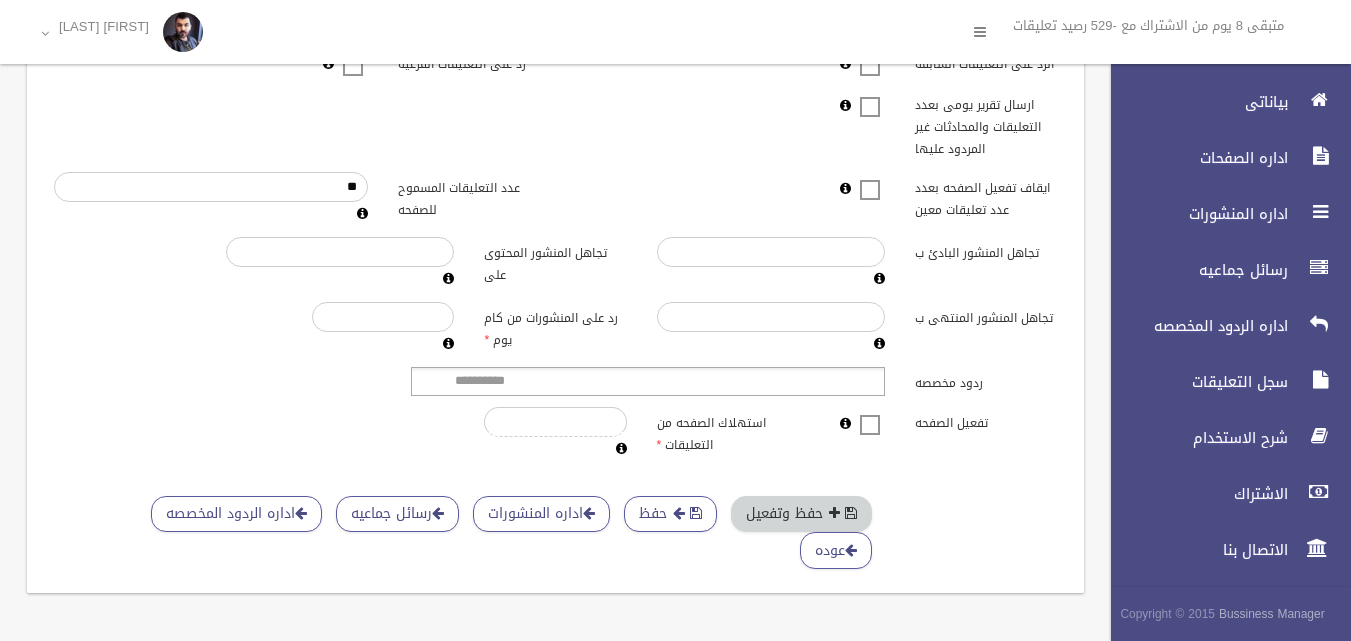 scroll, scrollTop: 265, scrollLeft: 0, axis: vertical 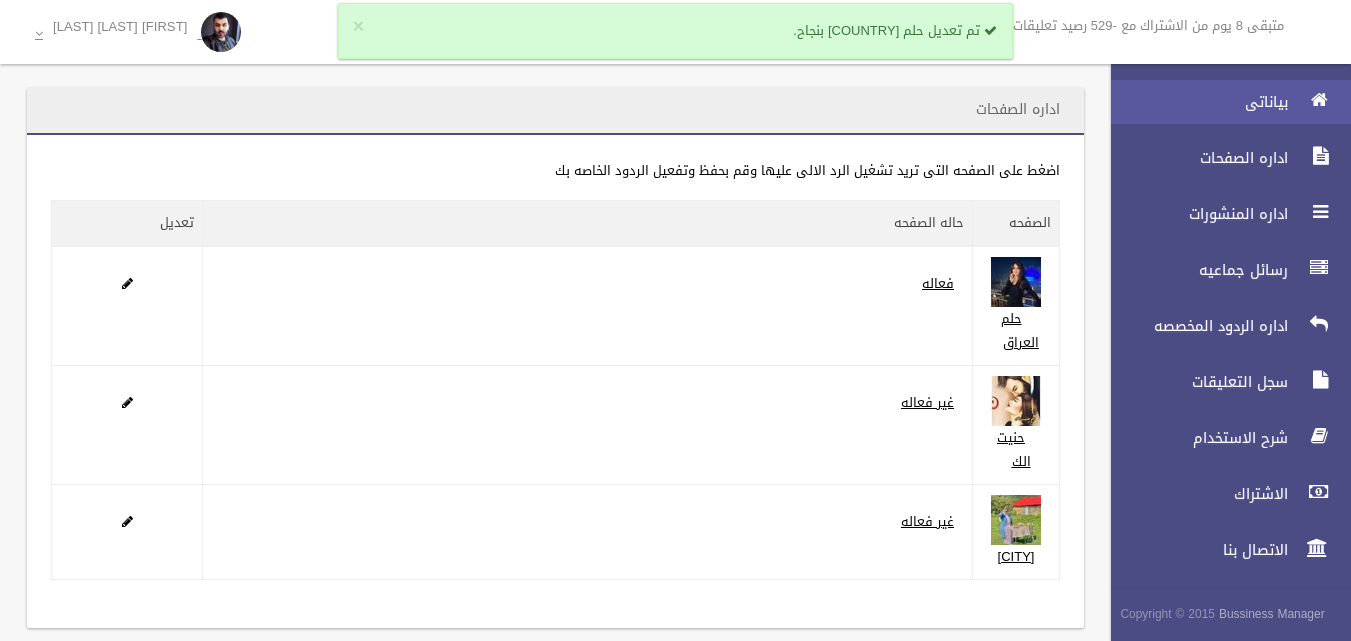 click on "بياناتى" at bounding box center (1194, 102) 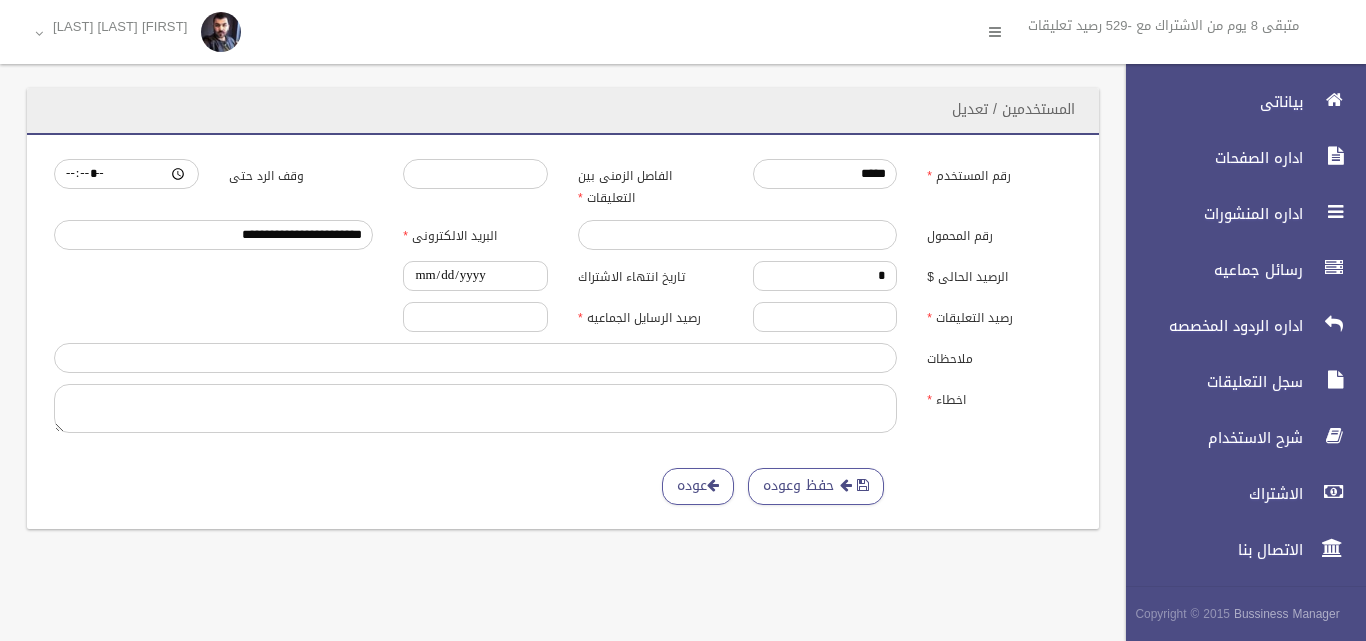 scroll, scrollTop: 0, scrollLeft: 0, axis: both 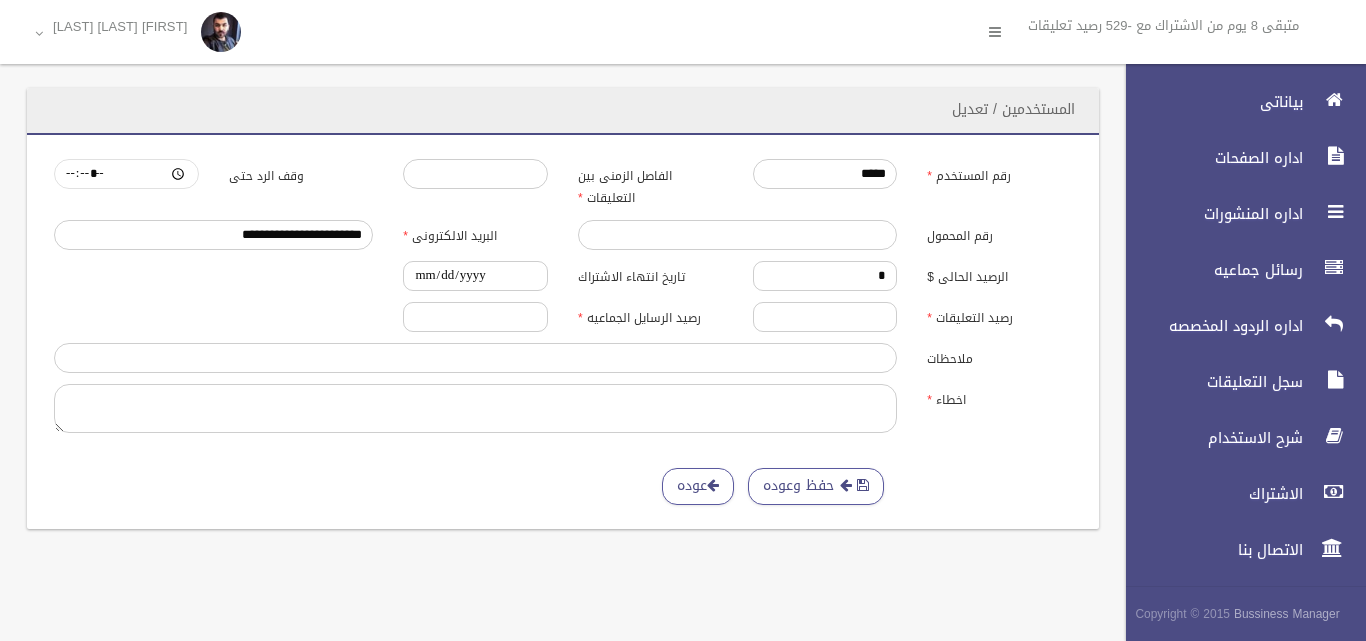 click on "*****" at bounding box center [126, 174] 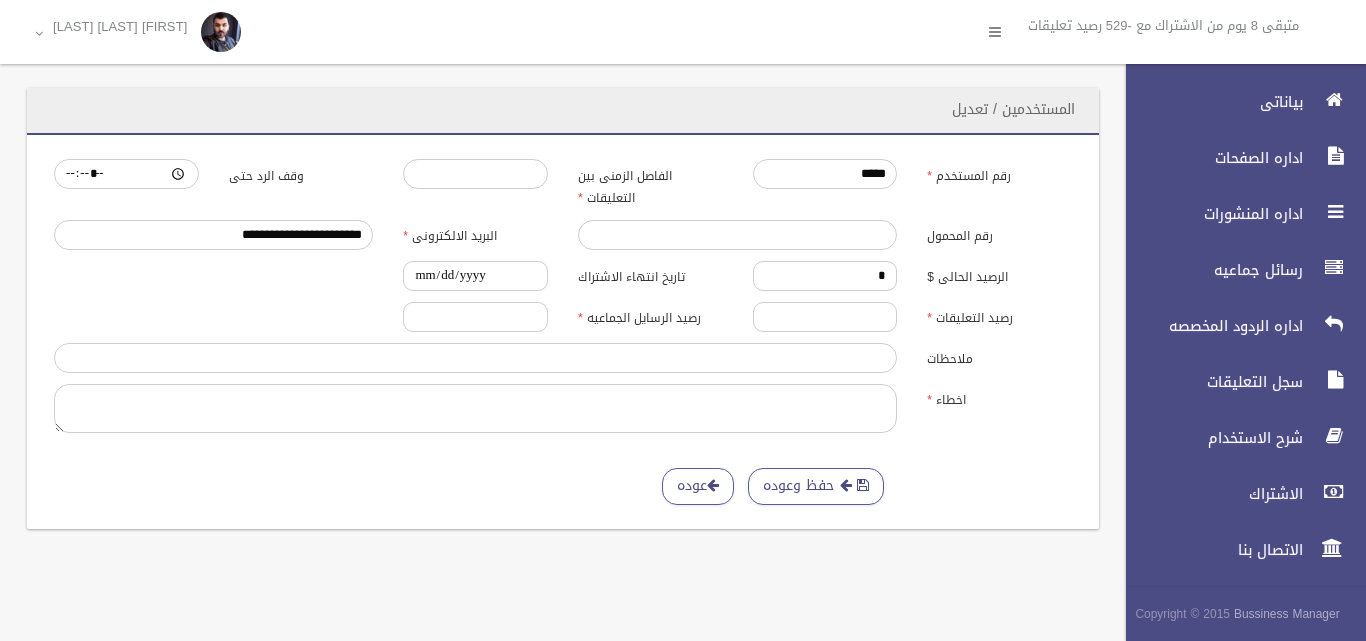 click on "الصورة الشخصية
رقم المستخدم
[MASK]
الفاصل الزمنى بين التعليقات
[MASK]
وقف الرد حتى
[MASK]
رقم المحمول
[PHONE]
البريد الالكترونى" at bounding box center (563, 296) 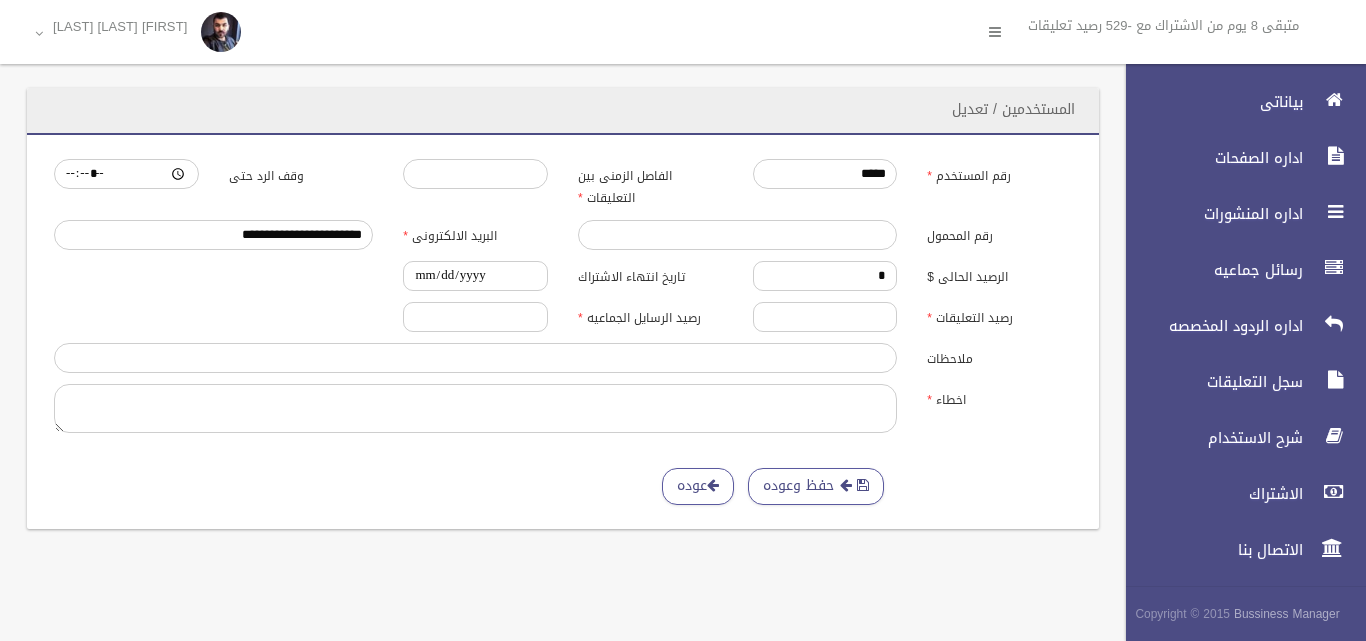 click on "الصورة الشخصية
رقم المستخدم
[MASK]
الفاصل الزمنى بين التعليقات
[MASK]
وقف الرد حتى
[MASK]
رقم المحمول
[PHONE]
البريد الالكترونى" at bounding box center (563, 296) 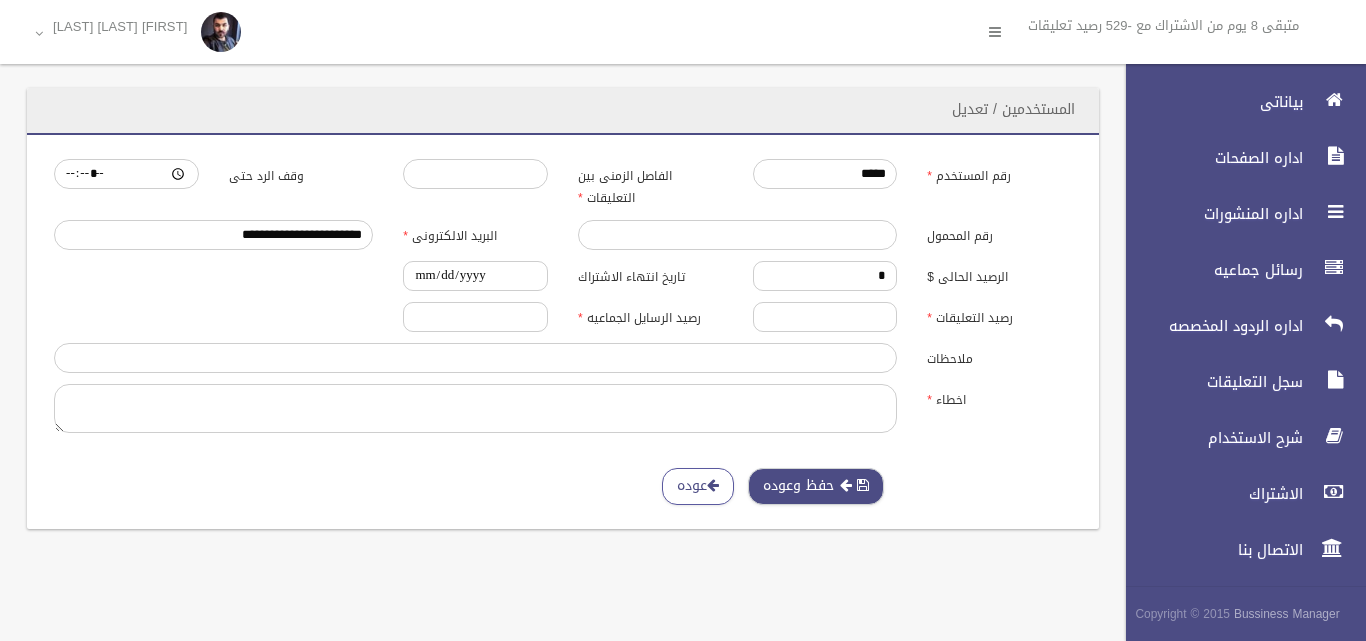 click on "حفظ وعوده" at bounding box center [816, 486] 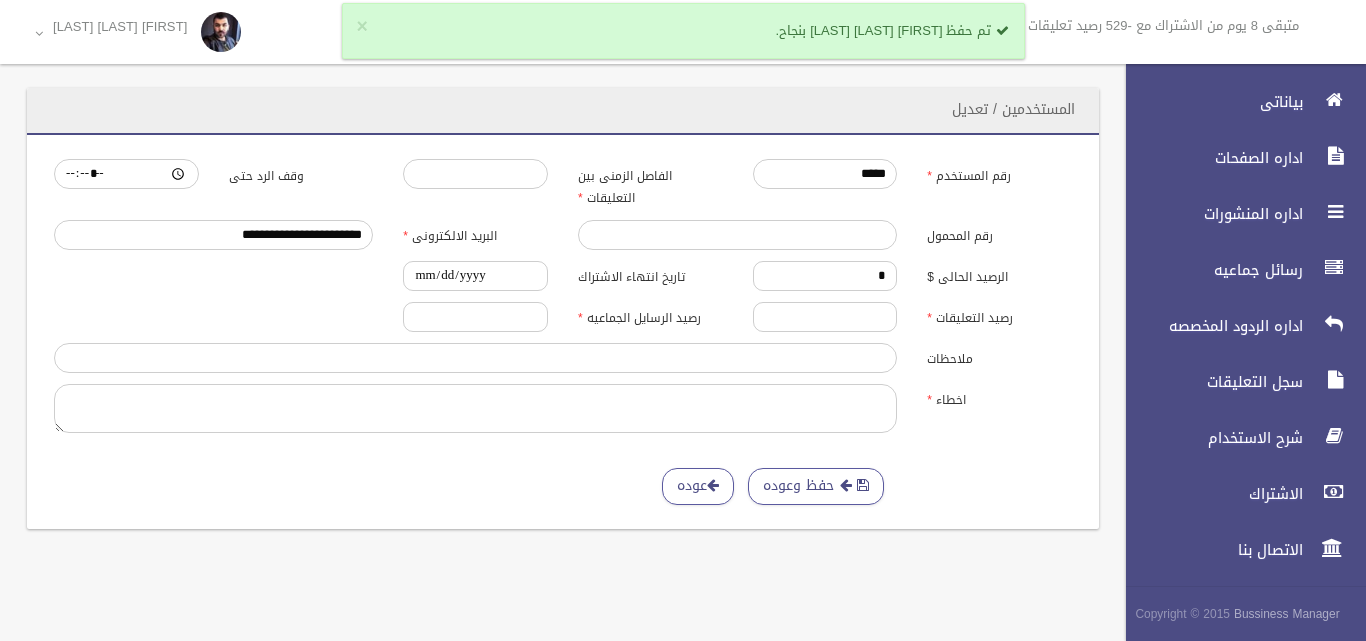 scroll, scrollTop: 0, scrollLeft: 0, axis: both 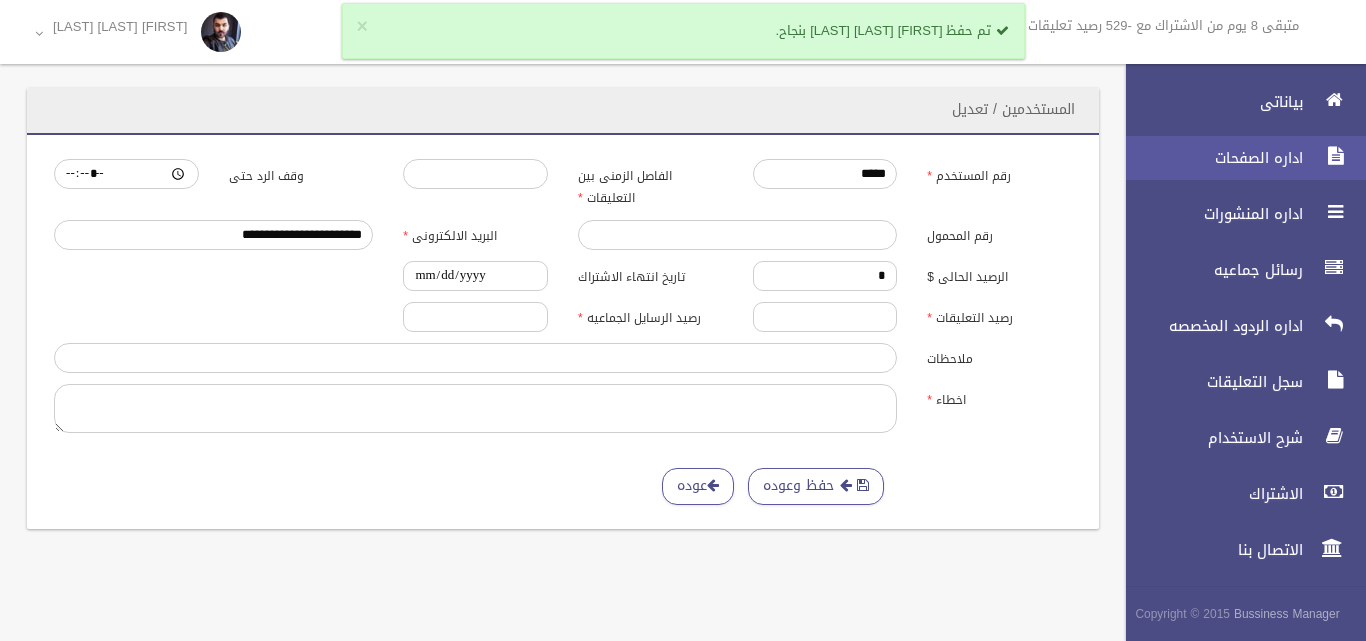 click on "اداره الصفحات" at bounding box center [1209, 158] 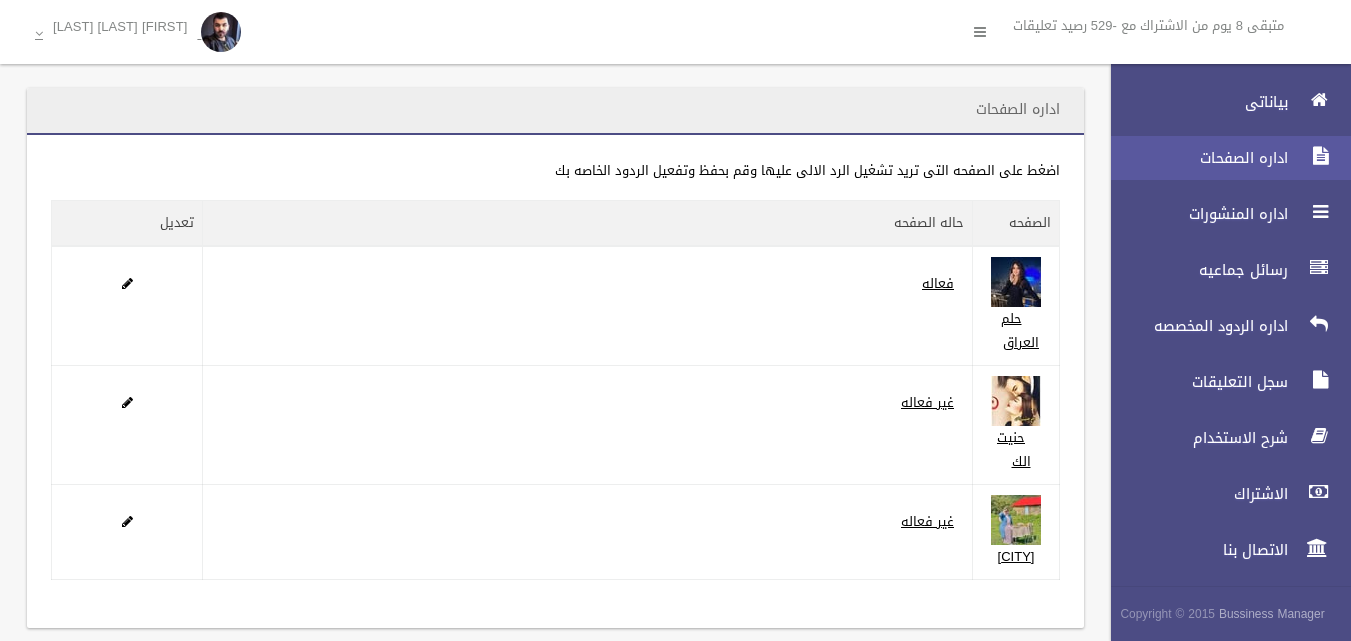 scroll, scrollTop: 0, scrollLeft: 0, axis: both 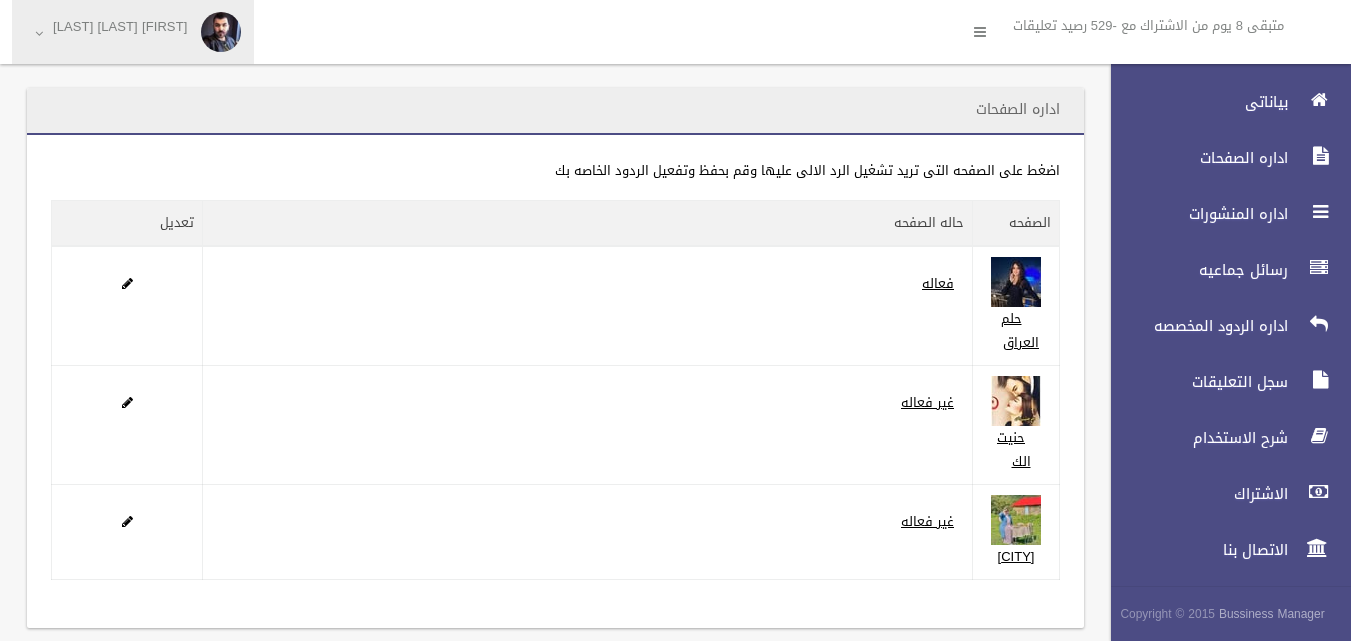 click on "[FIRST] [LAST] [LAST]" at bounding box center [120, 32] 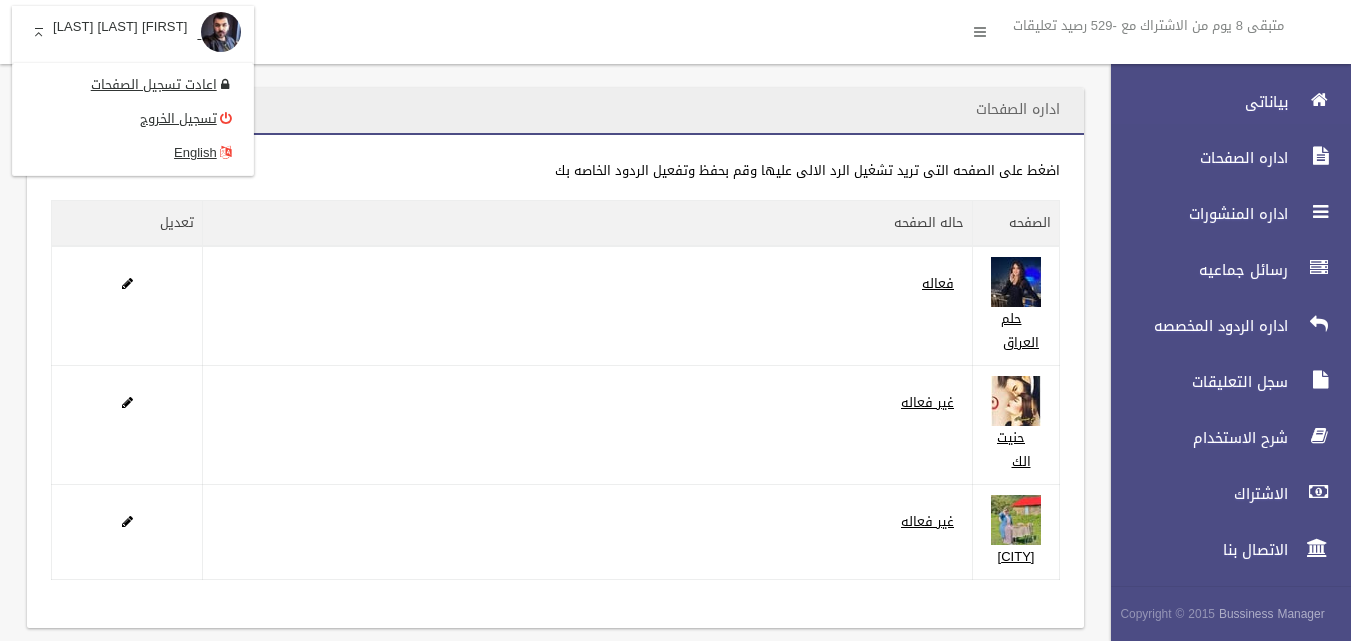 click on "بياناتى" at bounding box center [1222, 102] 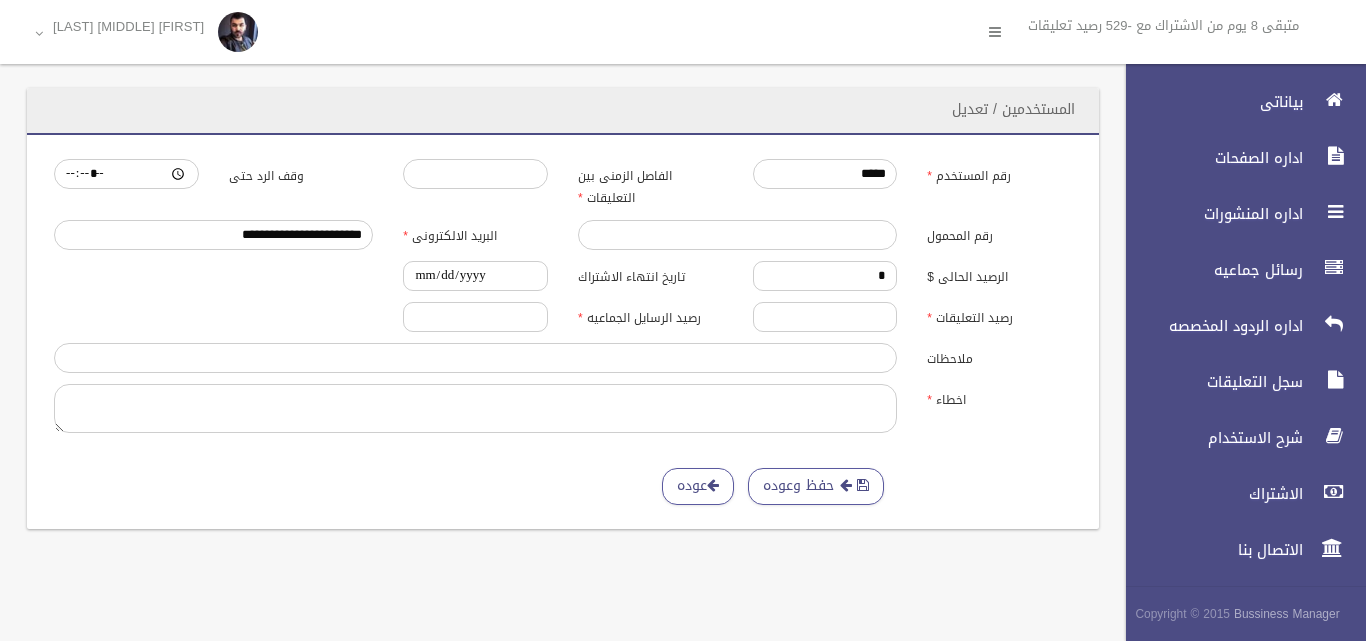 scroll, scrollTop: 0, scrollLeft: 0, axis: both 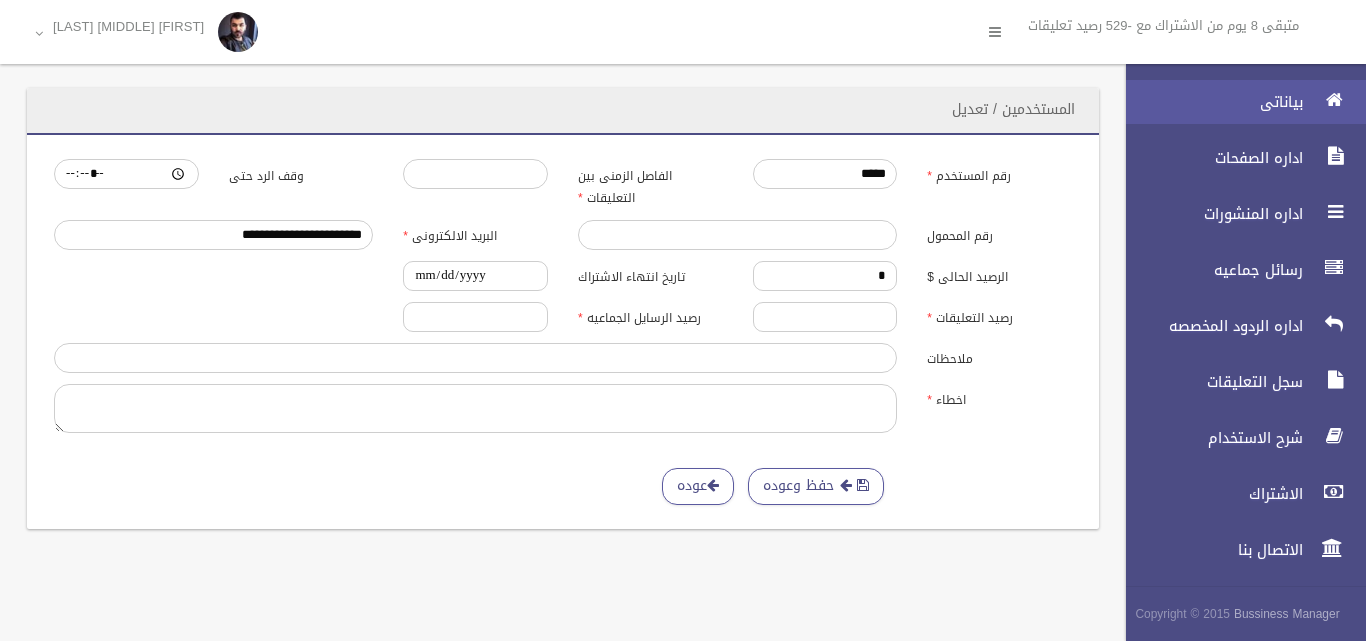 click on "بياناتى" at bounding box center [1237, 102] 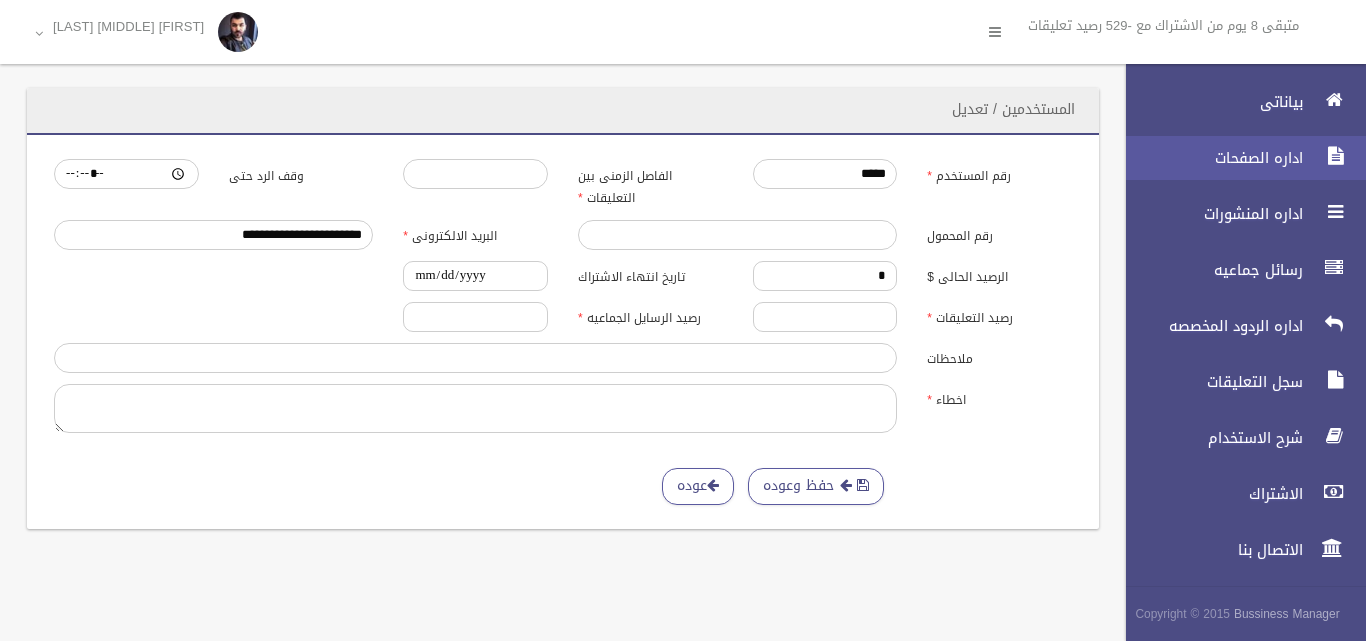 scroll, scrollTop: 0, scrollLeft: 0, axis: both 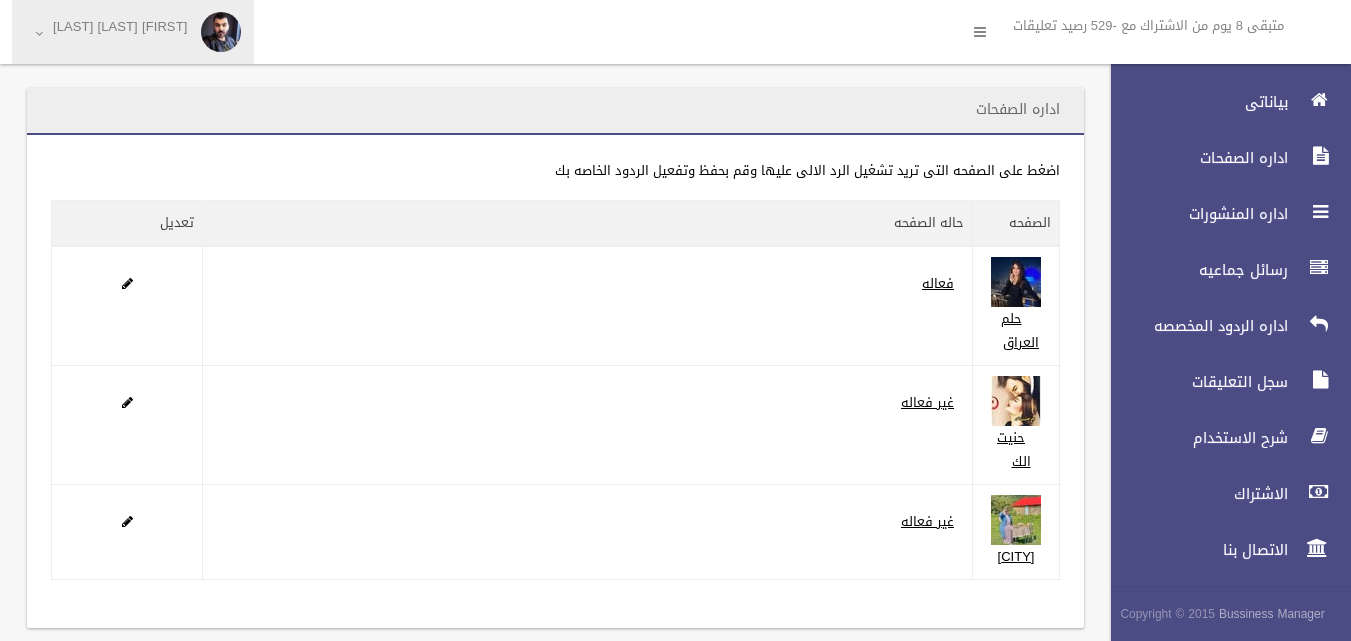 click on "[FIRST] [LAST] [LAST]" at bounding box center (133, 32) 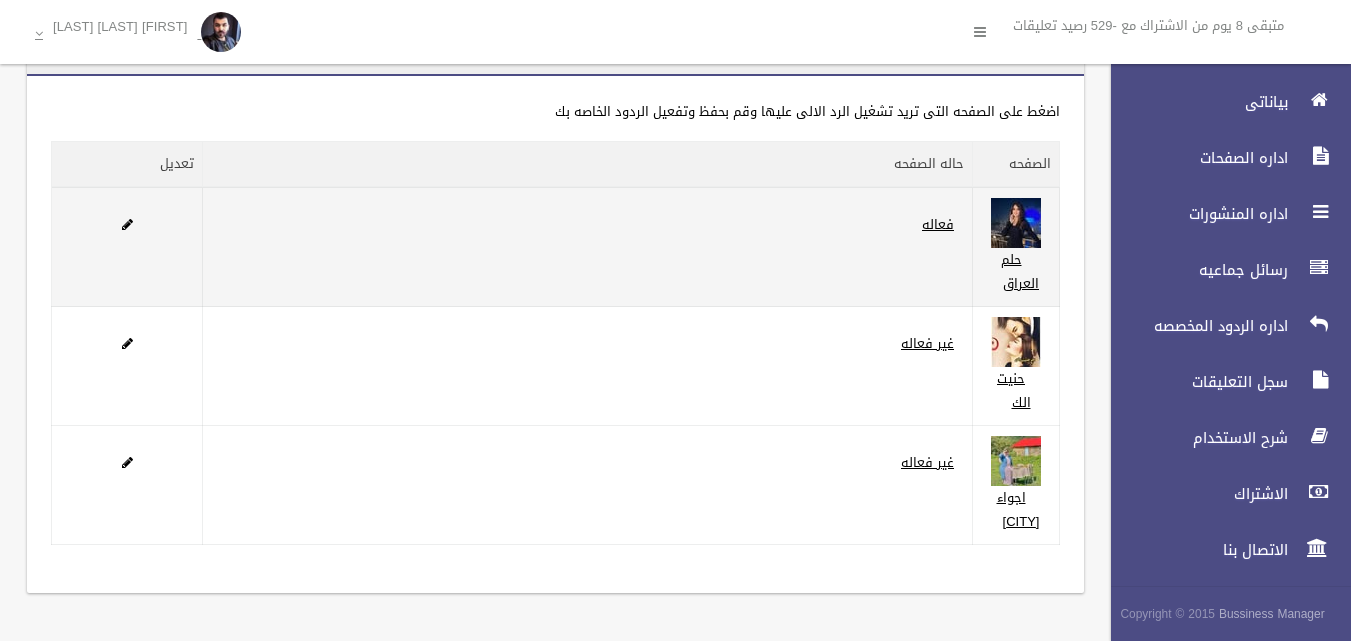scroll, scrollTop: 0, scrollLeft: 0, axis: both 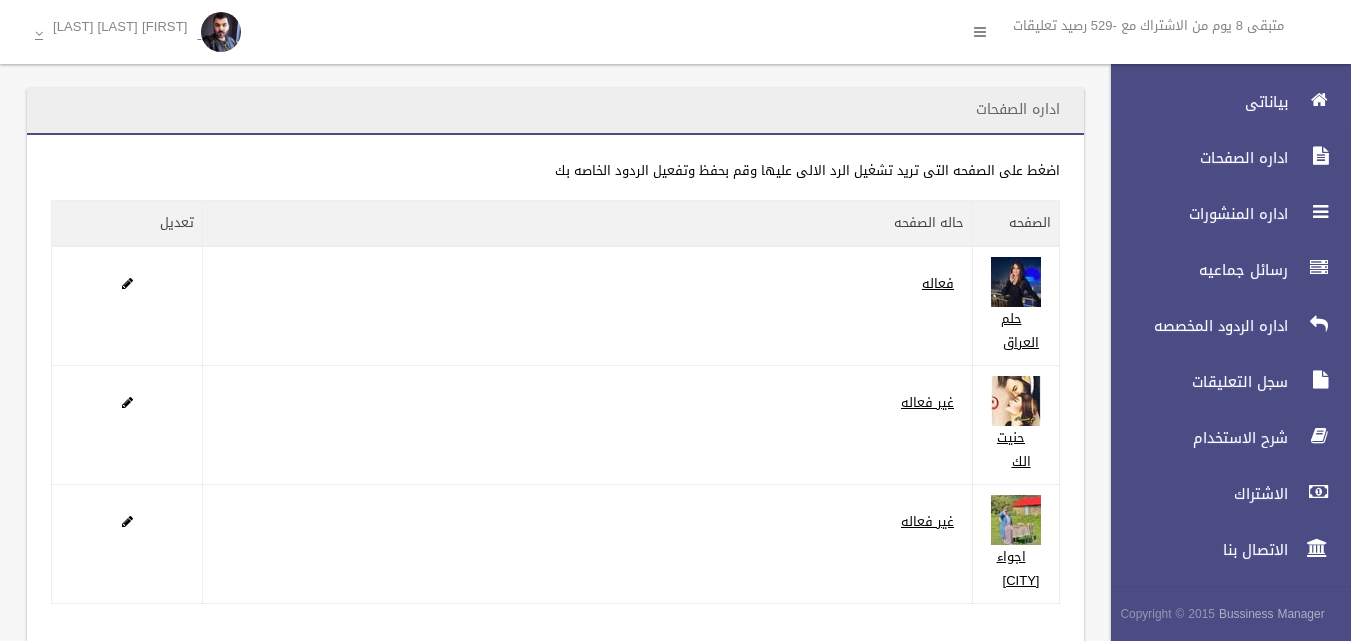 click on "بياناتى" at bounding box center (1194, 102) 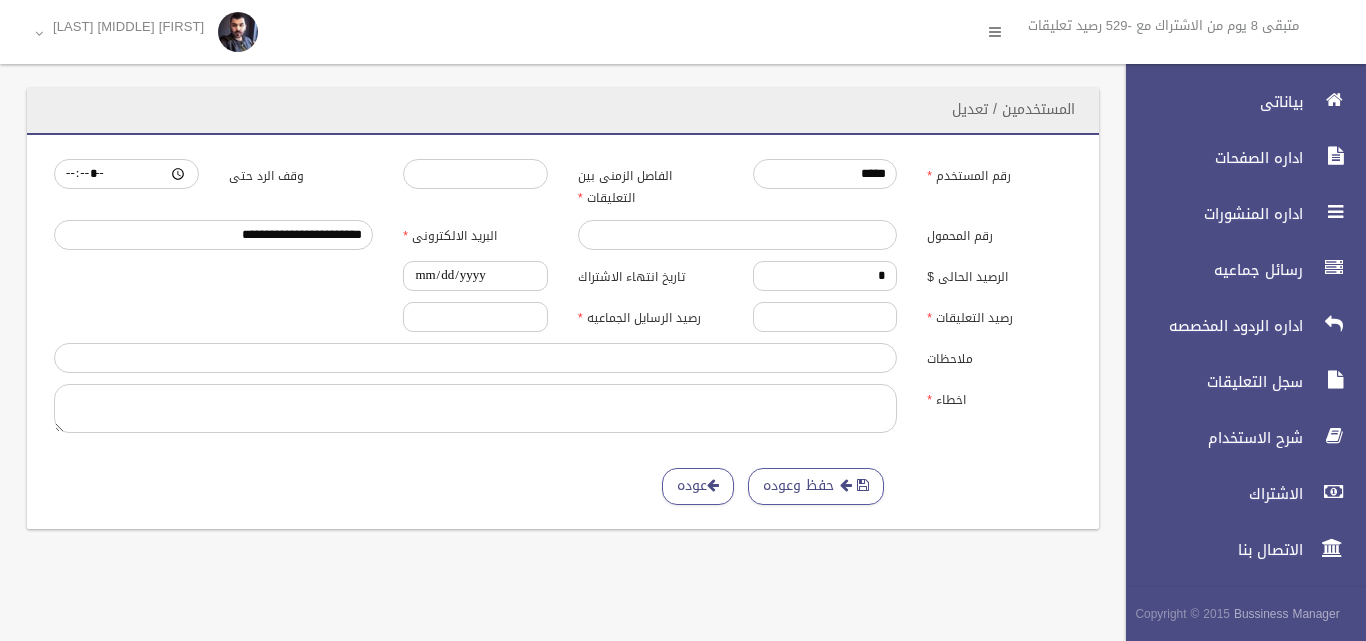 scroll, scrollTop: 0, scrollLeft: 0, axis: both 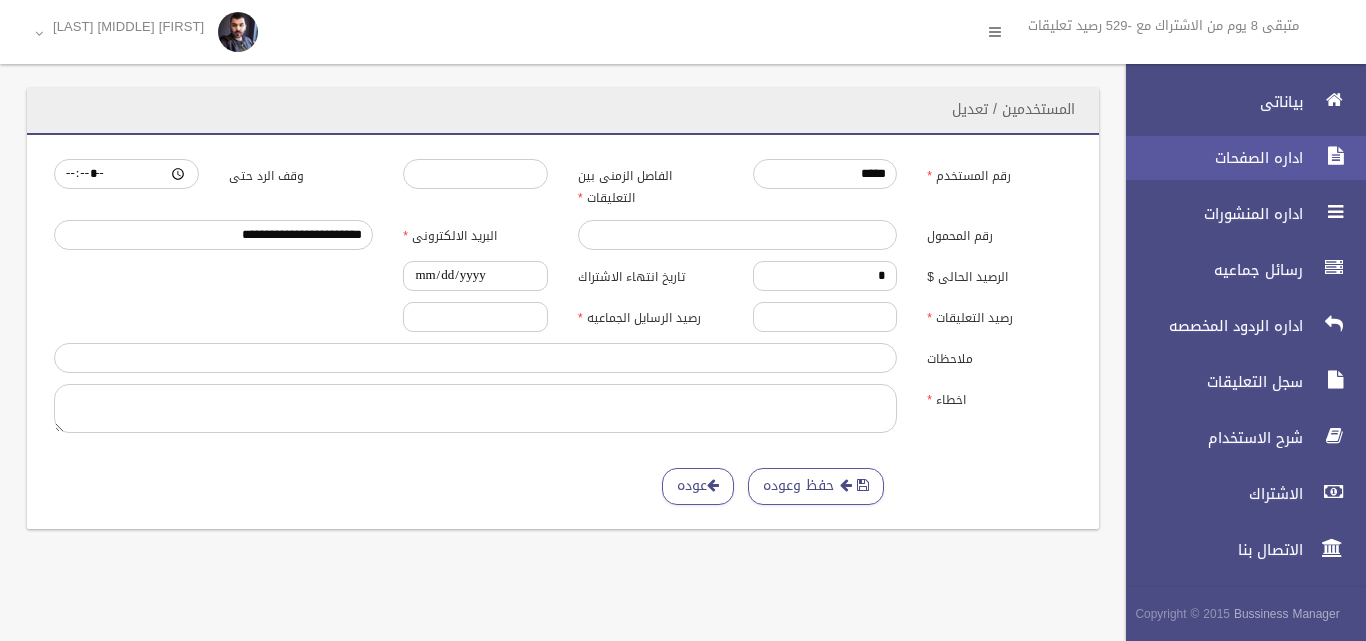 click on "اداره الصفحات" at bounding box center [1237, 158] 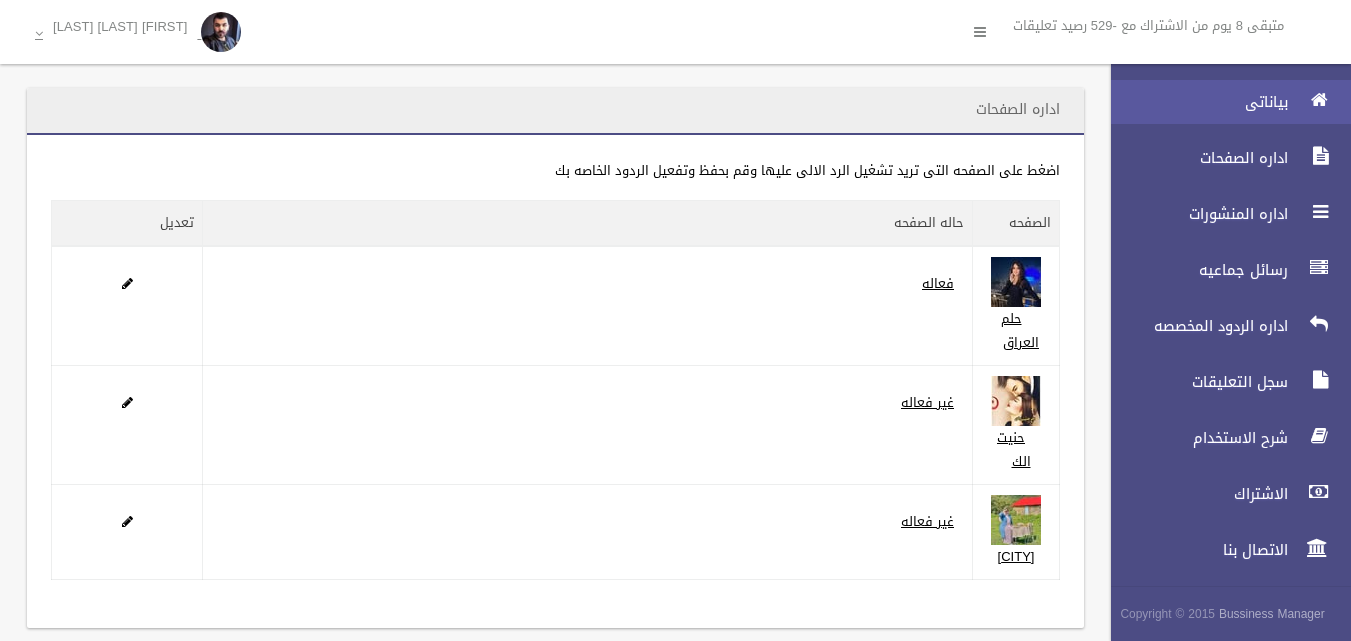 scroll, scrollTop: 0, scrollLeft: 0, axis: both 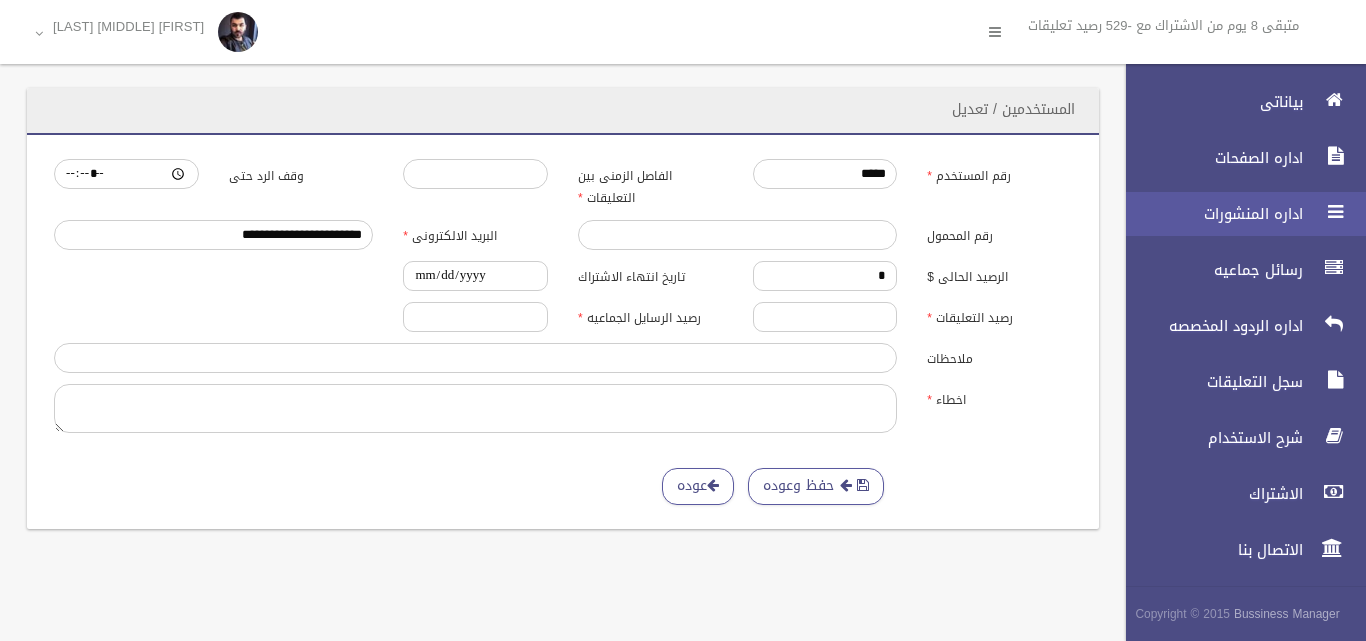 click on "اداره المنشورات" at bounding box center (1209, 214) 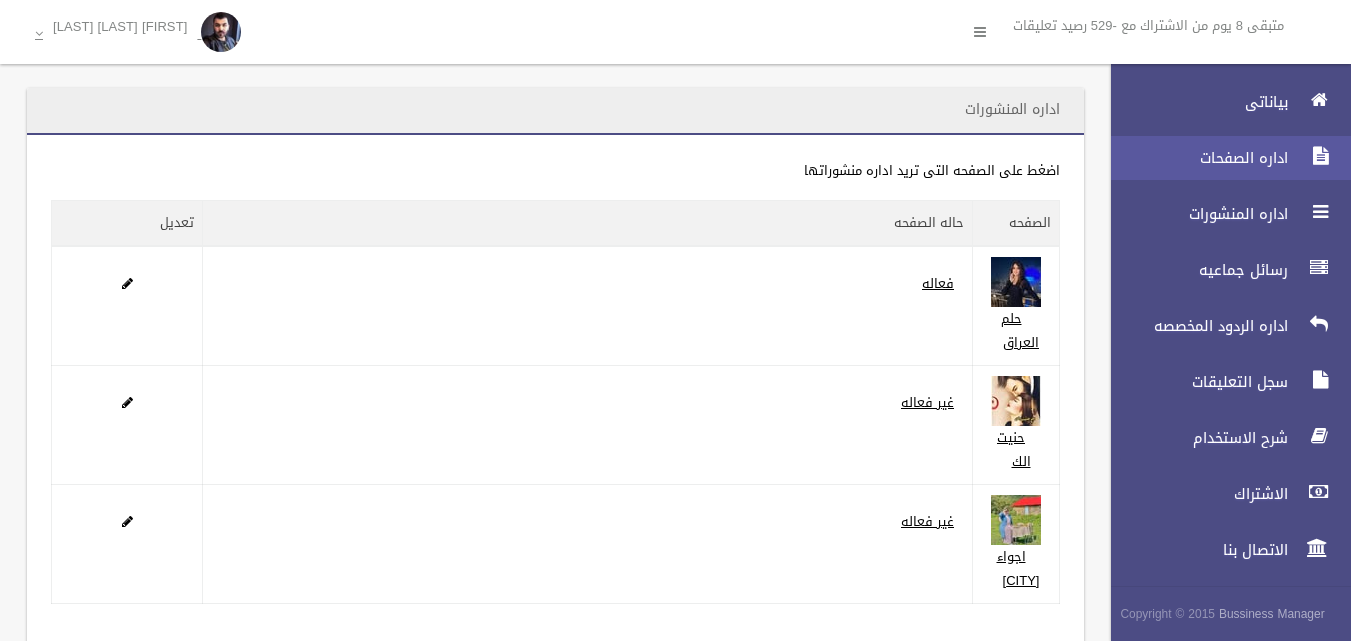 scroll, scrollTop: 0, scrollLeft: 0, axis: both 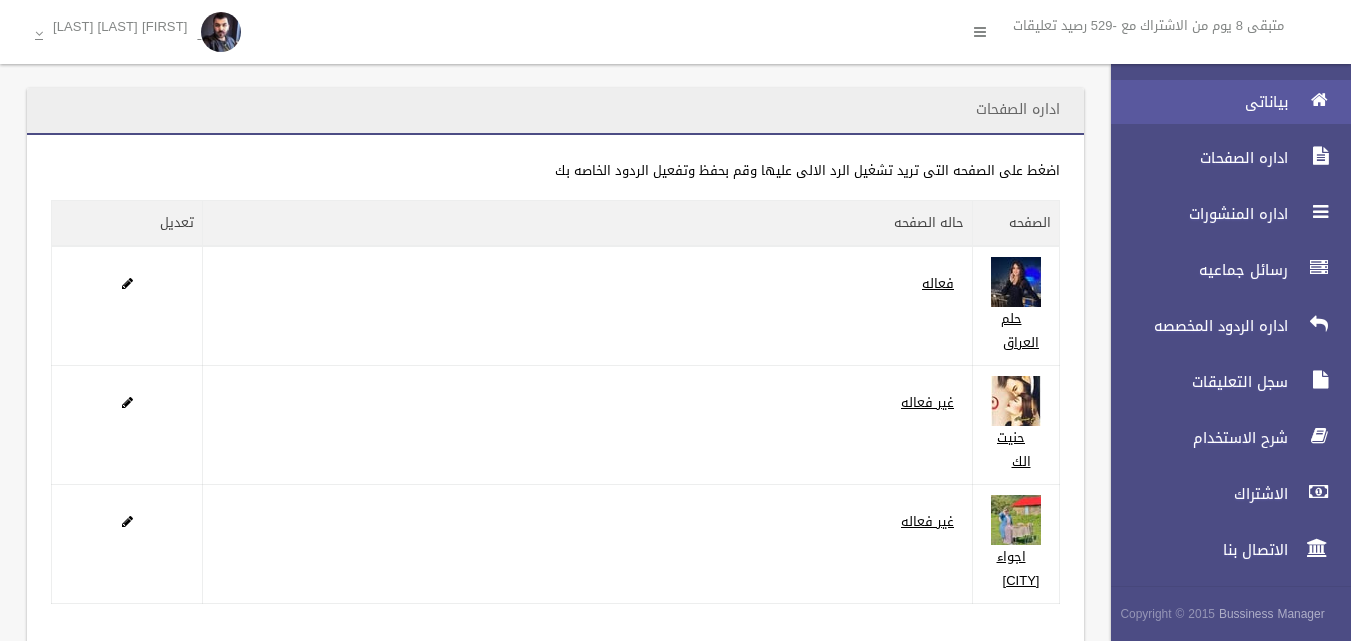 click on "بياناتى" at bounding box center [1222, 102] 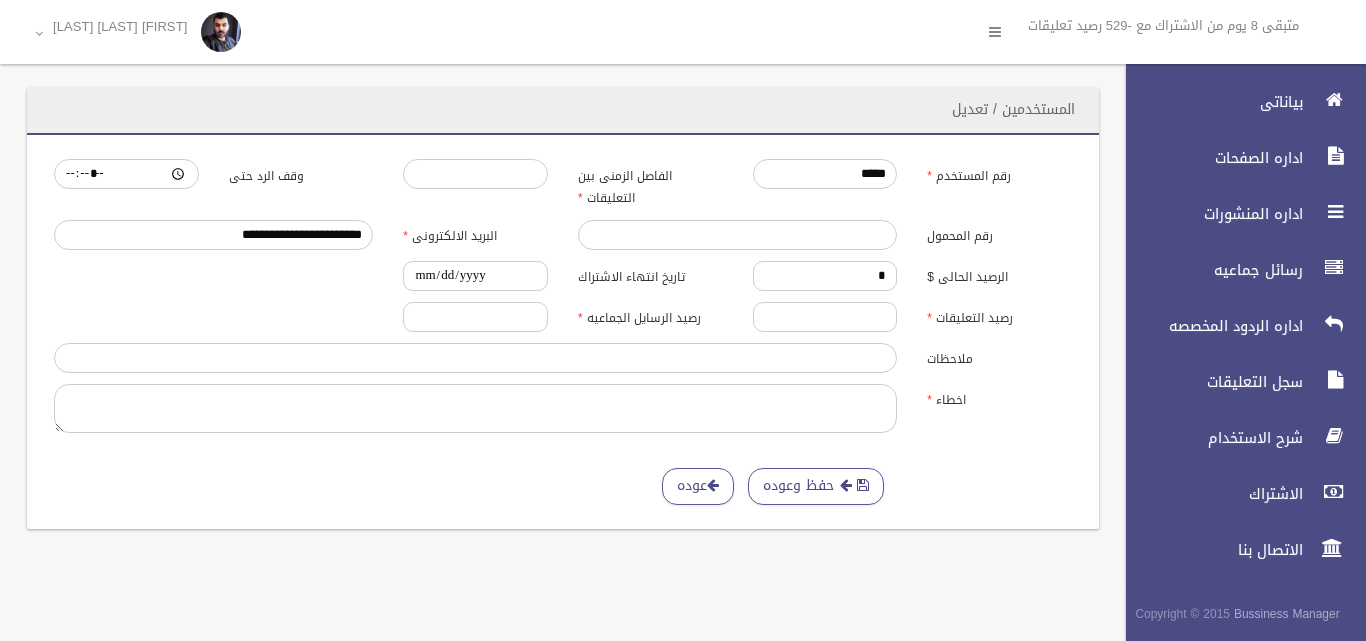 scroll, scrollTop: 0, scrollLeft: 0, axis: both 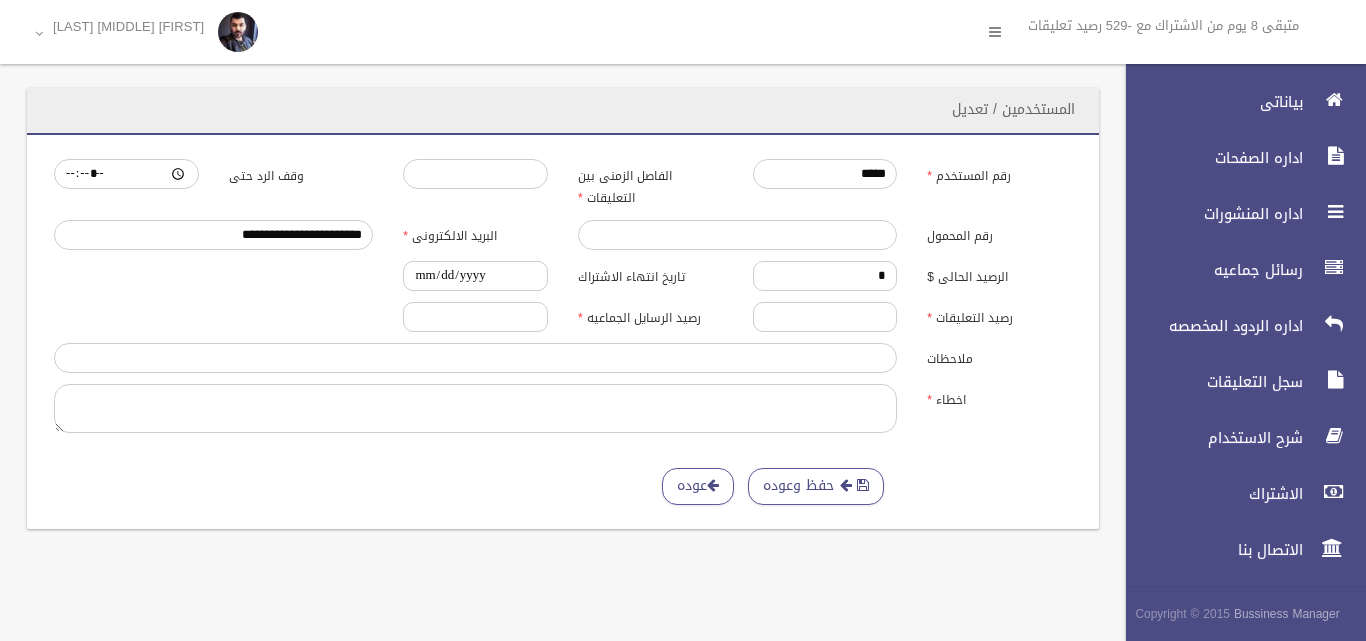 click on "بياناتى" at bounding box center [1237, 102] 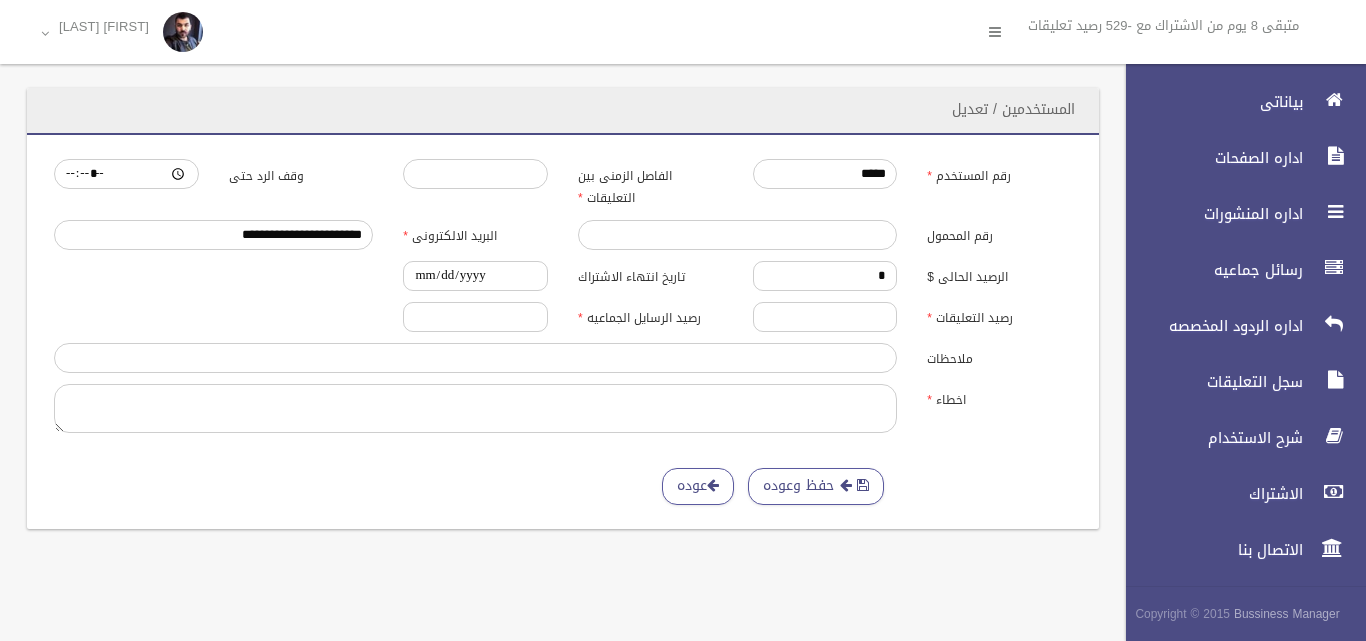 scroll, scrollTop: 0, scrollLeft: 0, axis: both 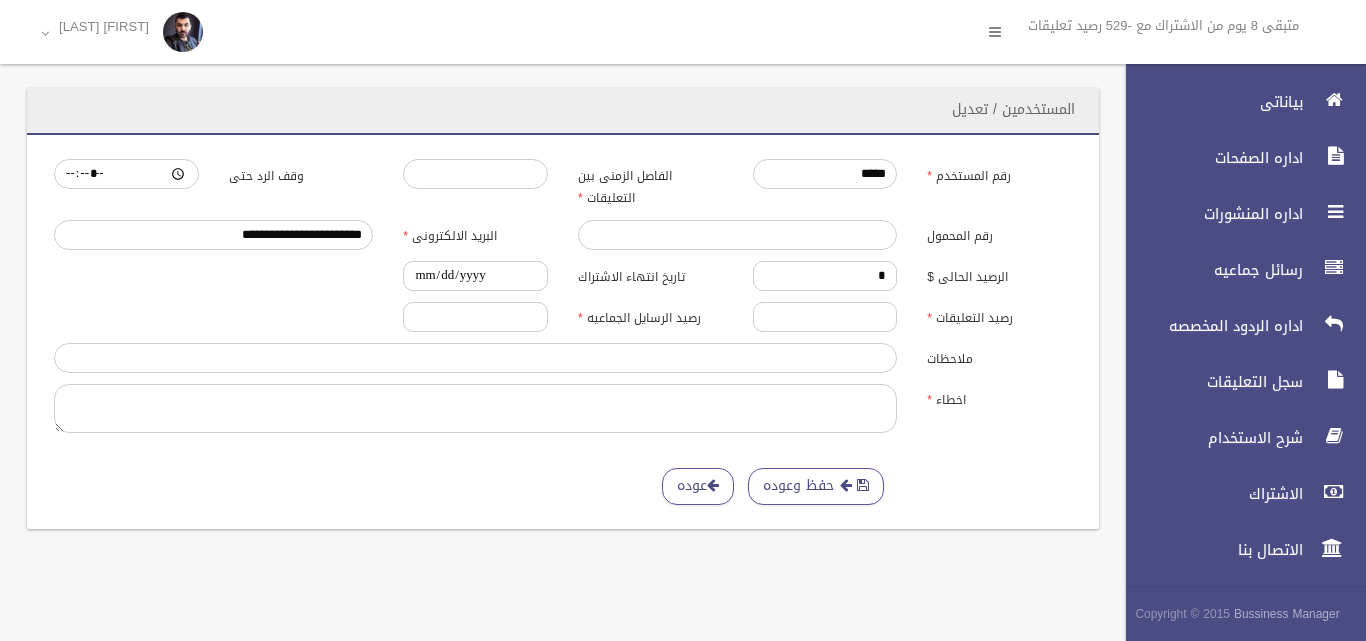 drag, startPoint x: 872, startPoint y: 97, endPoint x: 759, endPoint y: 33, distance: 129.86531 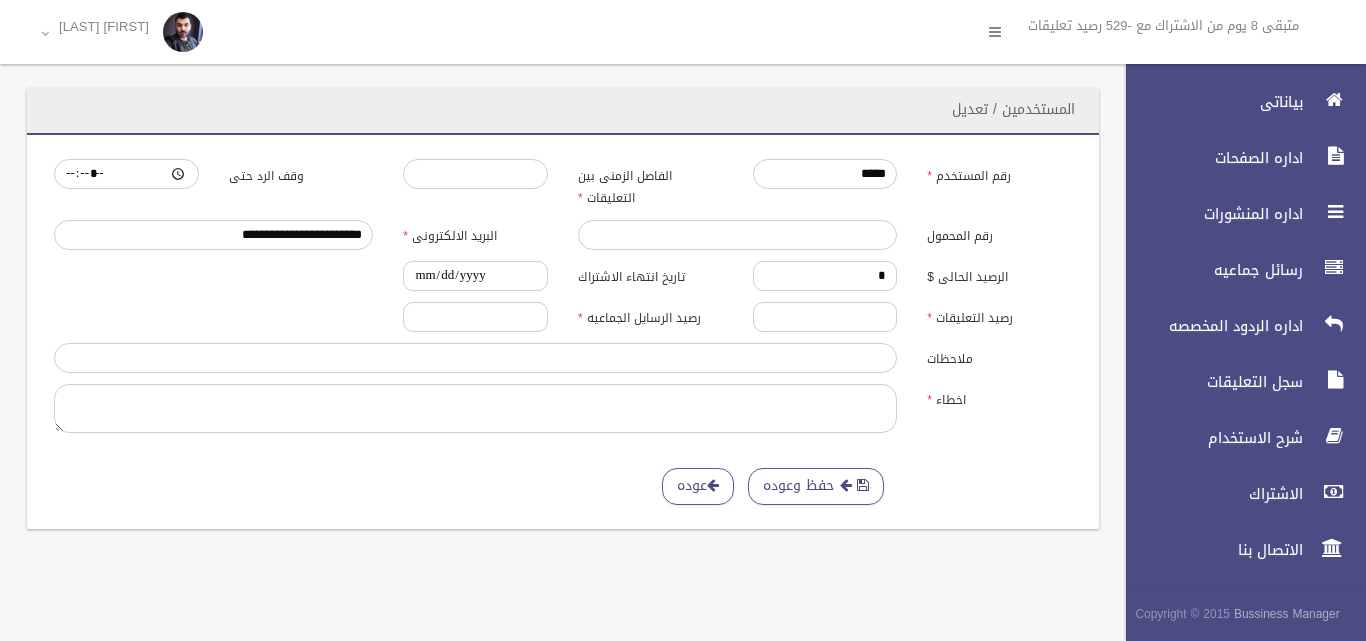 click on "متبقى 8 يوم من الاشتراك مع -529 رصيد تعليقات
احمد عصام حسين
اعادت تسجيل الصفحات
تسجيل الخروج" at bounding box center (683, 36) 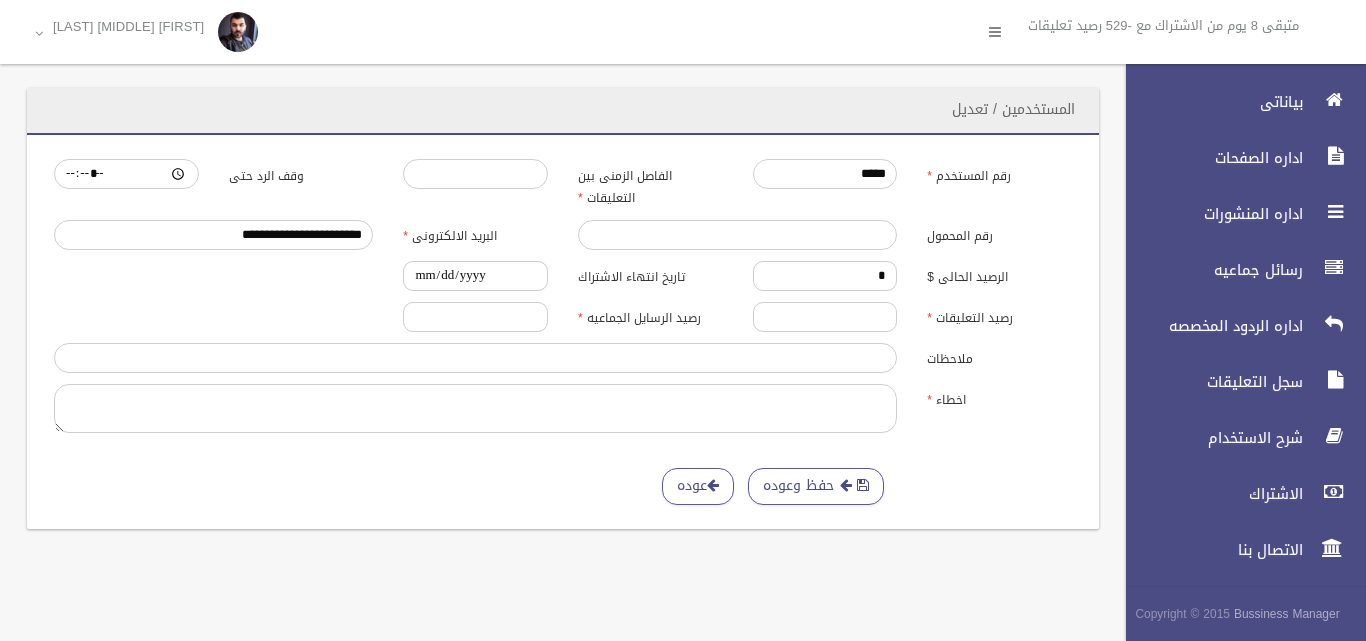 scroll, scrollTop: 0, scrollLeft: 0, axis: both 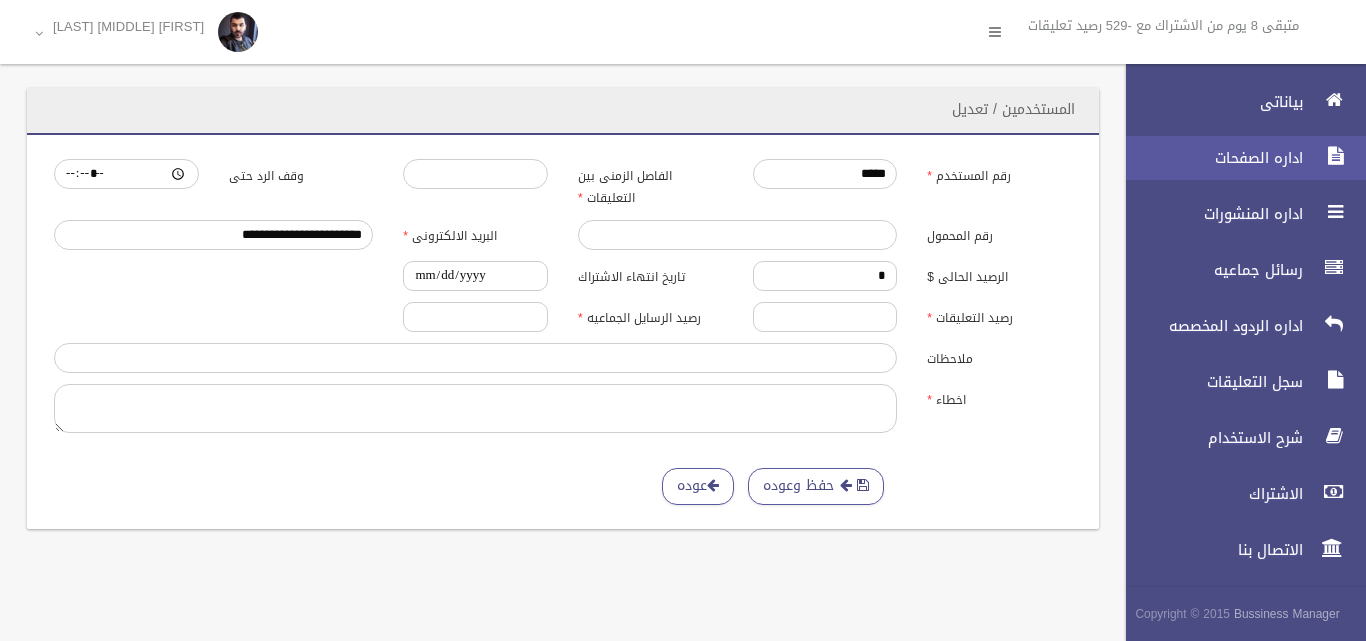 click on "اداره الصفحات" at bounding box center (1237, 158) 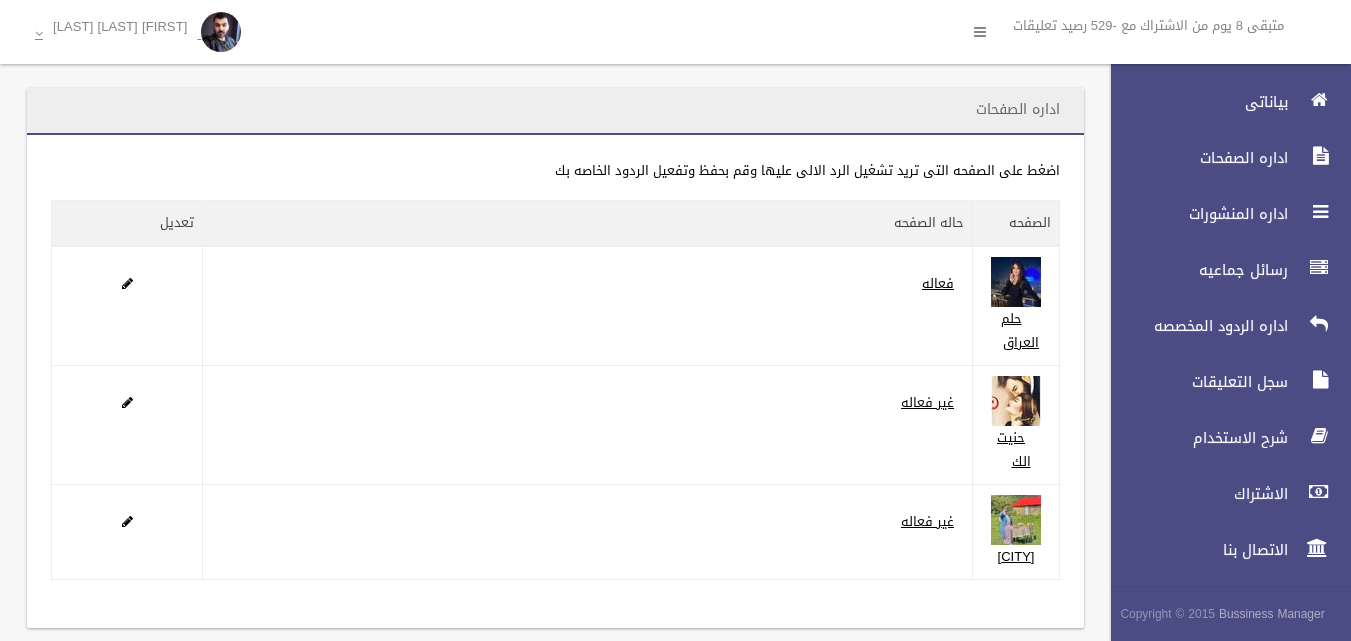scroll, scrollTop: 0, scrollLeft: 0, axis: both 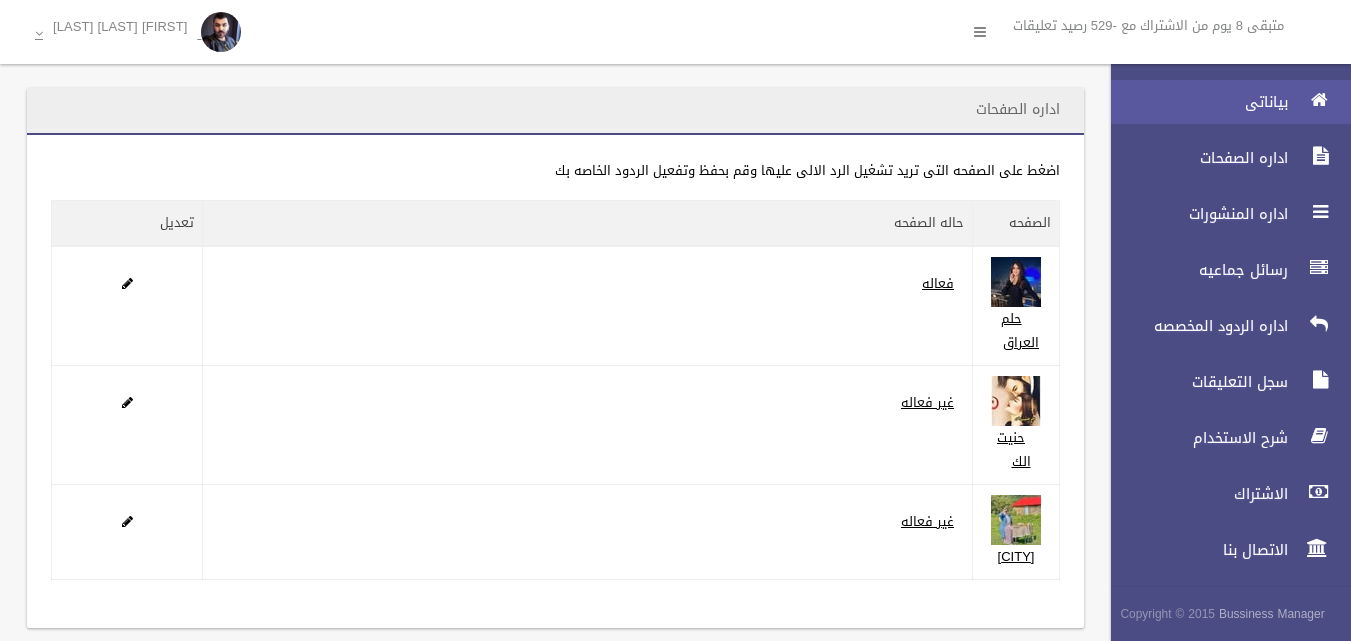 click on "بياناتى" at bounding box center (1194, 102) 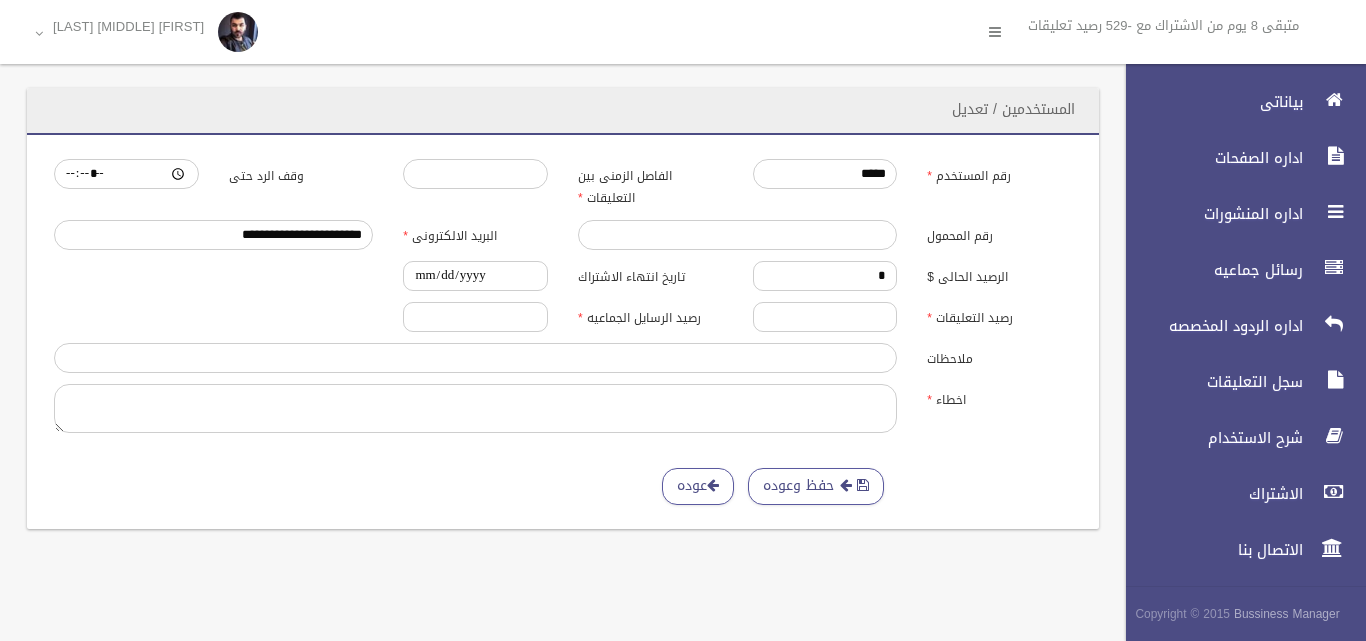 scroll, scrollTop: 0, scrollLeft: 0, axis: both 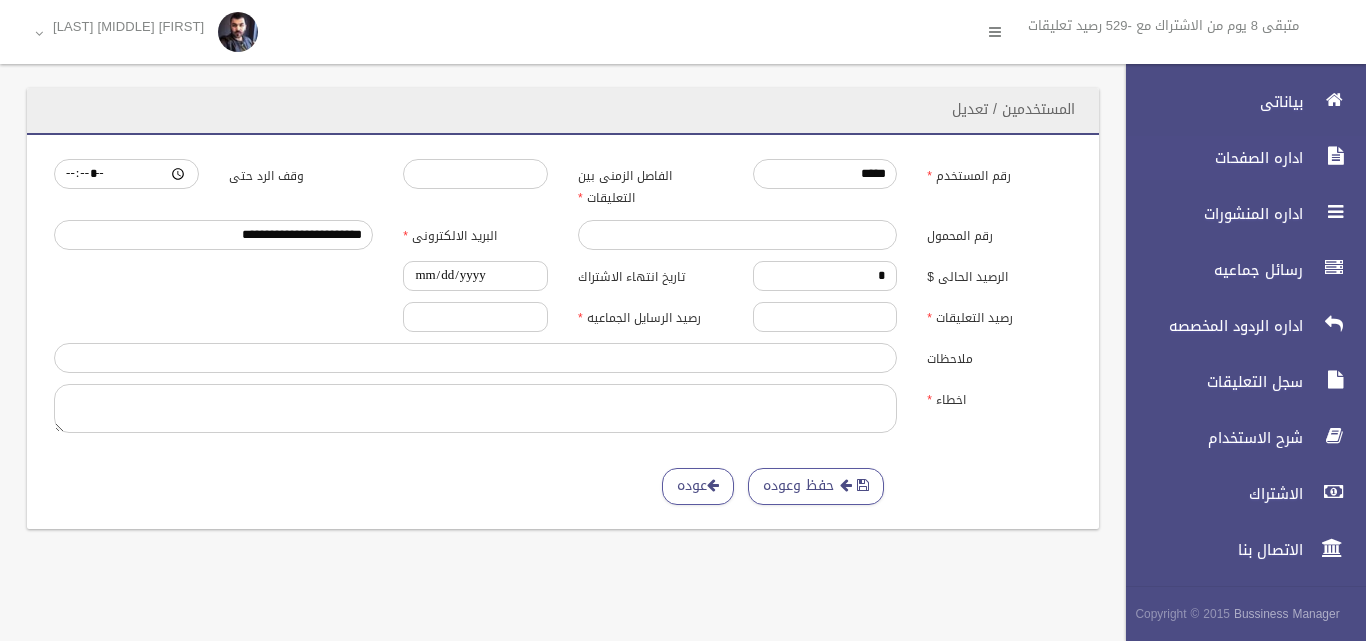 click on "اداره الصفحات" at bounding box center (1209, 158) 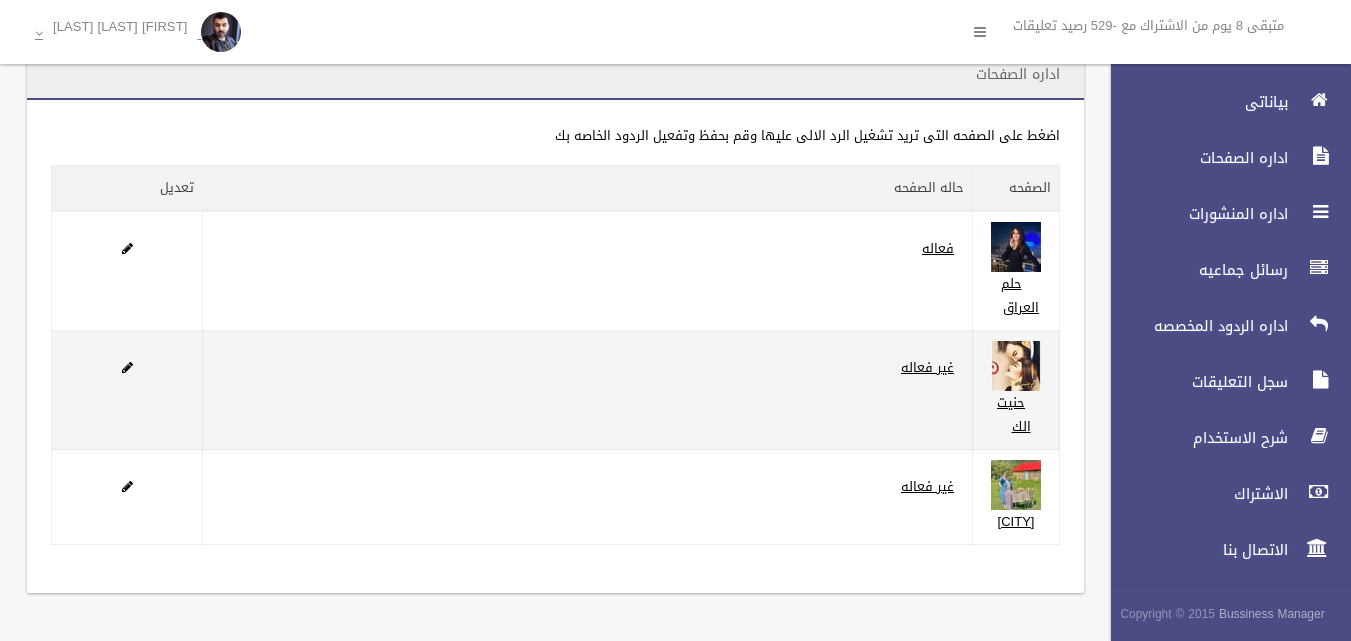 scroll, scrollTop: 59, scrollLeft: 0, axis: vertical 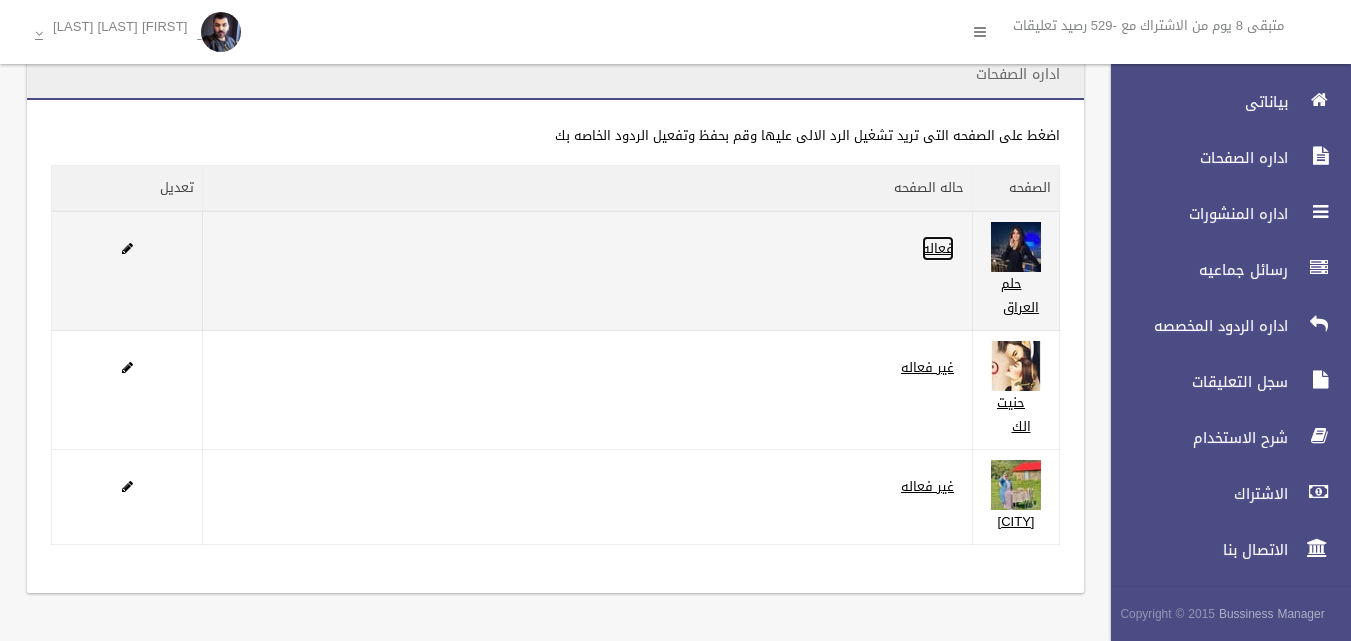 click on "فعاله" at bounding box center (938, 248) 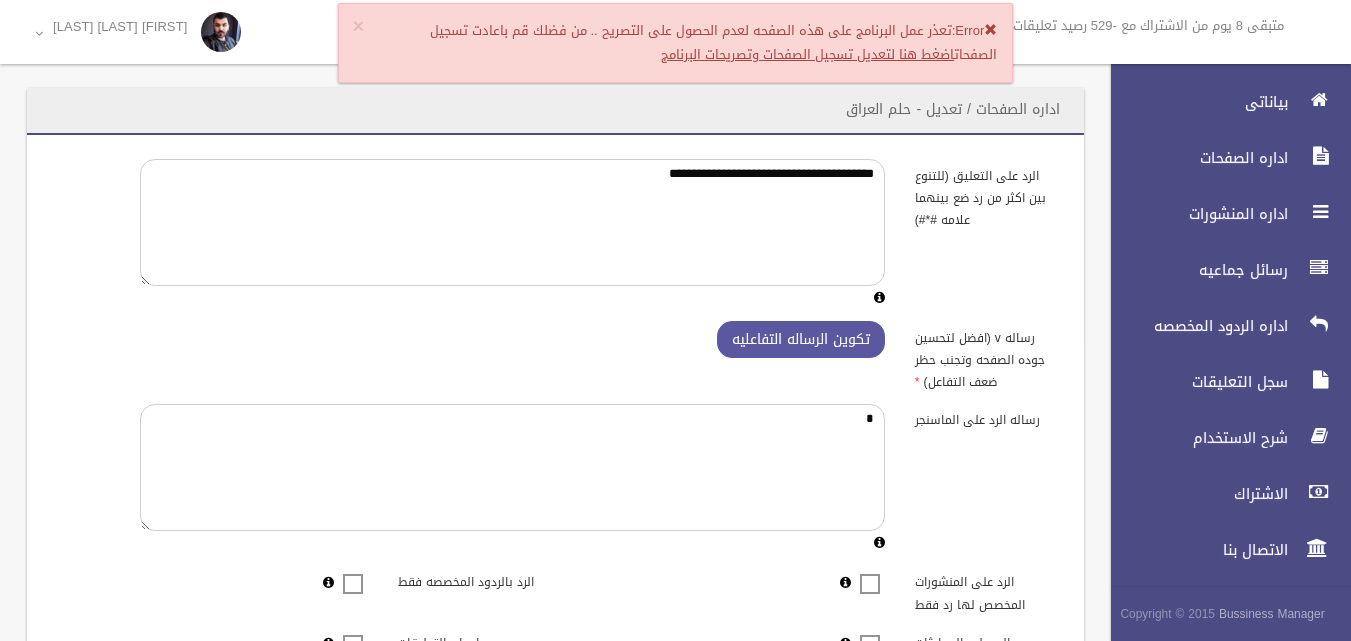 scroll, scrollTop: 0, scrollLeft: 0, axis: both 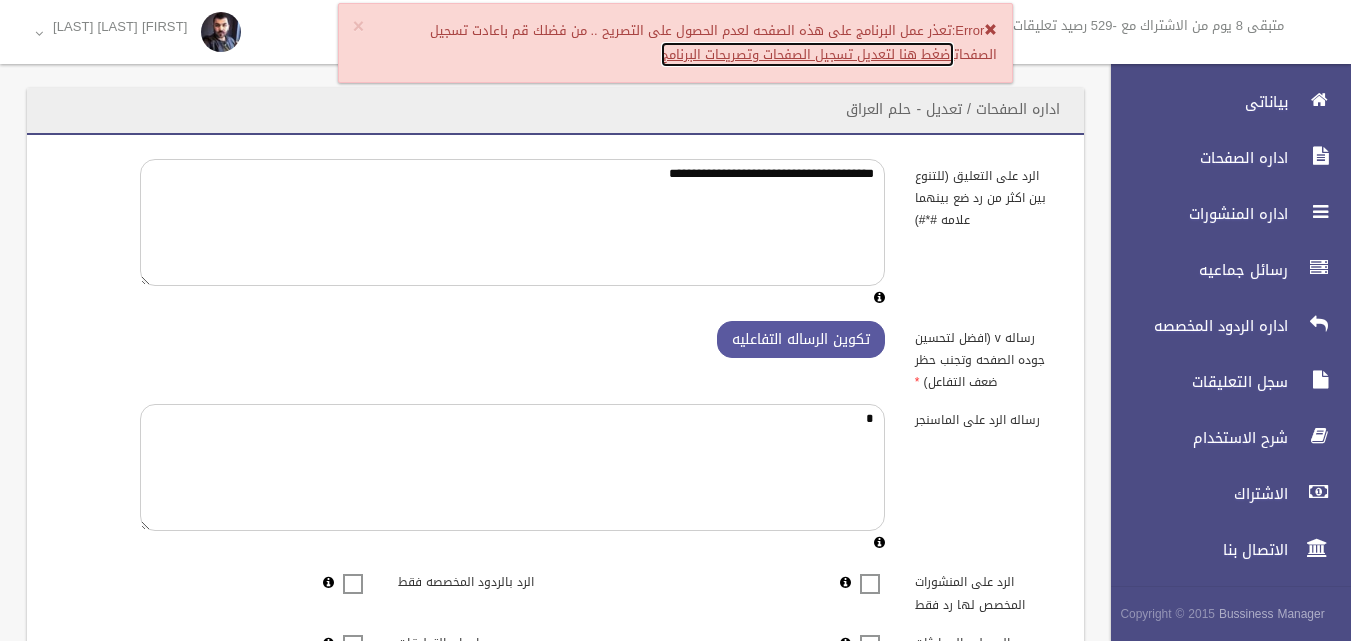 click on "اضغط هنا لتعديل تسجيل الصفحات وتصريحات البرنامج" at bounding box center [807, 54] 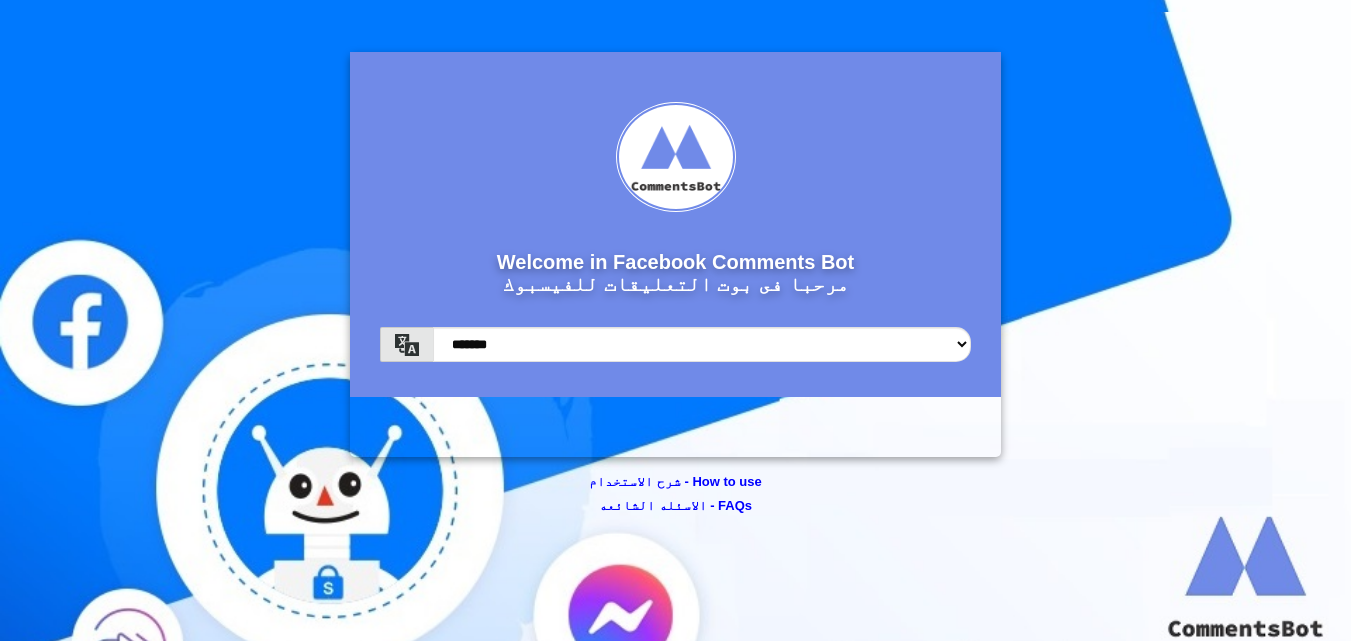 scroll, scrollTop: 12, scrollLeft: 0, axis: vertical 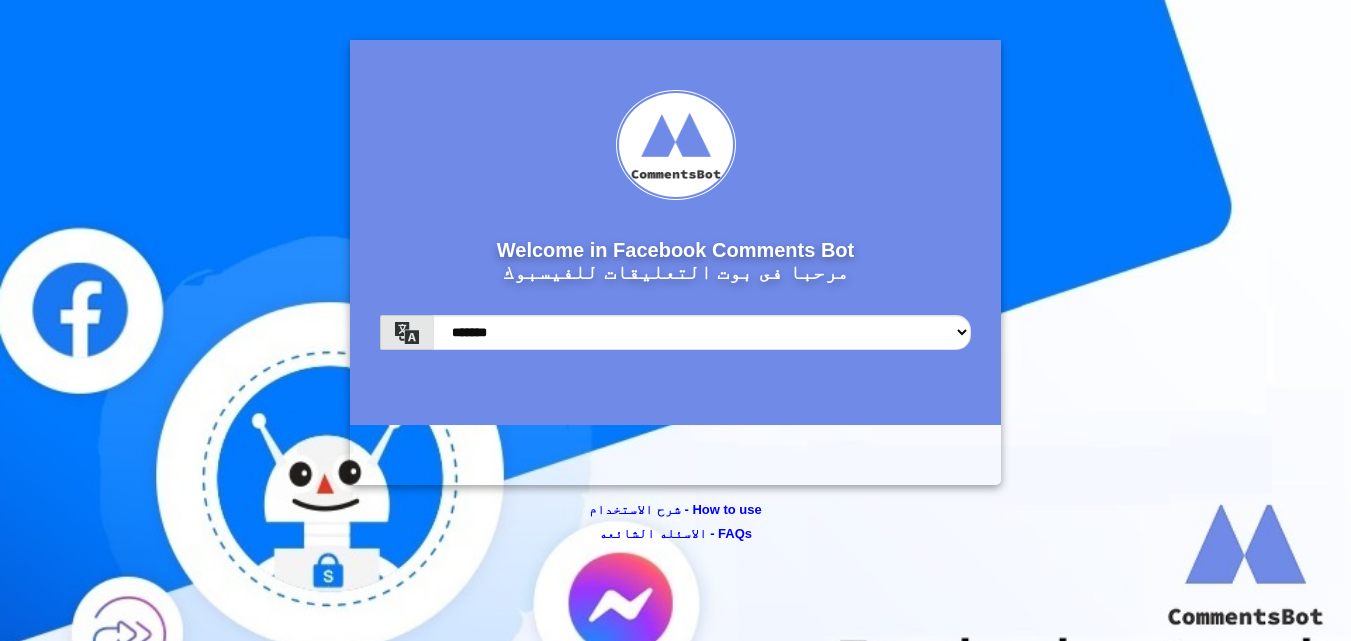 click on "Welcome in Facebook Comments Bot
مرحبا فى بوت التعليقات للفيسبوك
*******
*******
*****" at bounding box center (676, 262) 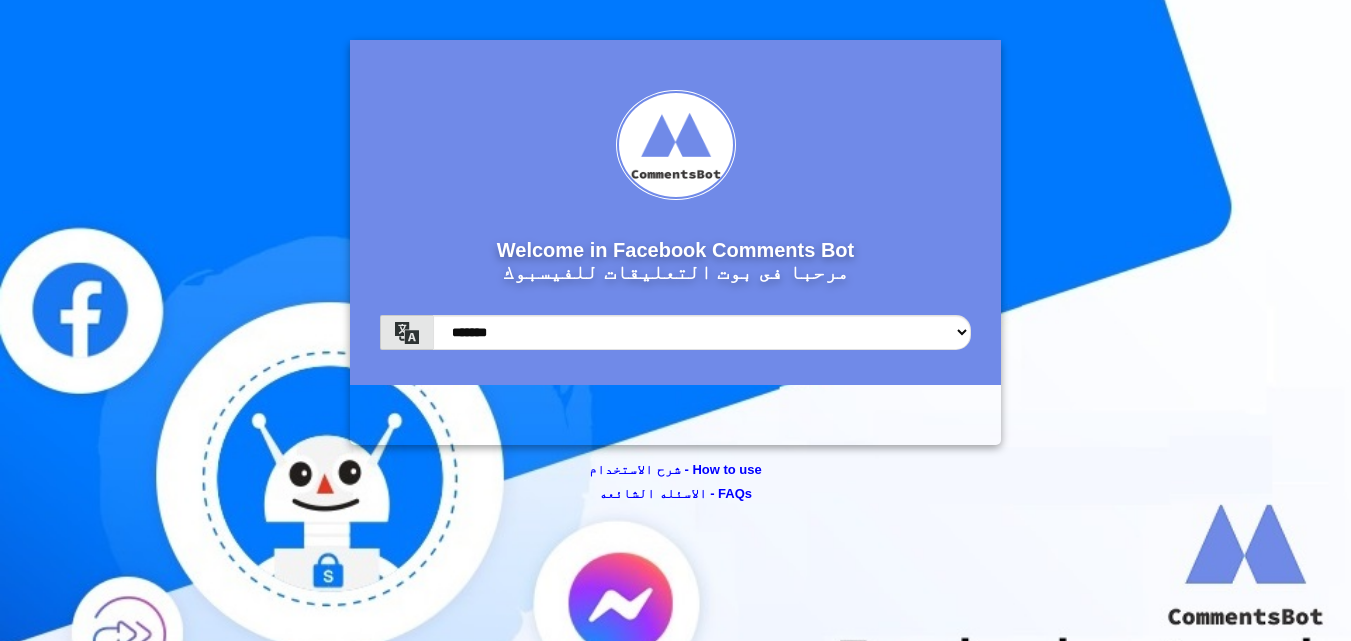 scroll, scrollTop: 12, scrollLeft: 0, axis: vertical 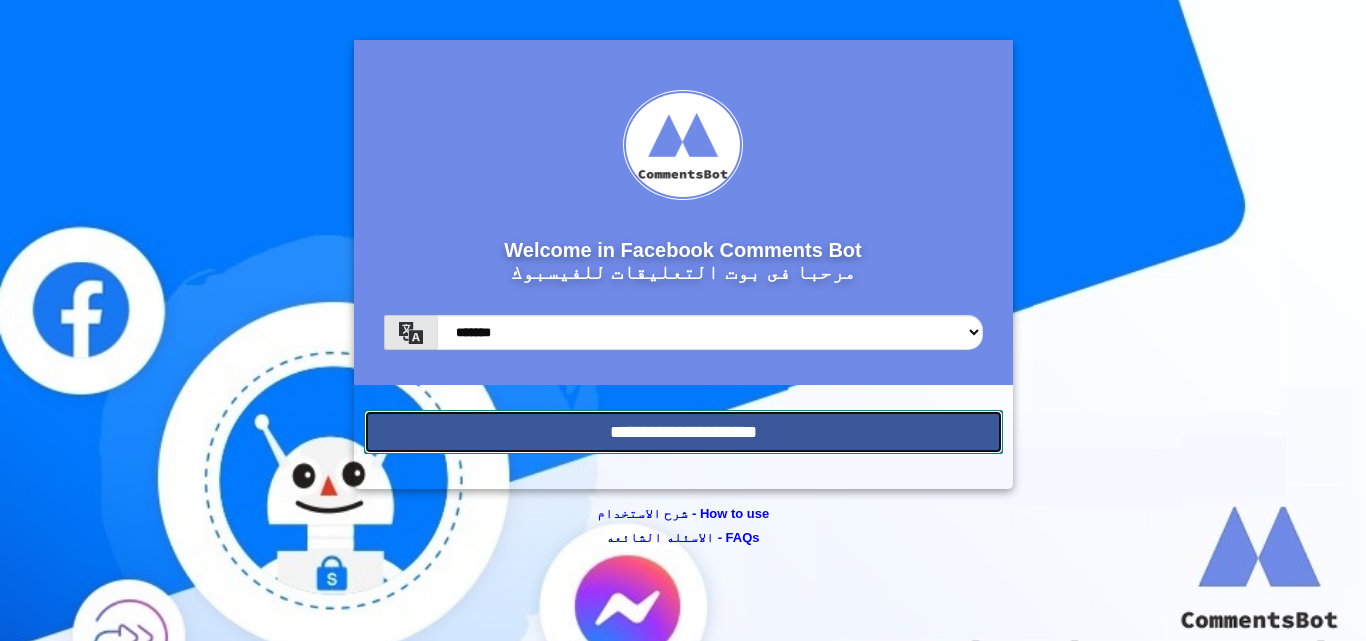 click on "**********" at bounding box center (683, 432) 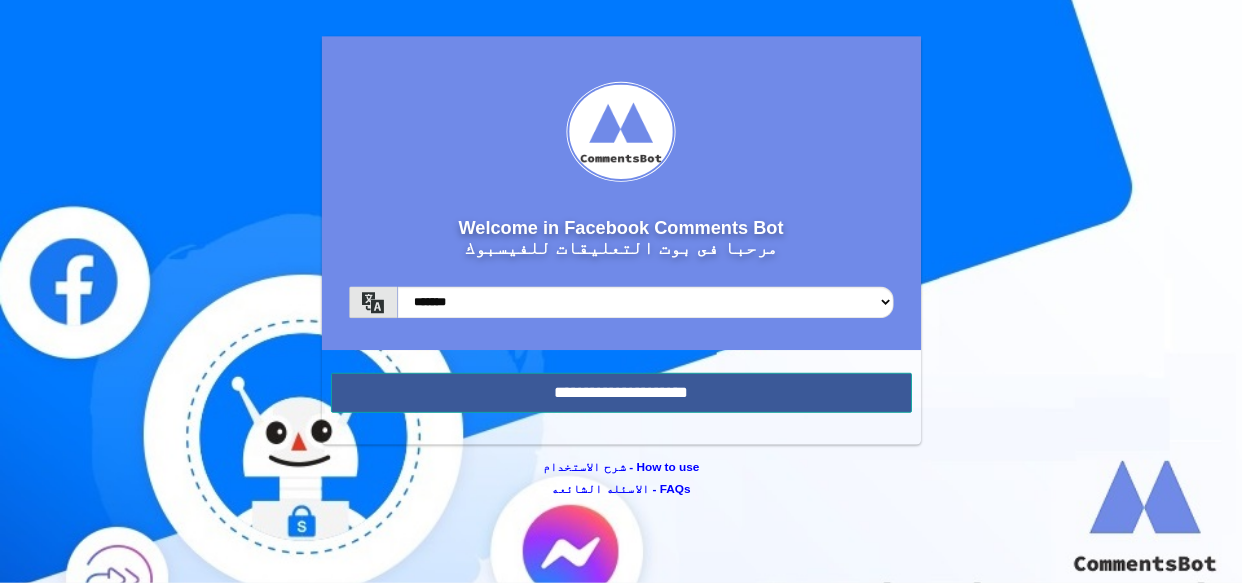 scroll, scrollTop: 0, scrollLeft: 0, axis: both 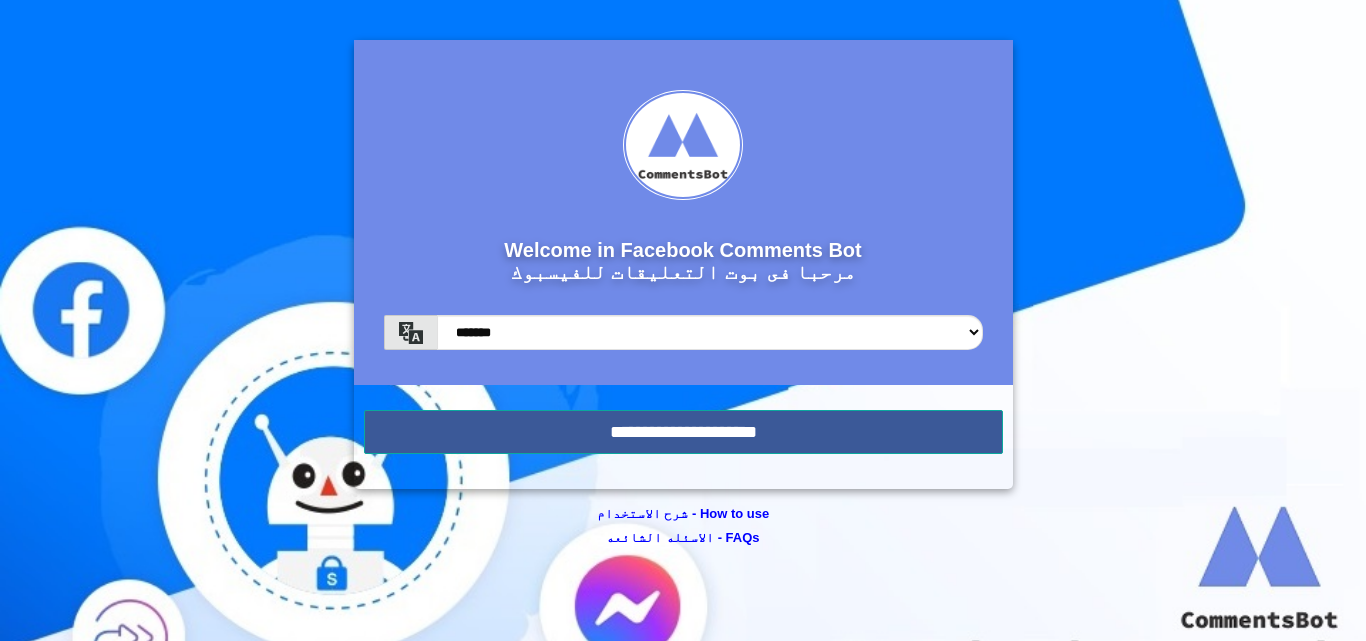 drag, startPoint x: 524, startPoint y: 192, endPoint x: 636, endPoint y: 128, distance: 128.99612 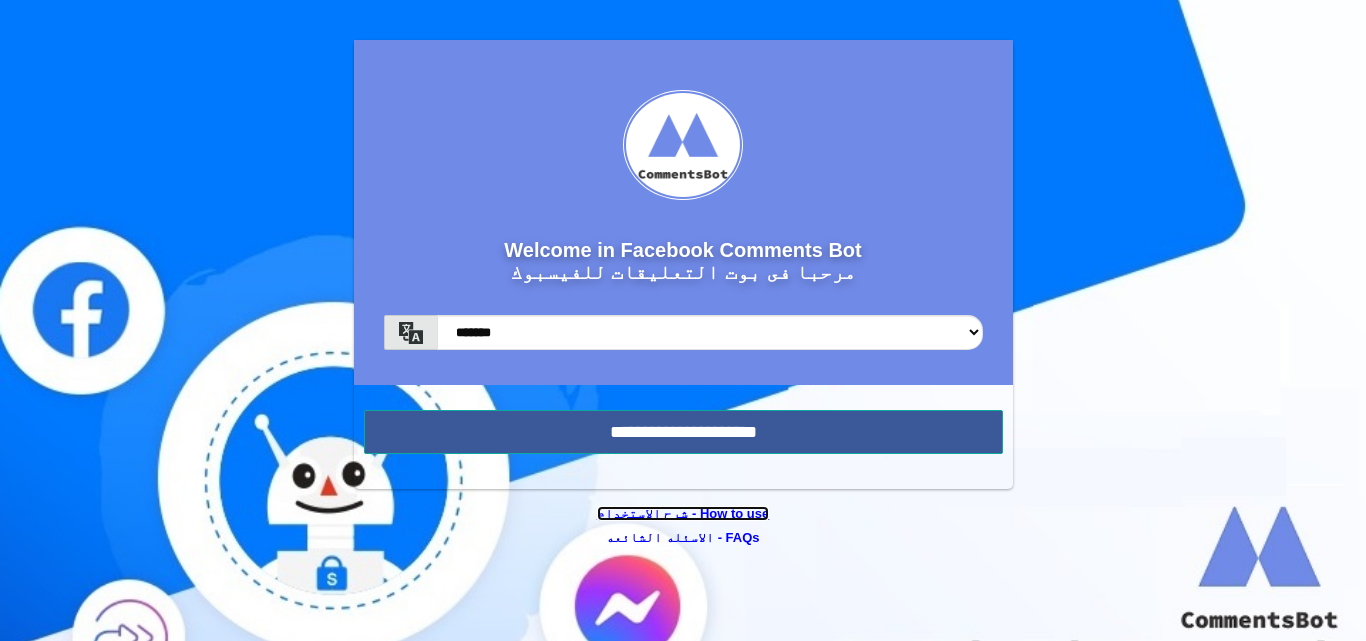 click on "شرح الاستخدام - How to use" at bounding box center [683, 513] 